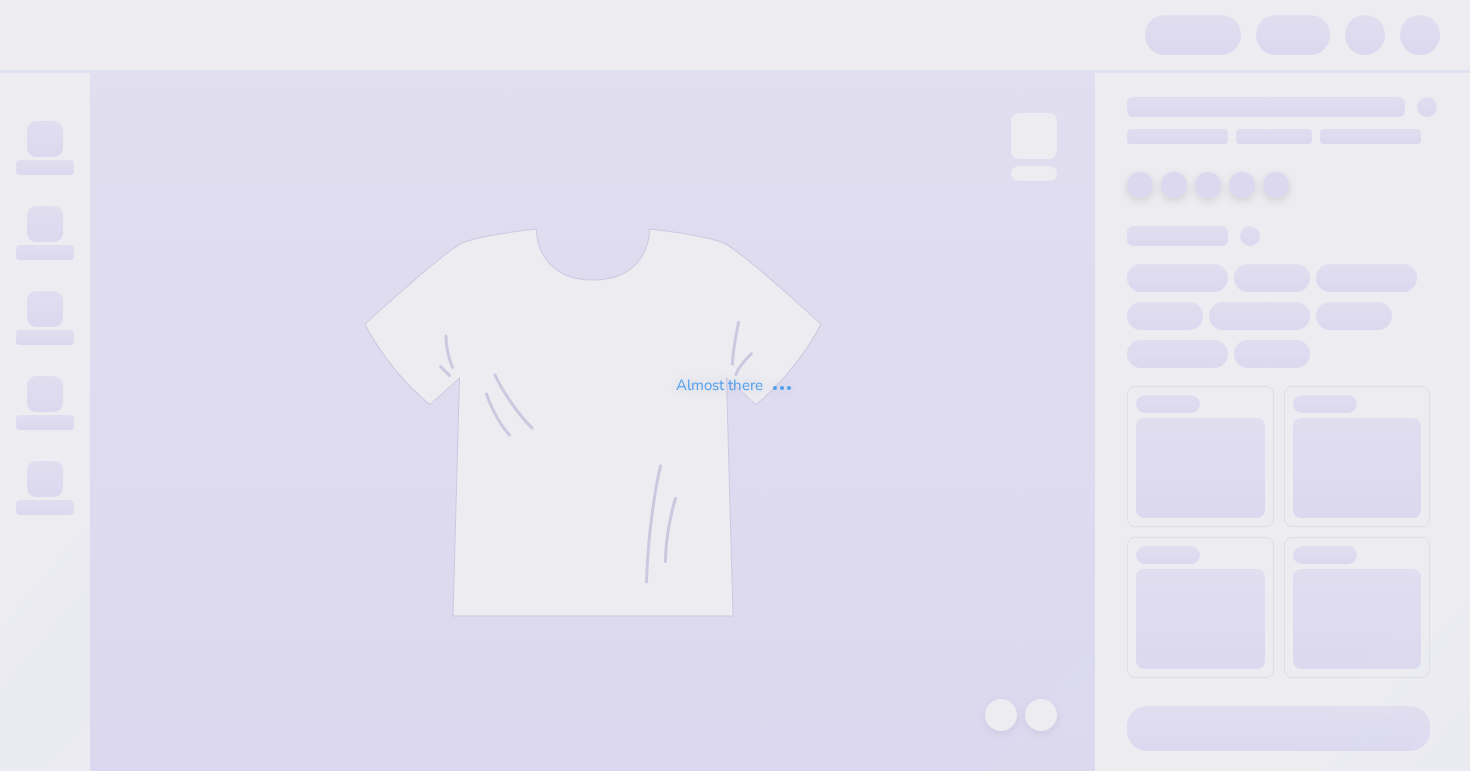 scroll, scrollTop: 0, scrollLeft: 0, axis: both 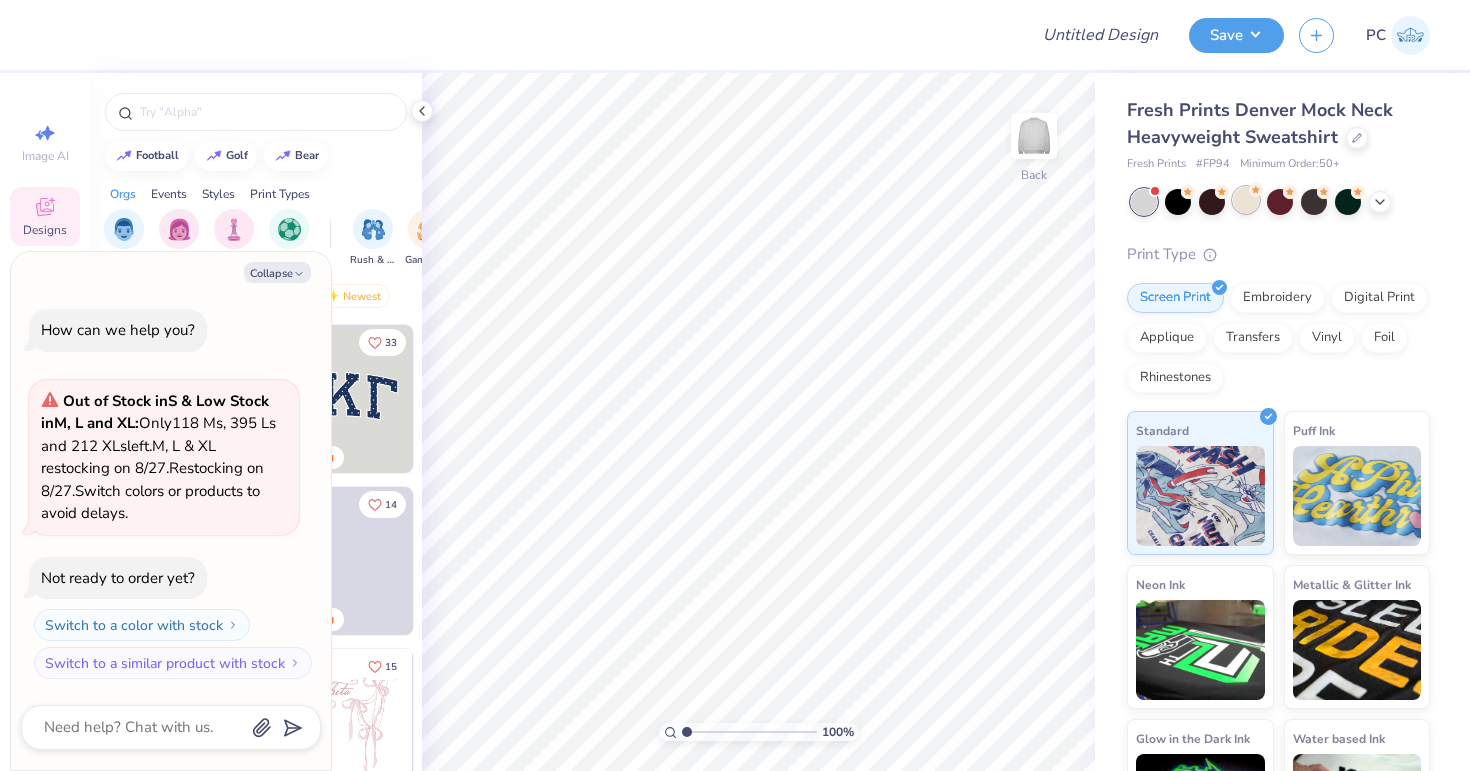 click at bounding box center (1246, 200) 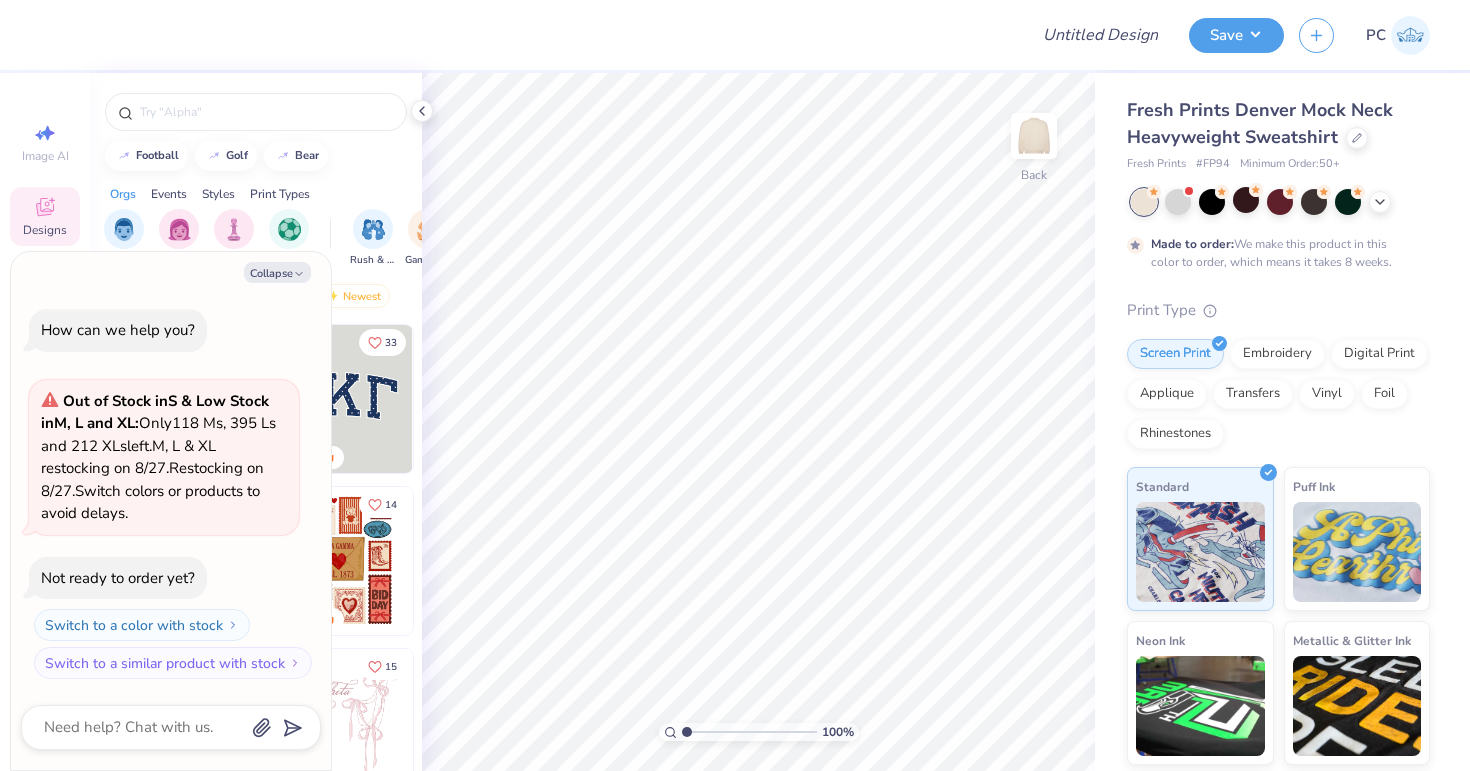 scroll, scrollTop: 84, scrollLeft: 0, axis: vertical 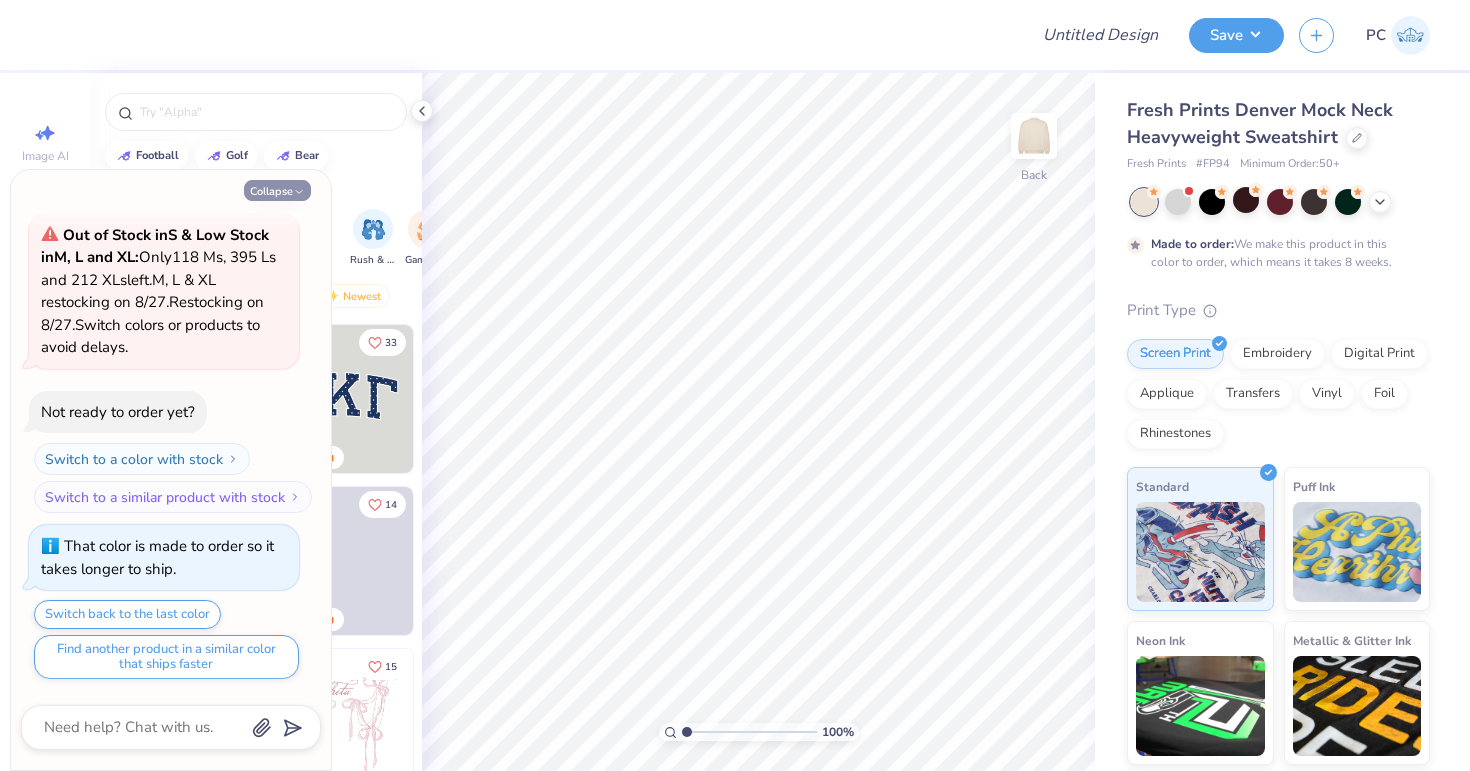 click on "Collapse" at bounding box center (277, 190) 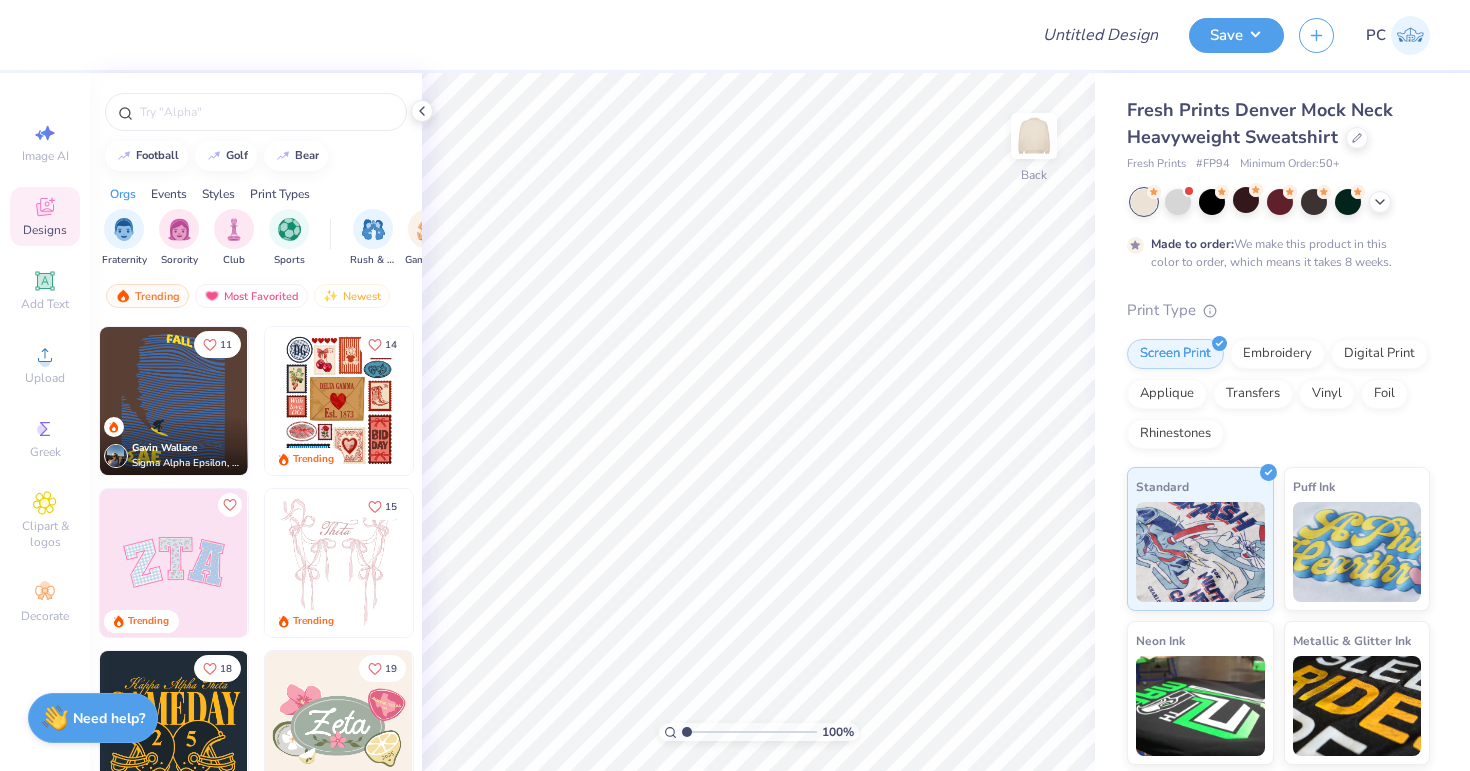 scroll, scrollTop: 162, scrollLeft: 0, axis: vertical 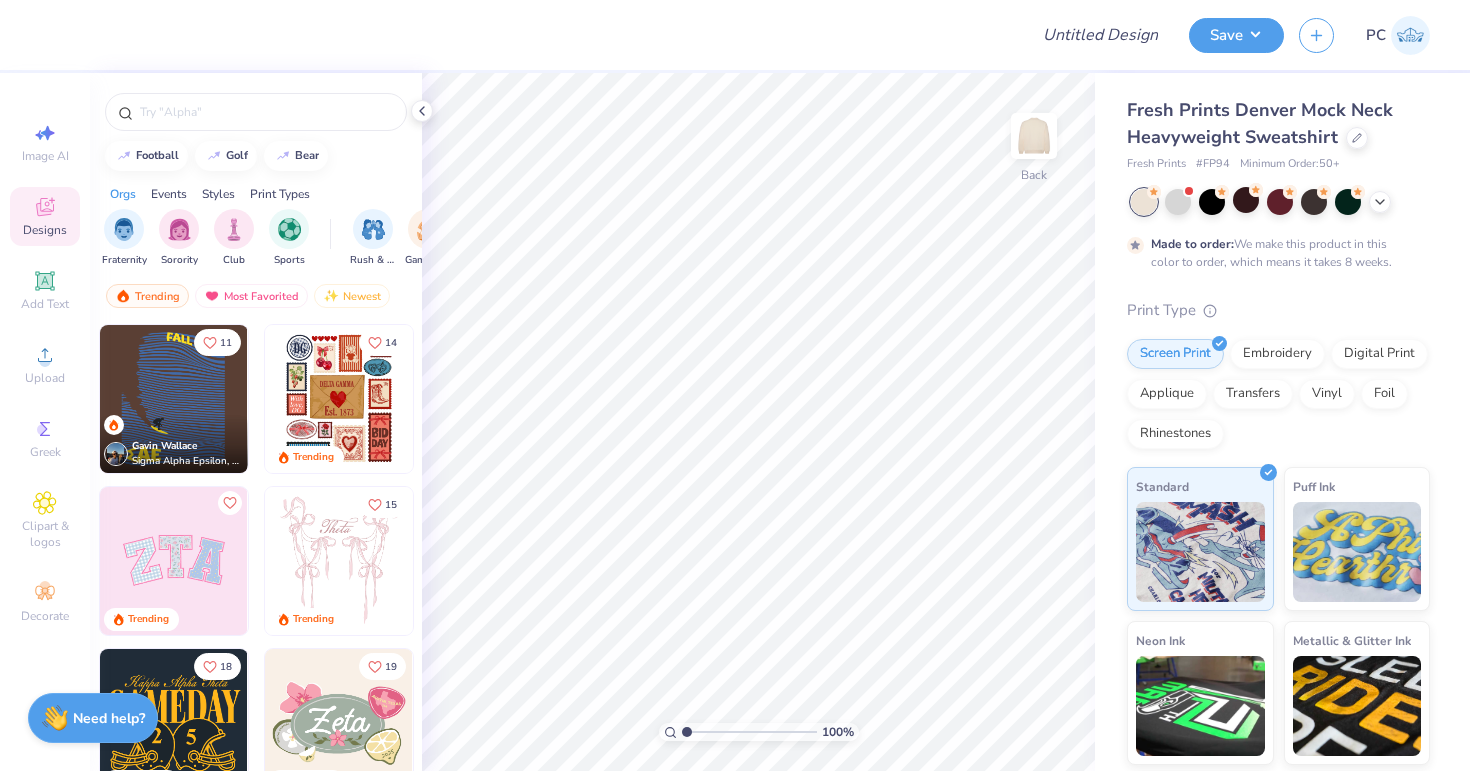 click at bounding box center (174, 561) 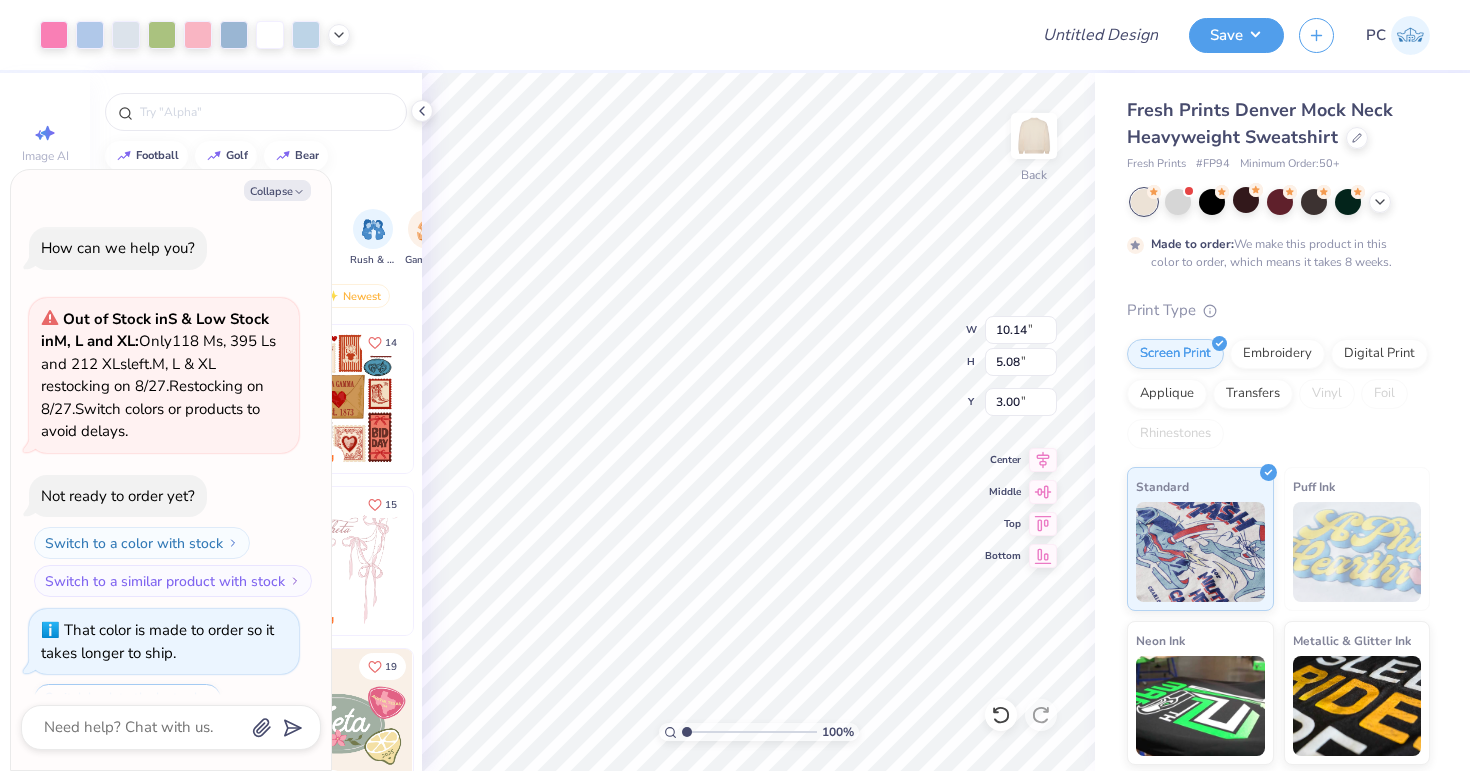 scroll, scrollTop: 282, scrollLeft: 0, axis: vertical 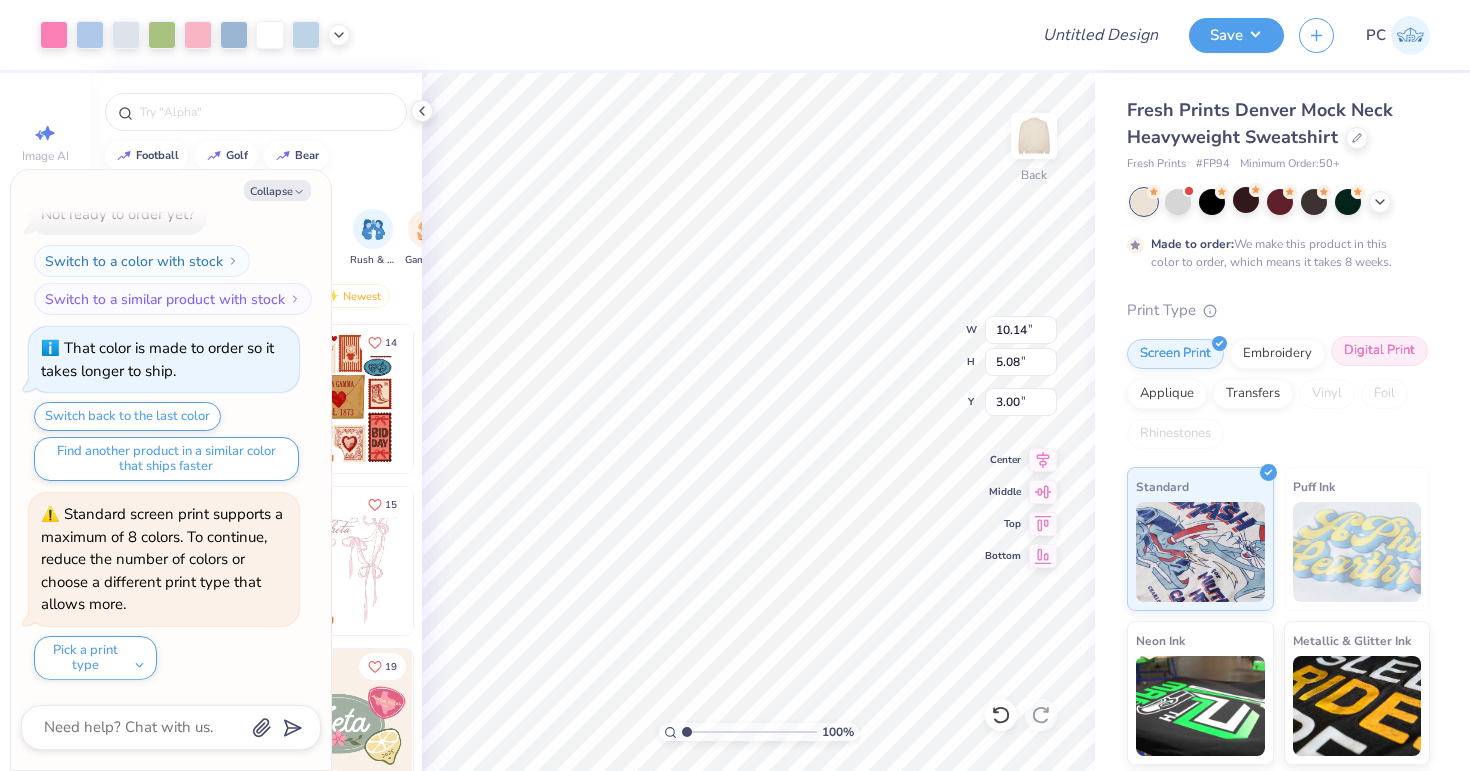 click on "Digital Print" at bounding box center [1379, 351] 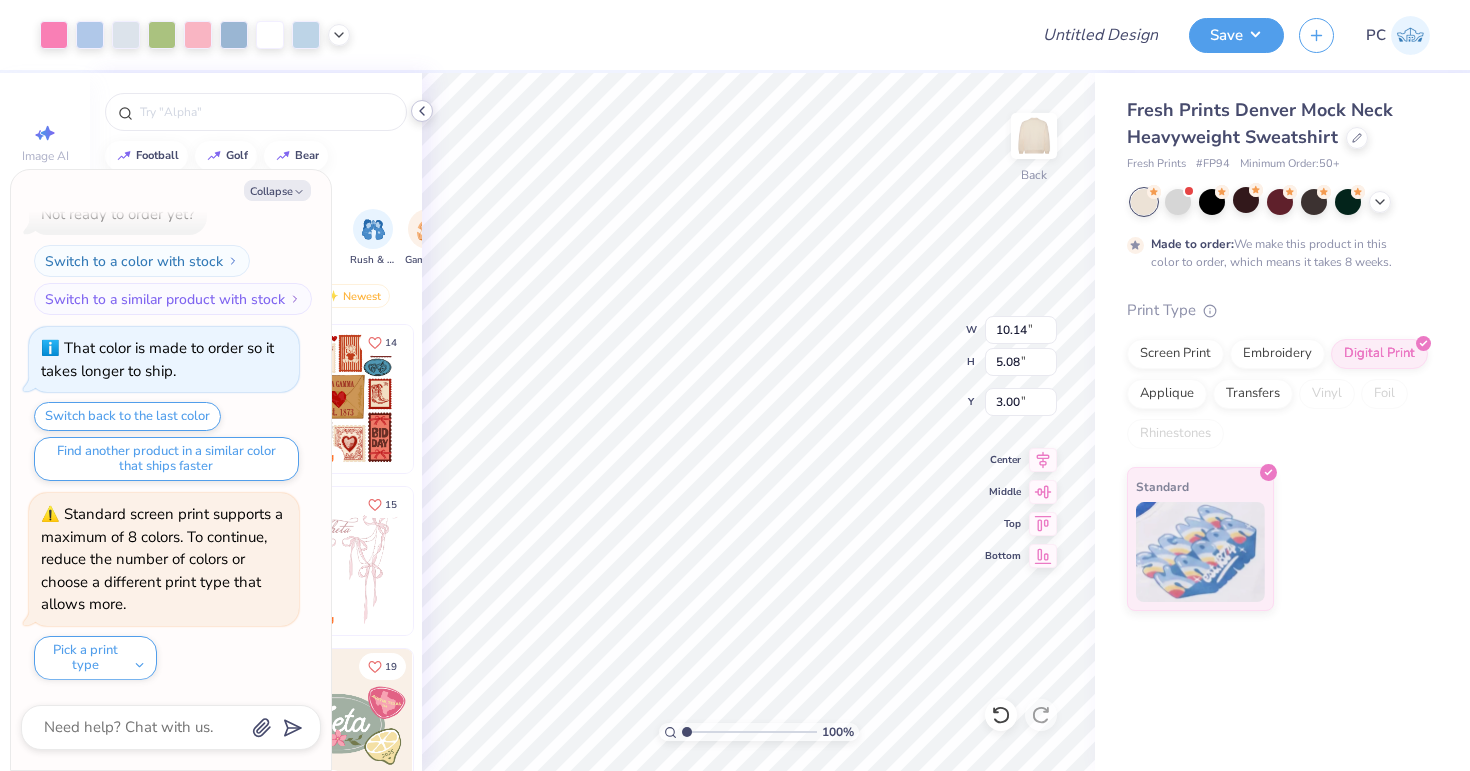click 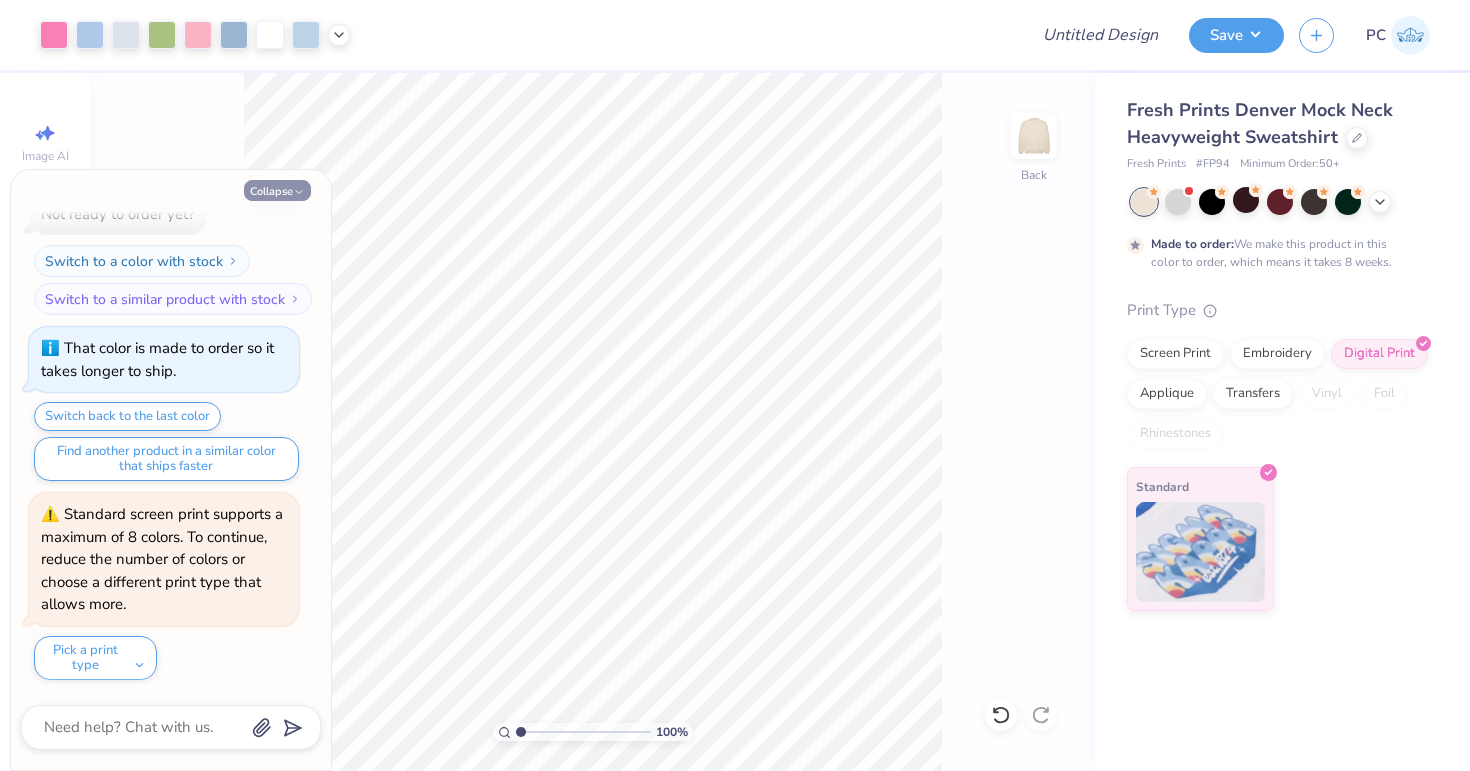 click on "Collapse" at bounding box center (277, 190) 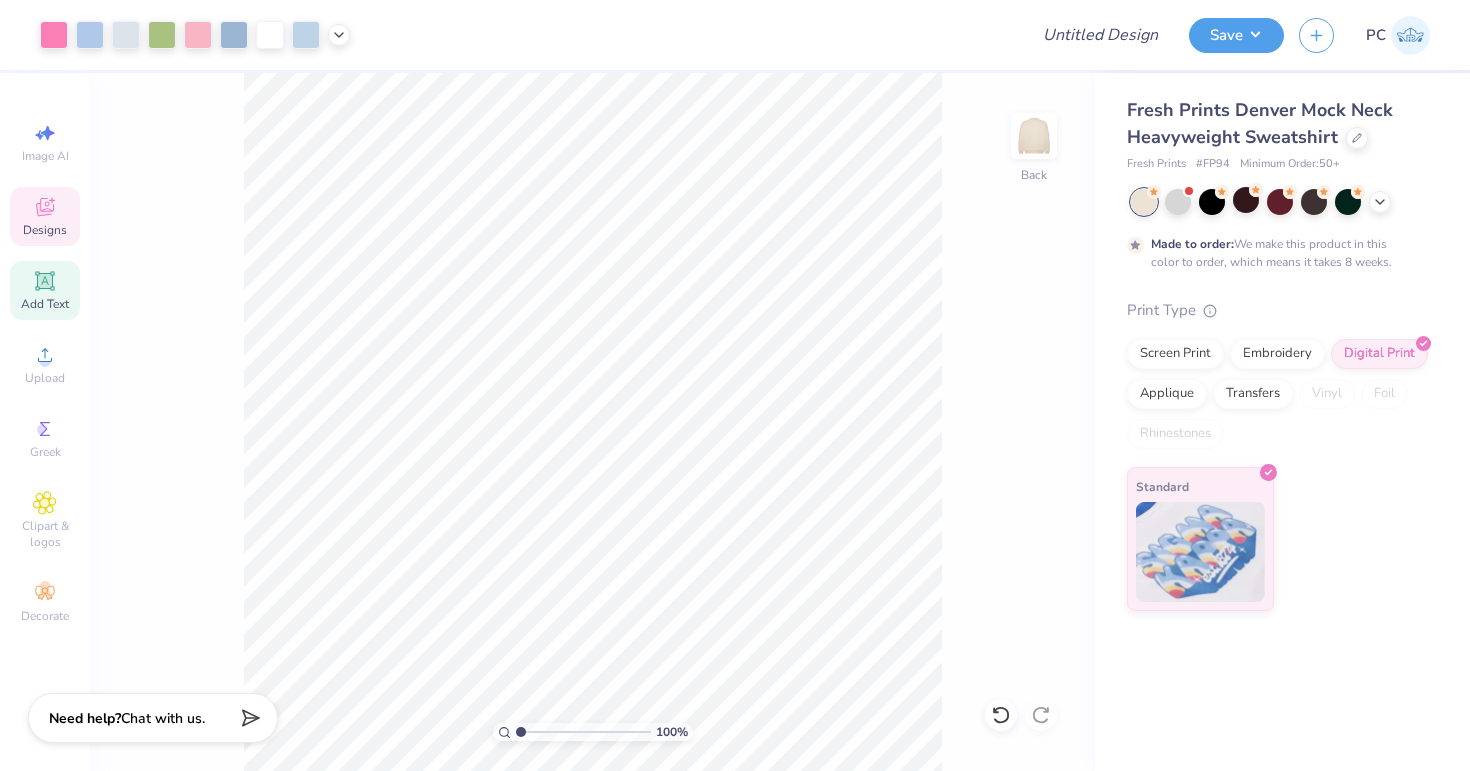 click on "Add Text" at bounding box center [45, 304] 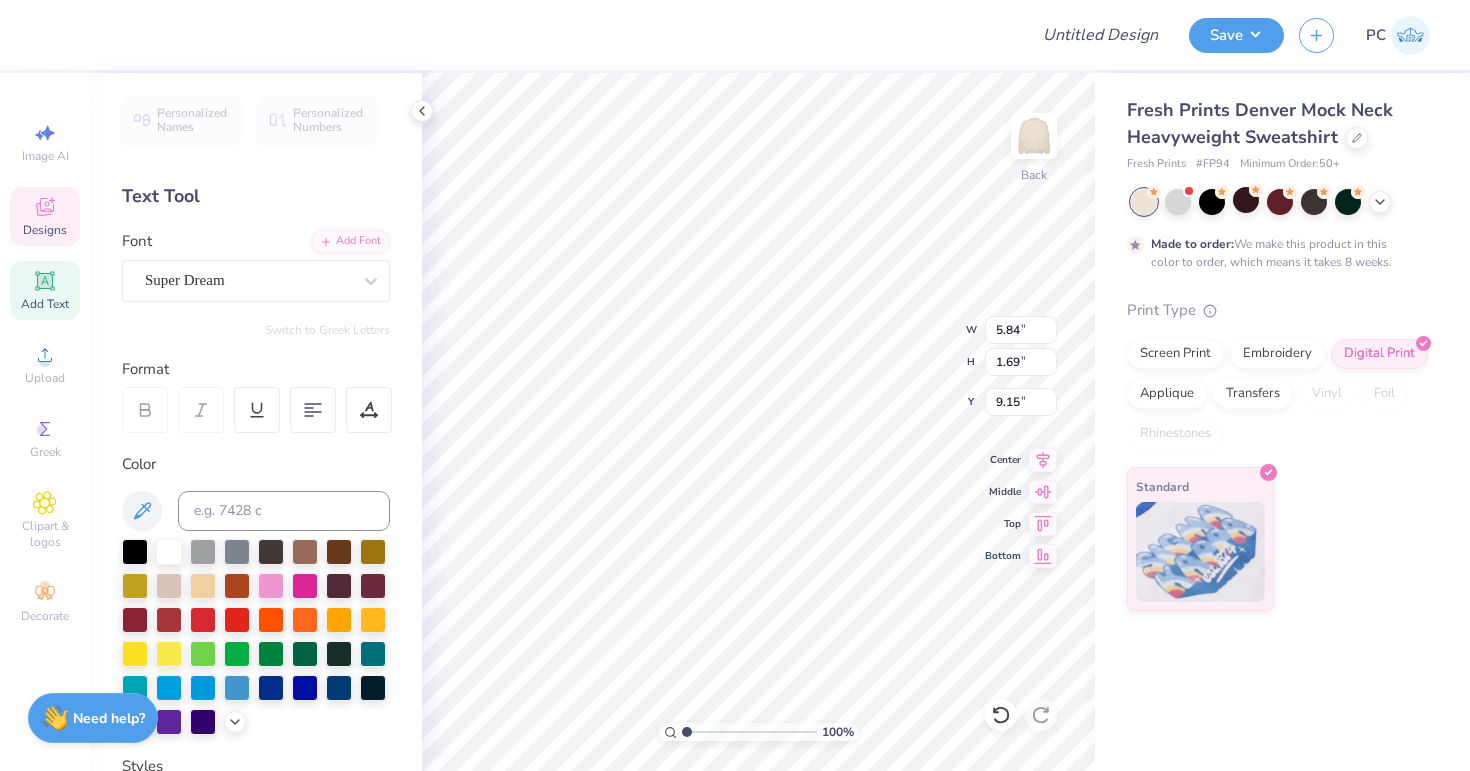 click 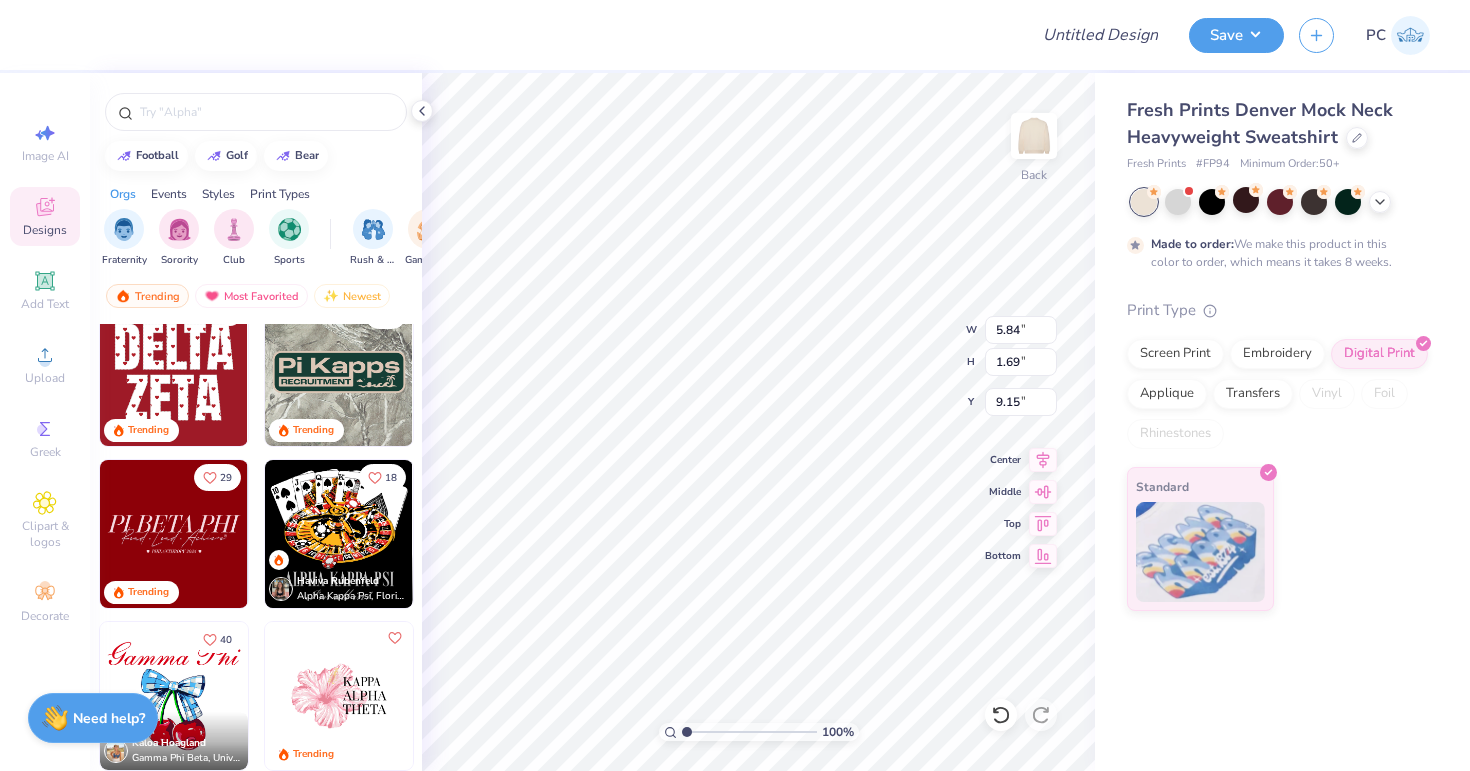 scroll, scrollTop: 3270, scrollLeft: 0, axis: vertical 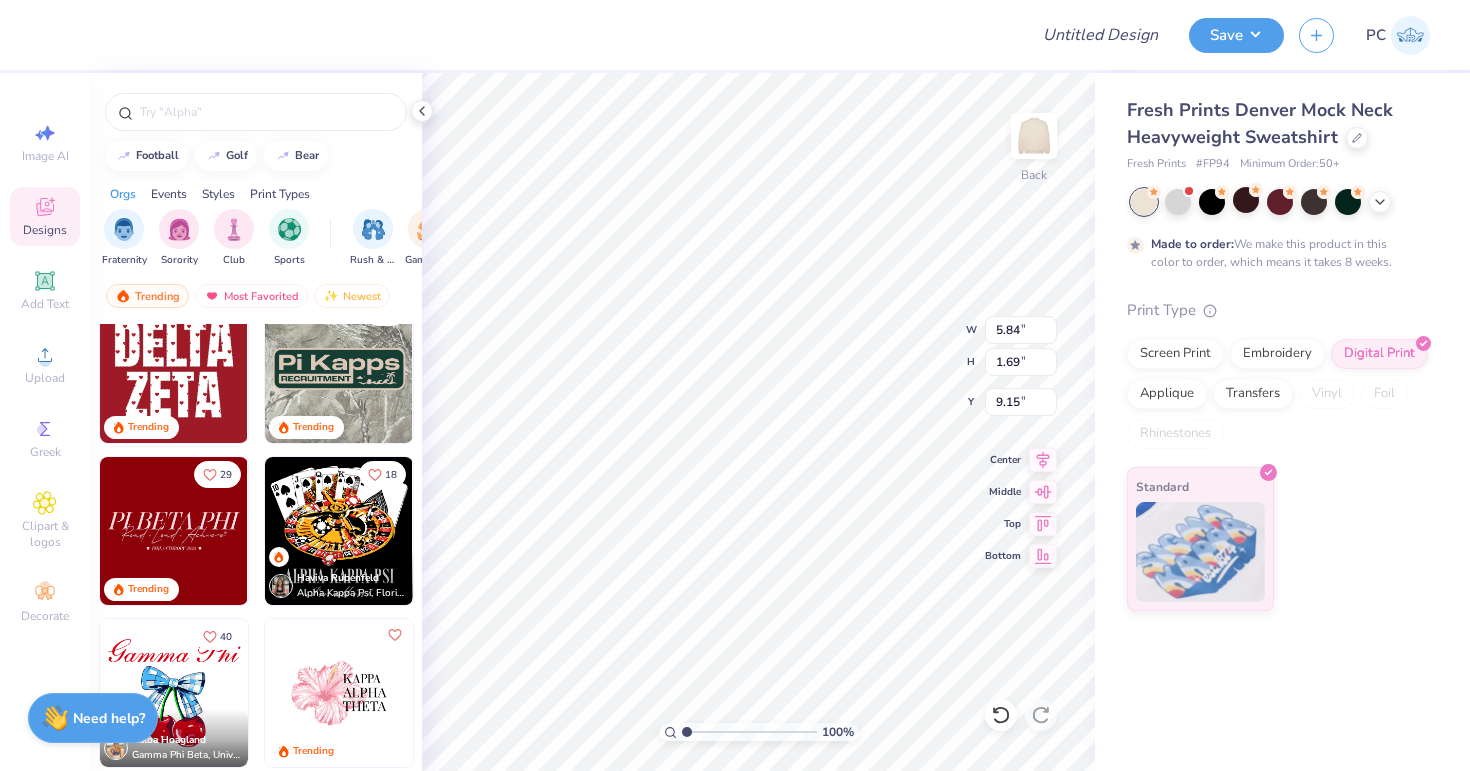 click at bounding box center [174, 531] 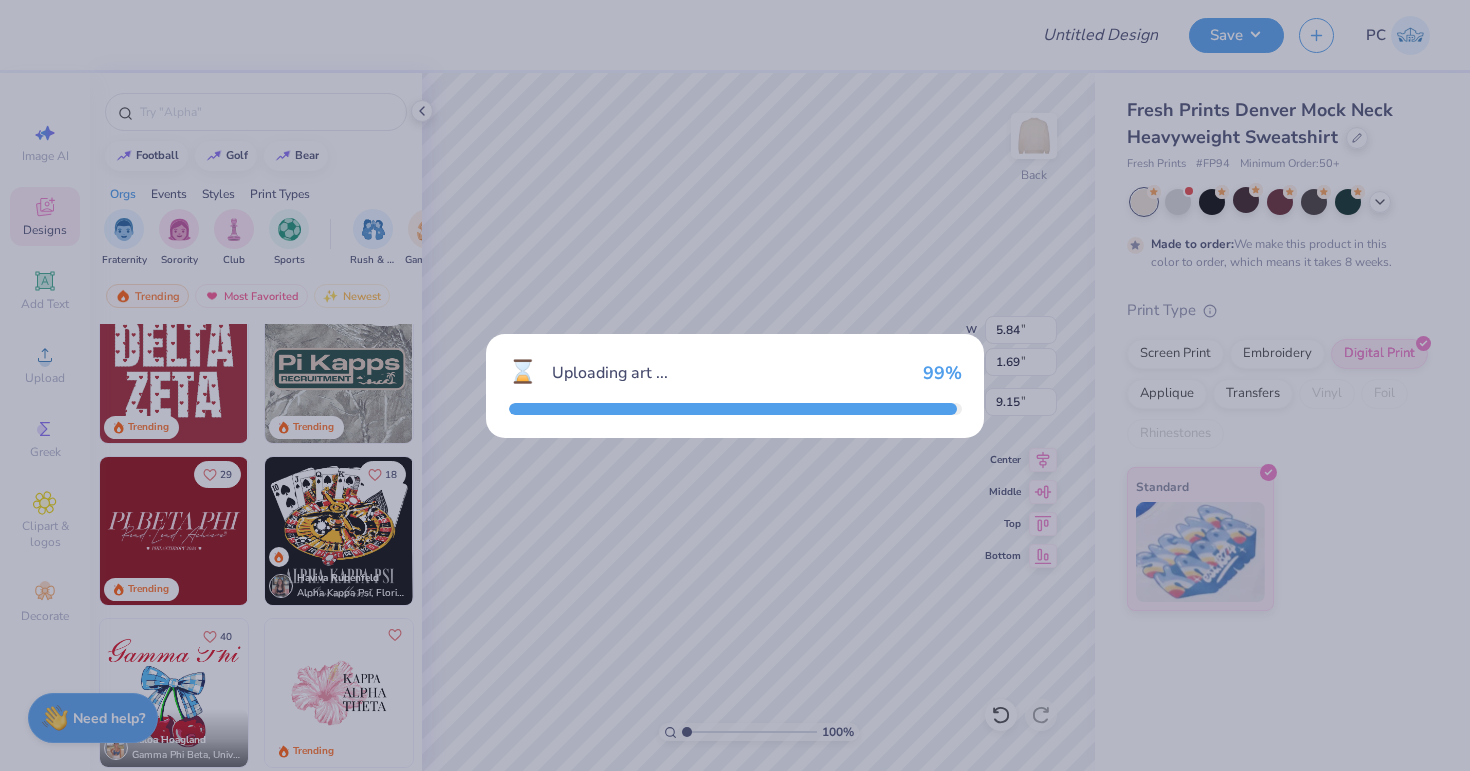 type on "11.39" 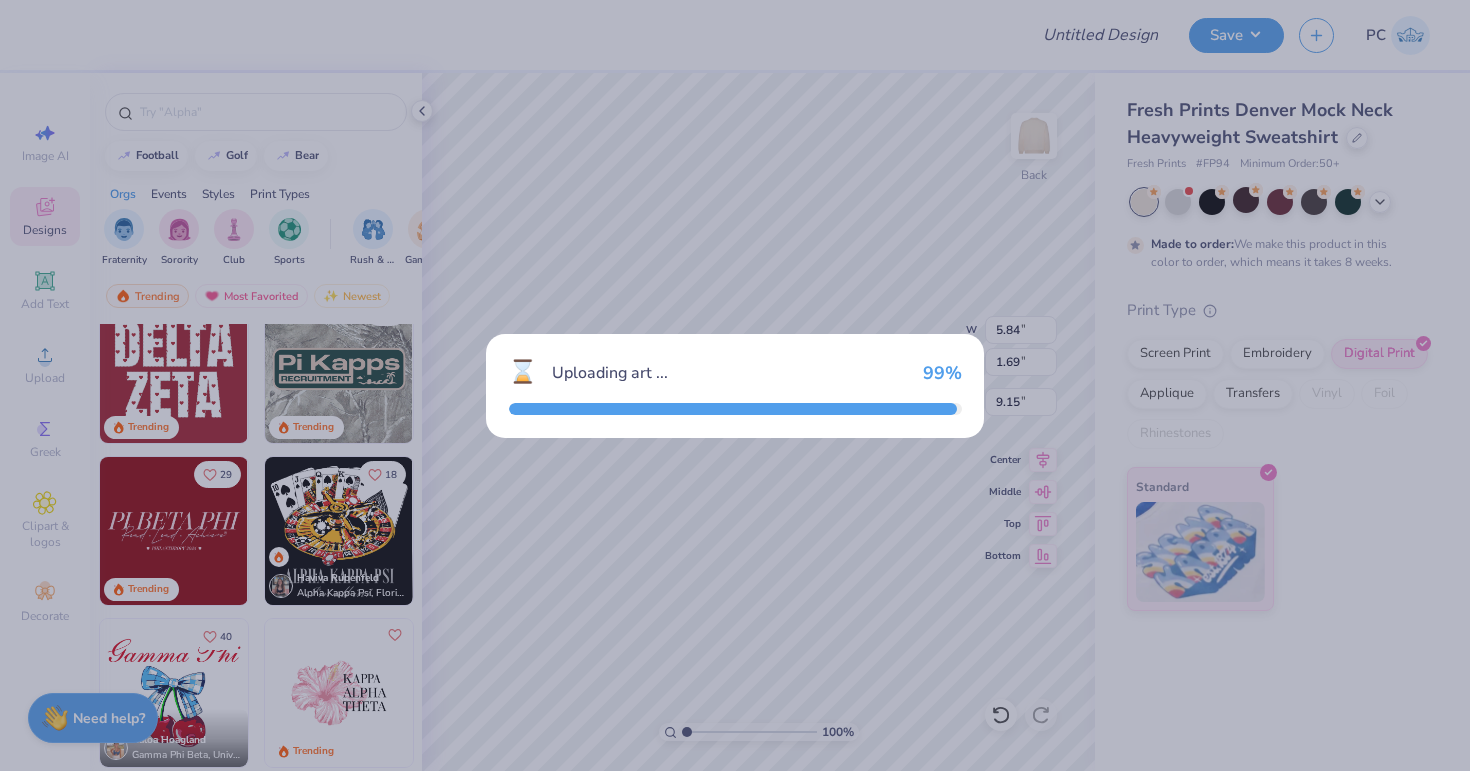 type on "3.27" 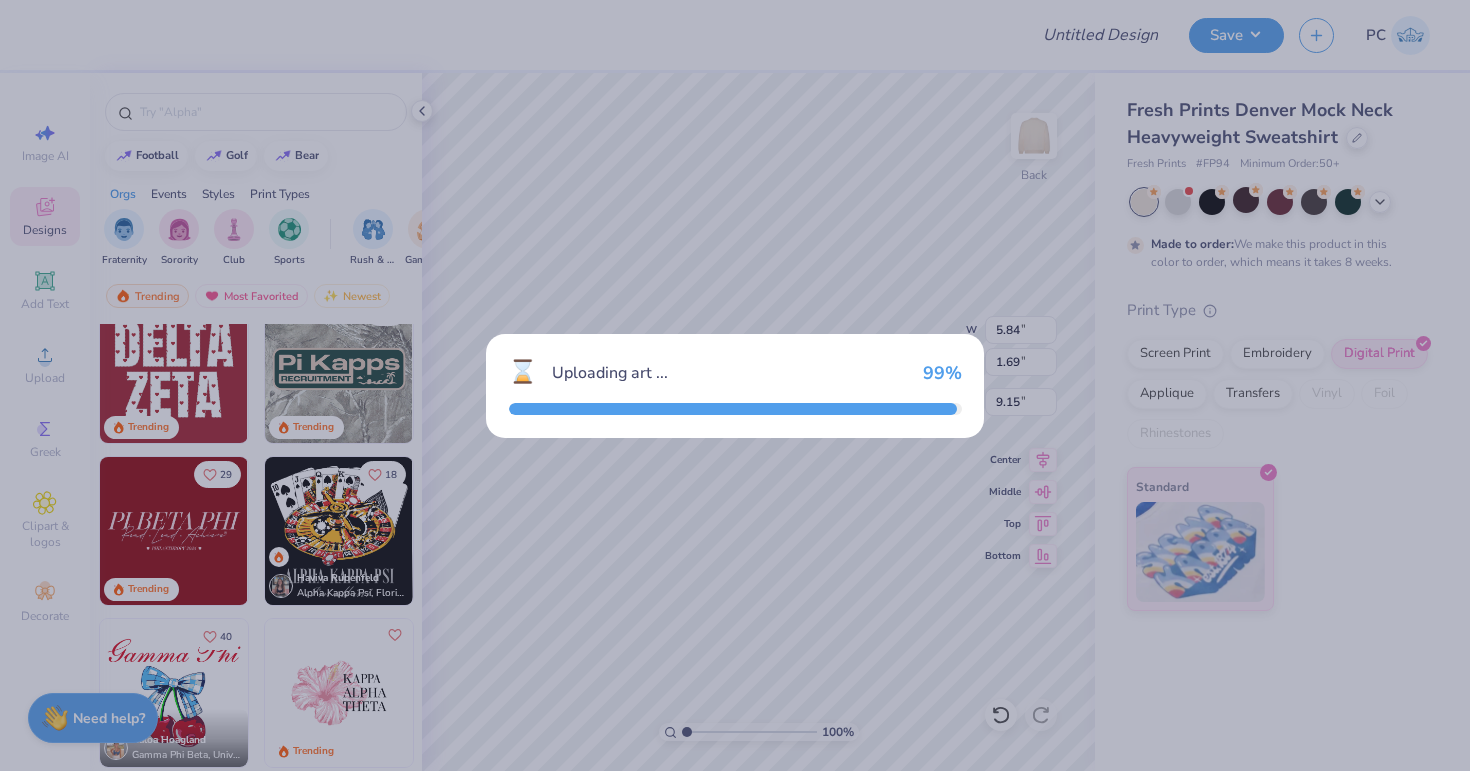 type on "3.00" 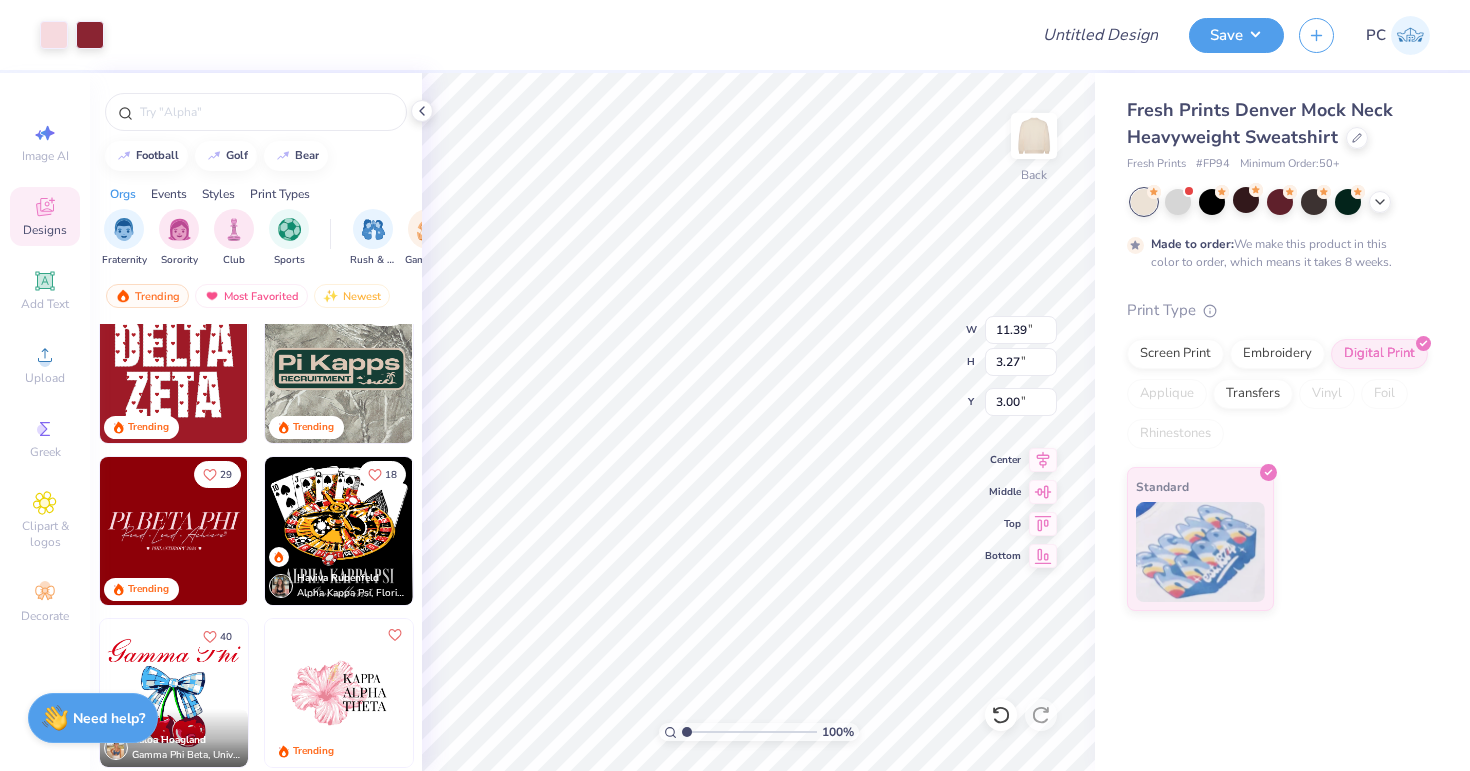 type on "5.84" 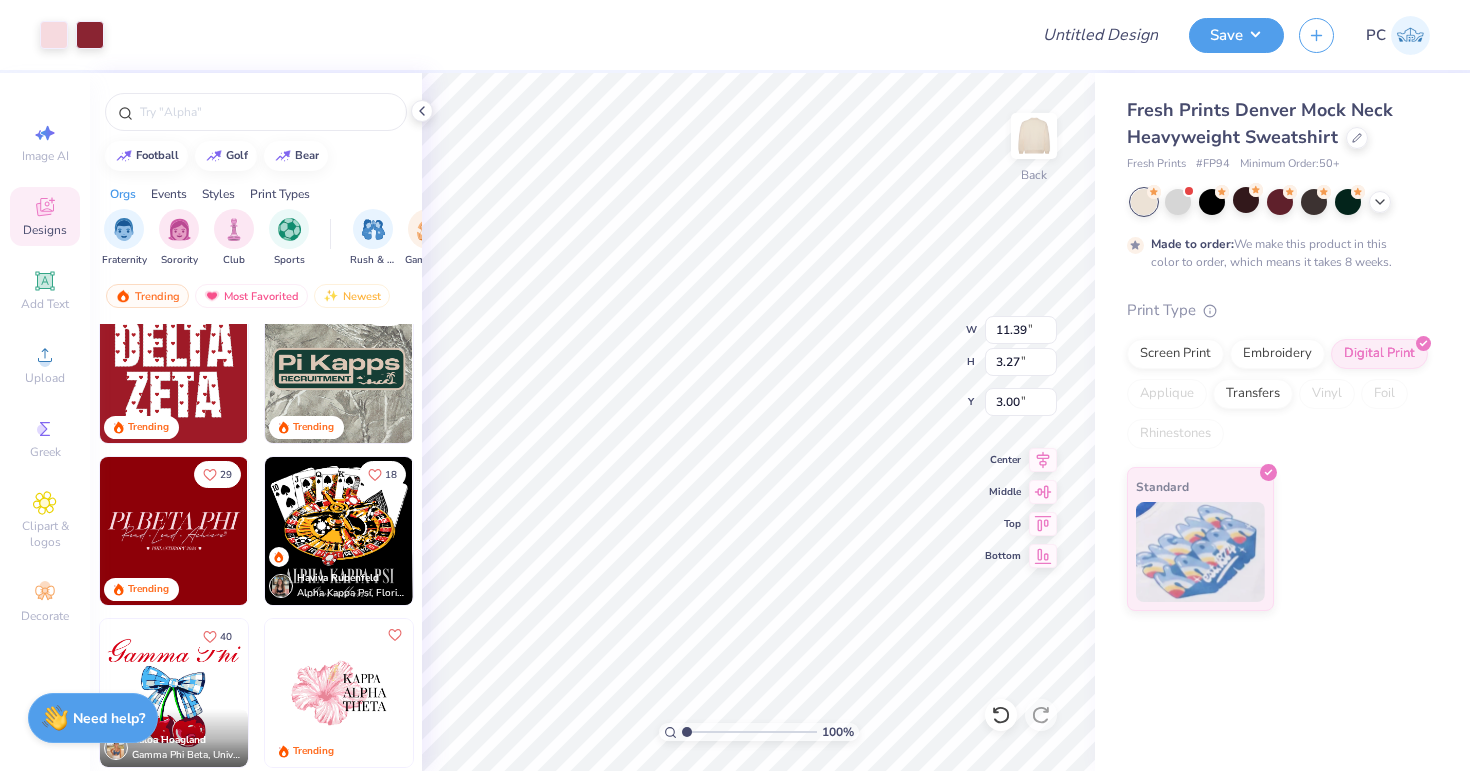 type on "1.69" 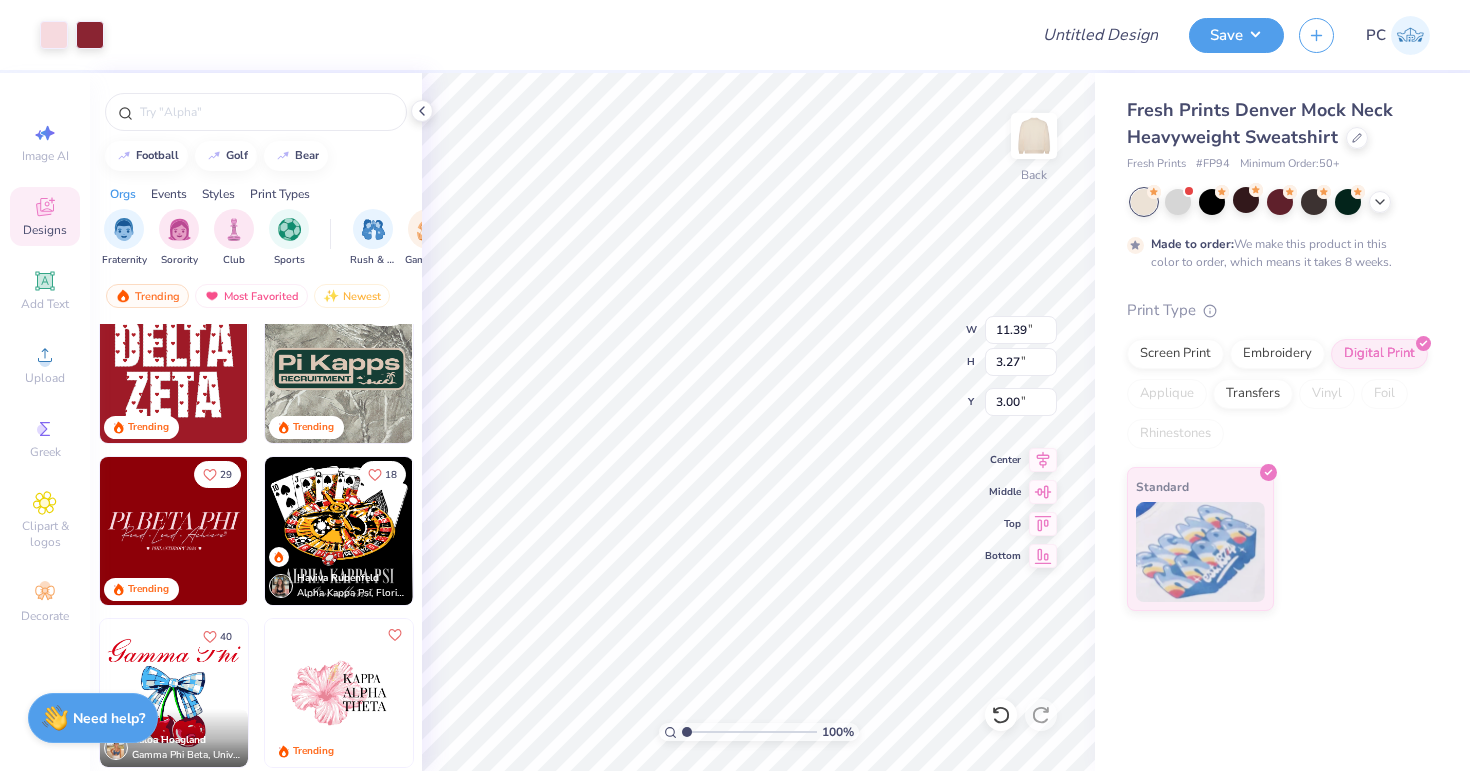 type on "9.15" 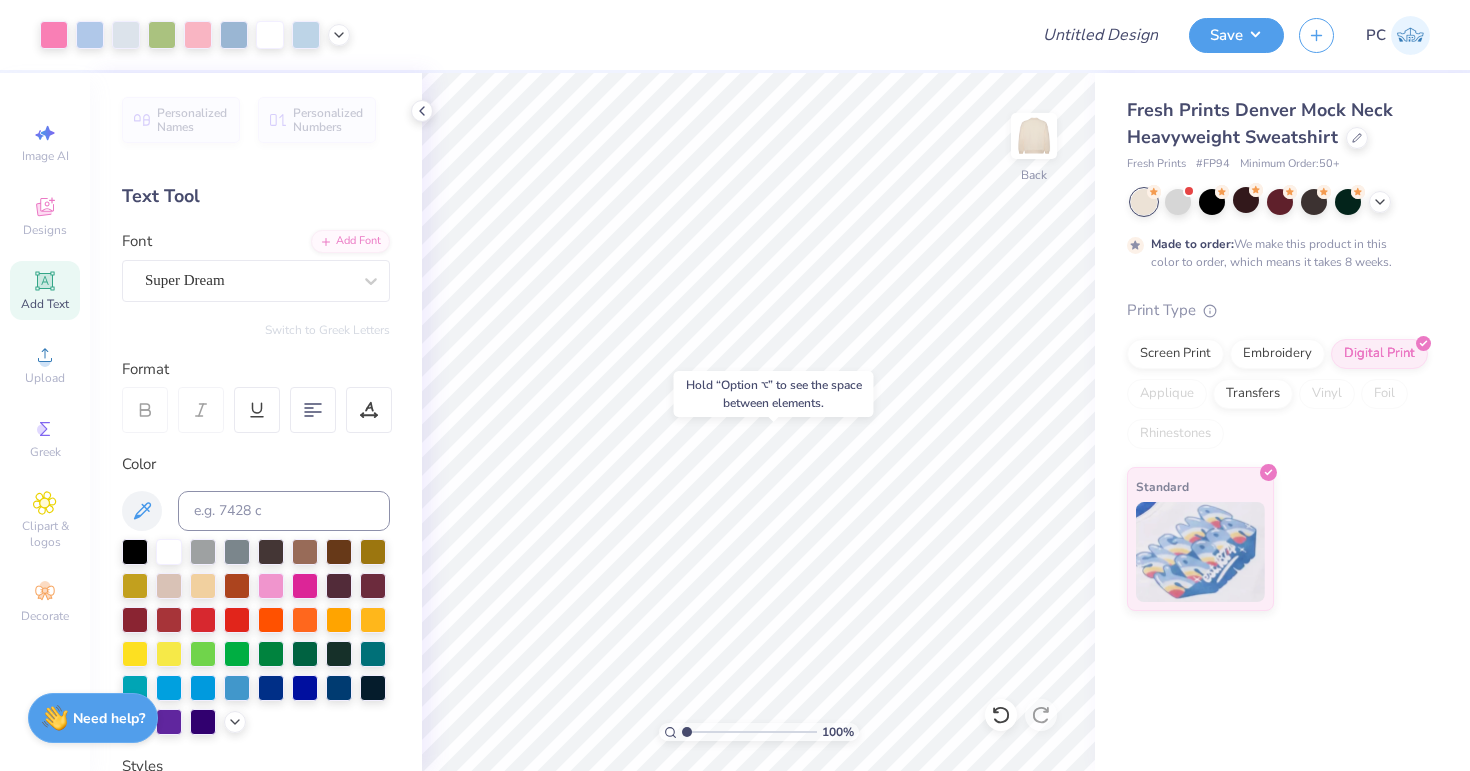 click on "Hold “Option ⌥” to see the space between elements." at bounding box center [774, 394] 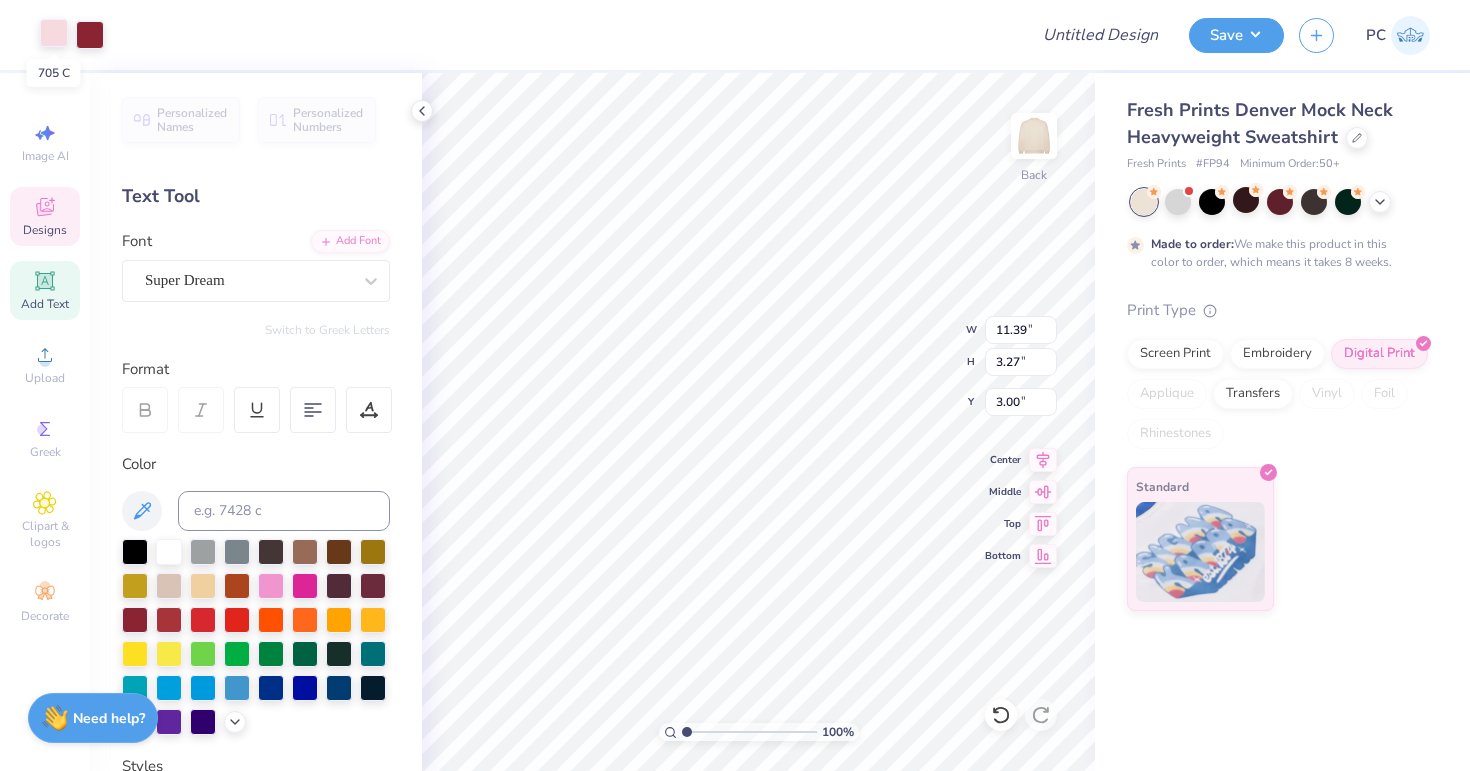 click at bounding box center (54, 33) 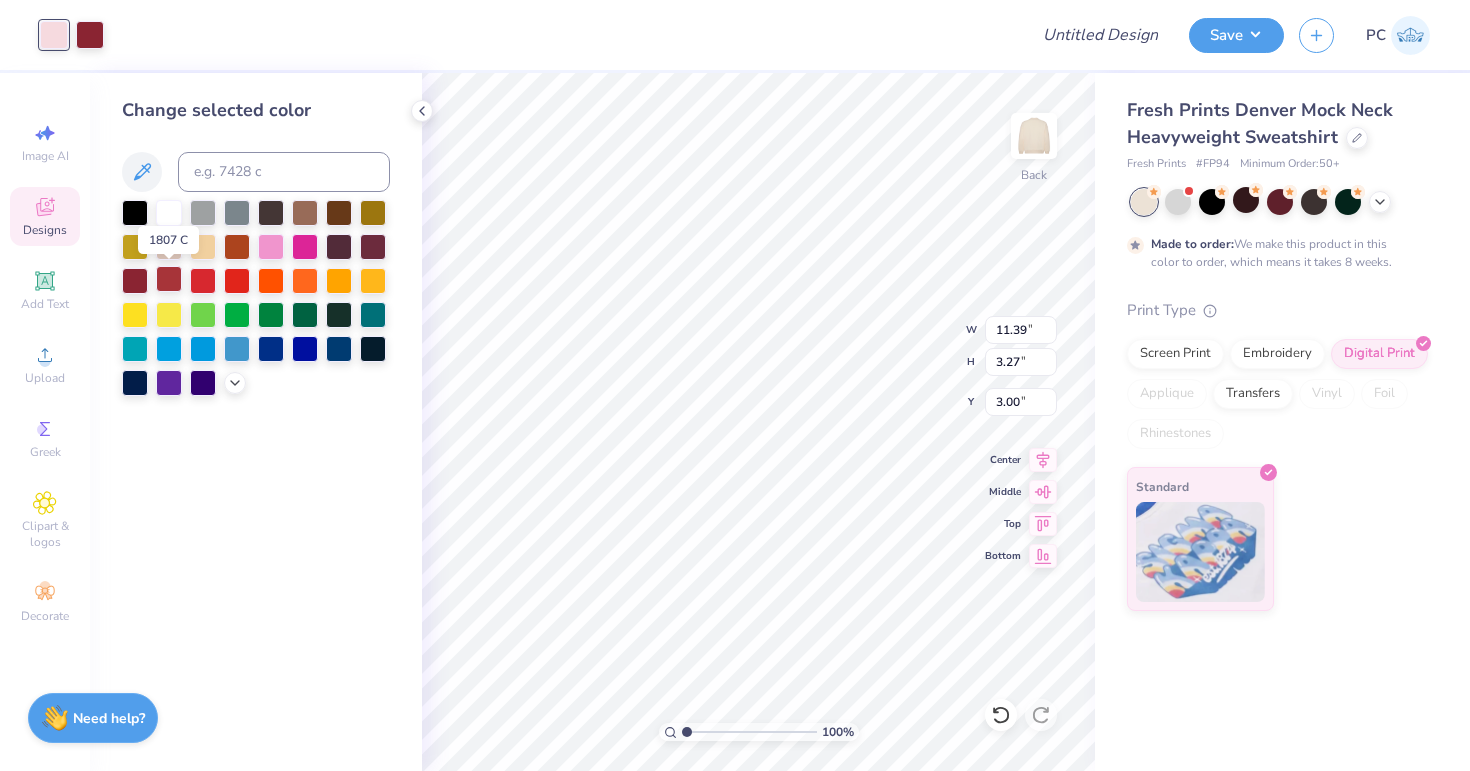 click at bounding box center (169, 279) 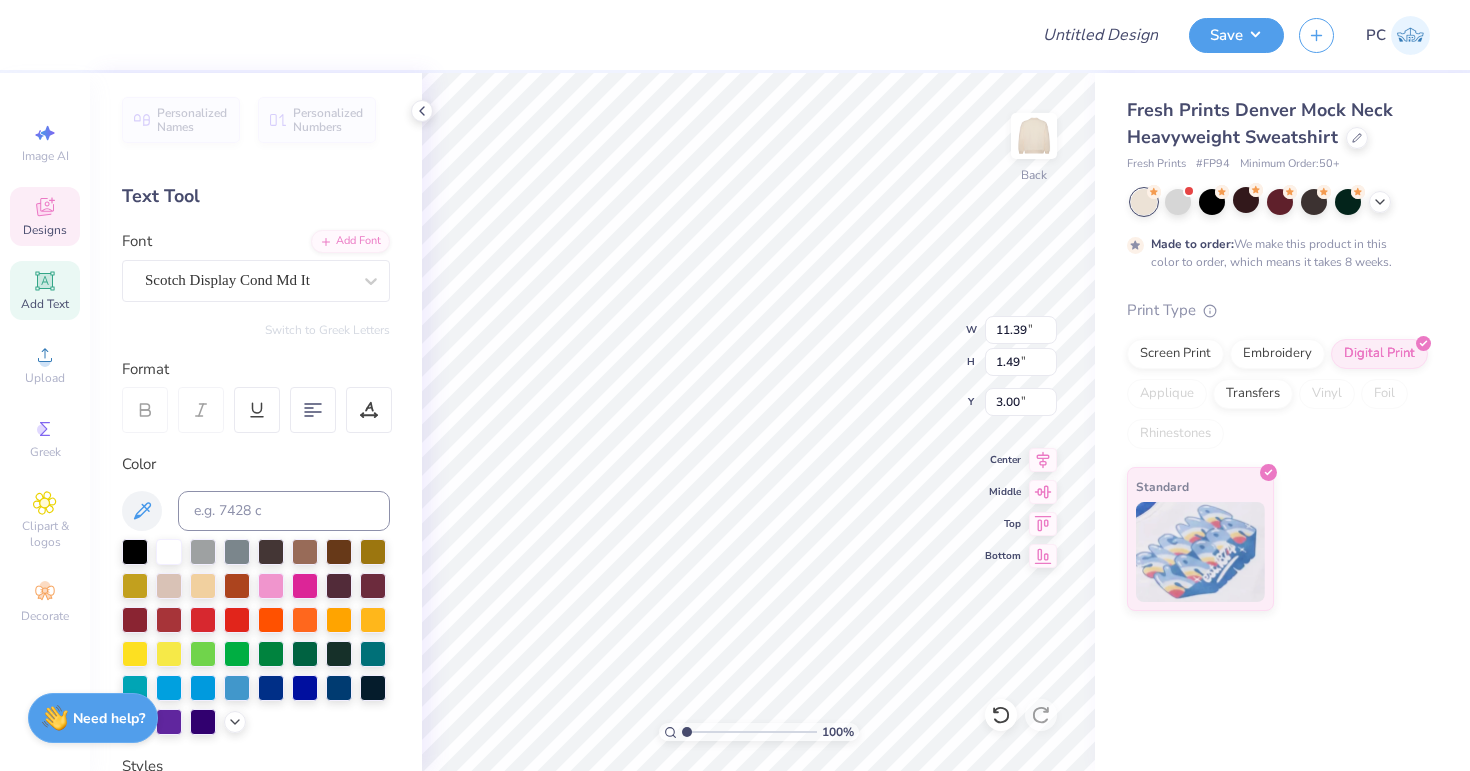 scroll, scrollTop: 0, scrollLeft: 8, axis: horizontal 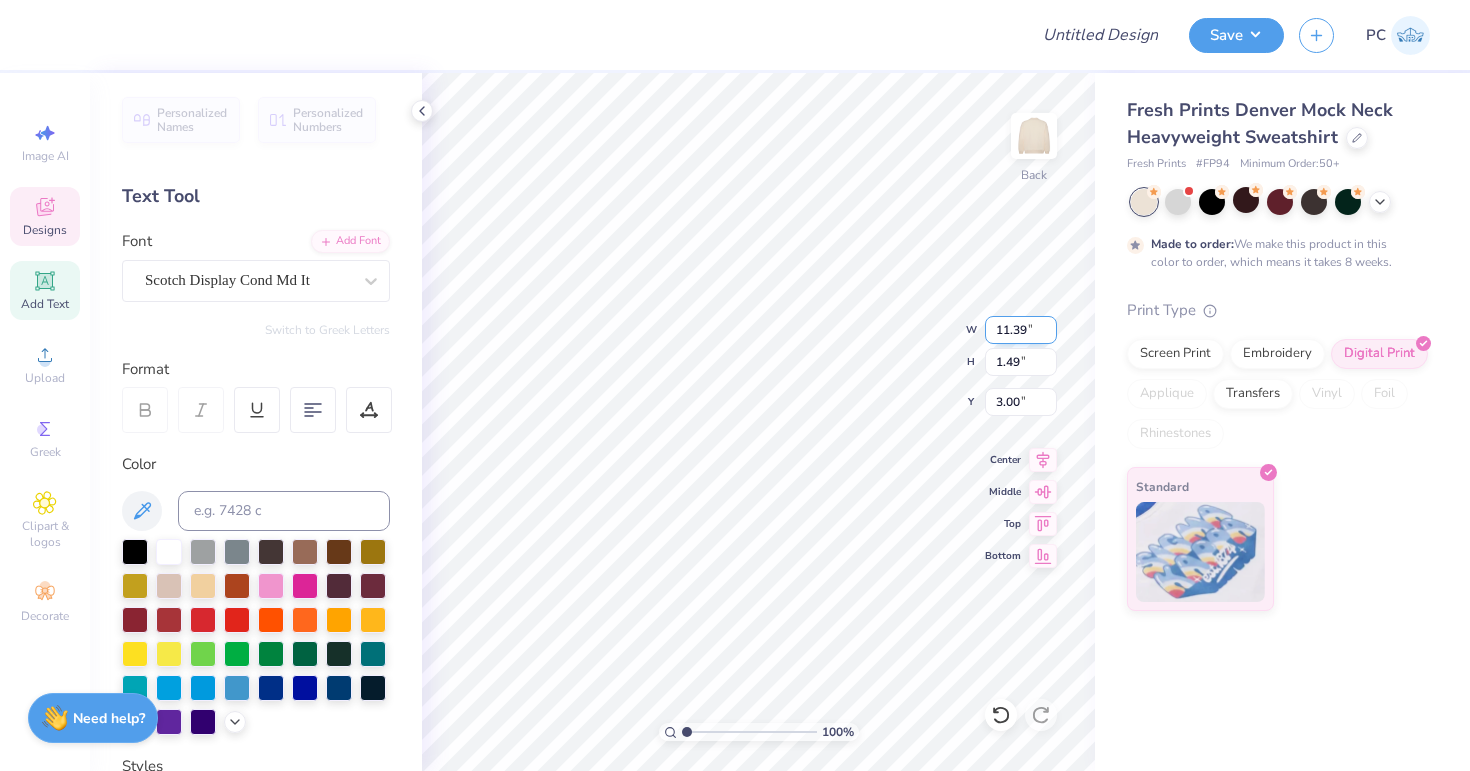 click on "100  % Back W 11.39 11.39 " H 1.49 1.49 " Y 3.00 3.00 " Center Middle Top Bottom" at bounding box center [758, 422] 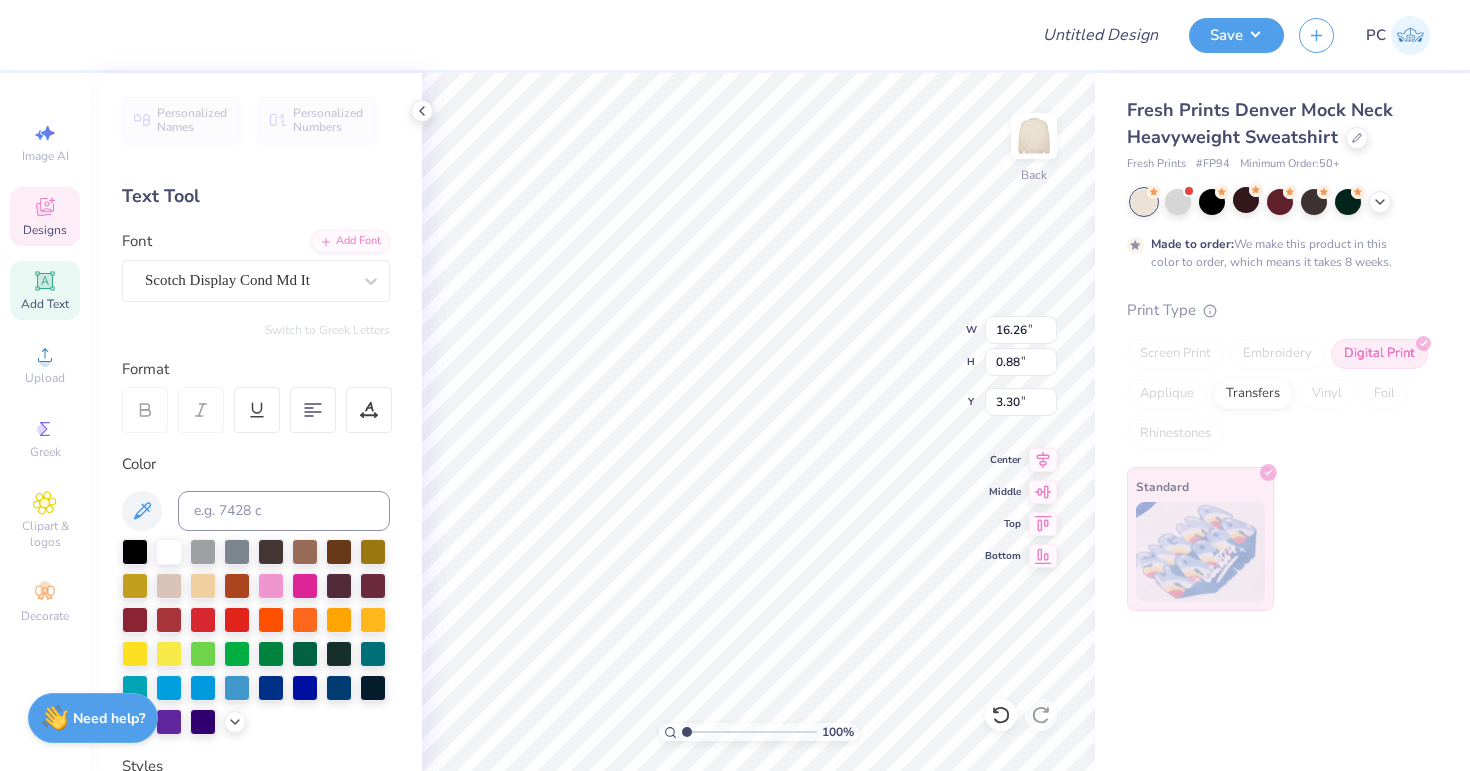 scroll, scrollTop: 0, scrollLeft: 7, axis: horizontal 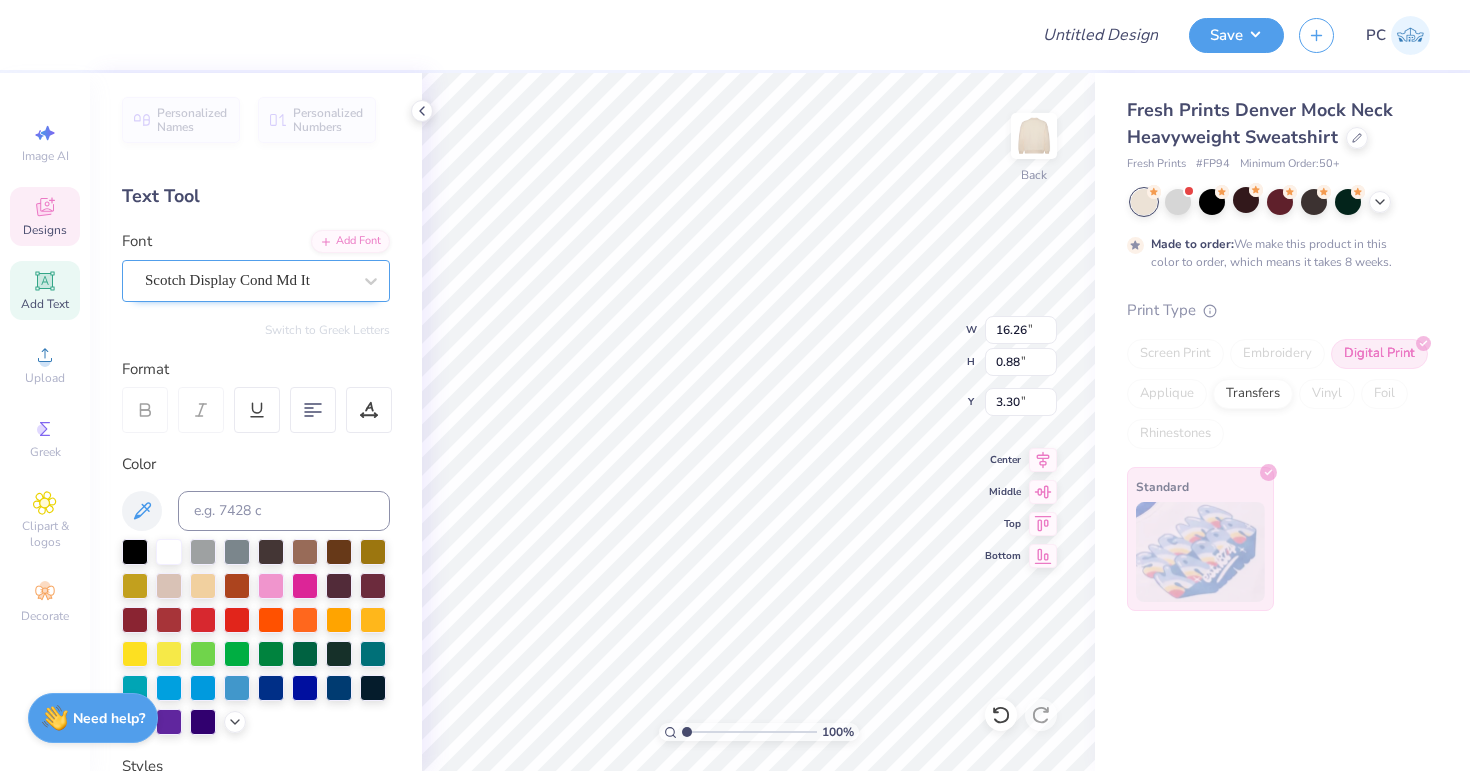 type on "ALPHA XI OMICRON" 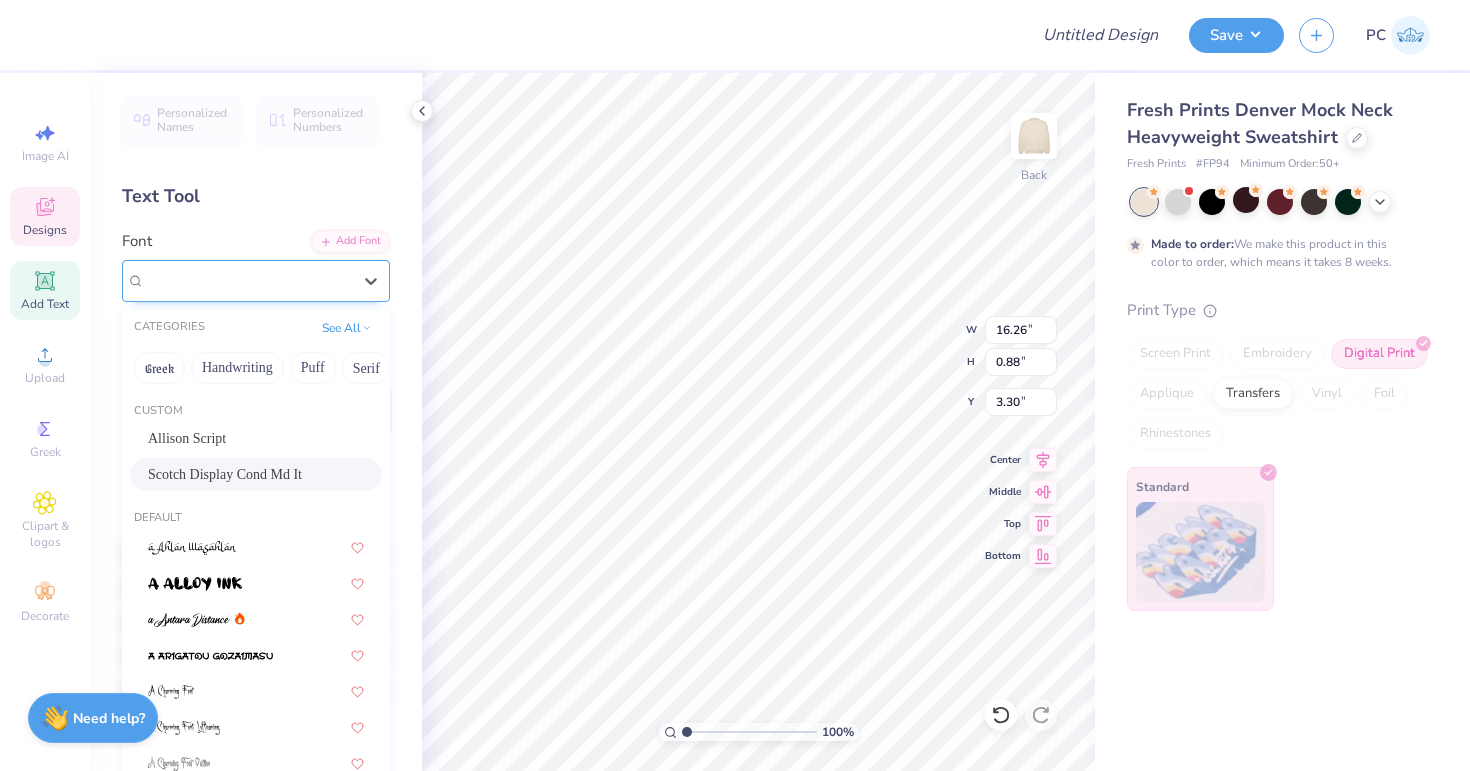 click on "Scotch Display Cond Md It" at bounding box center [248, 280] 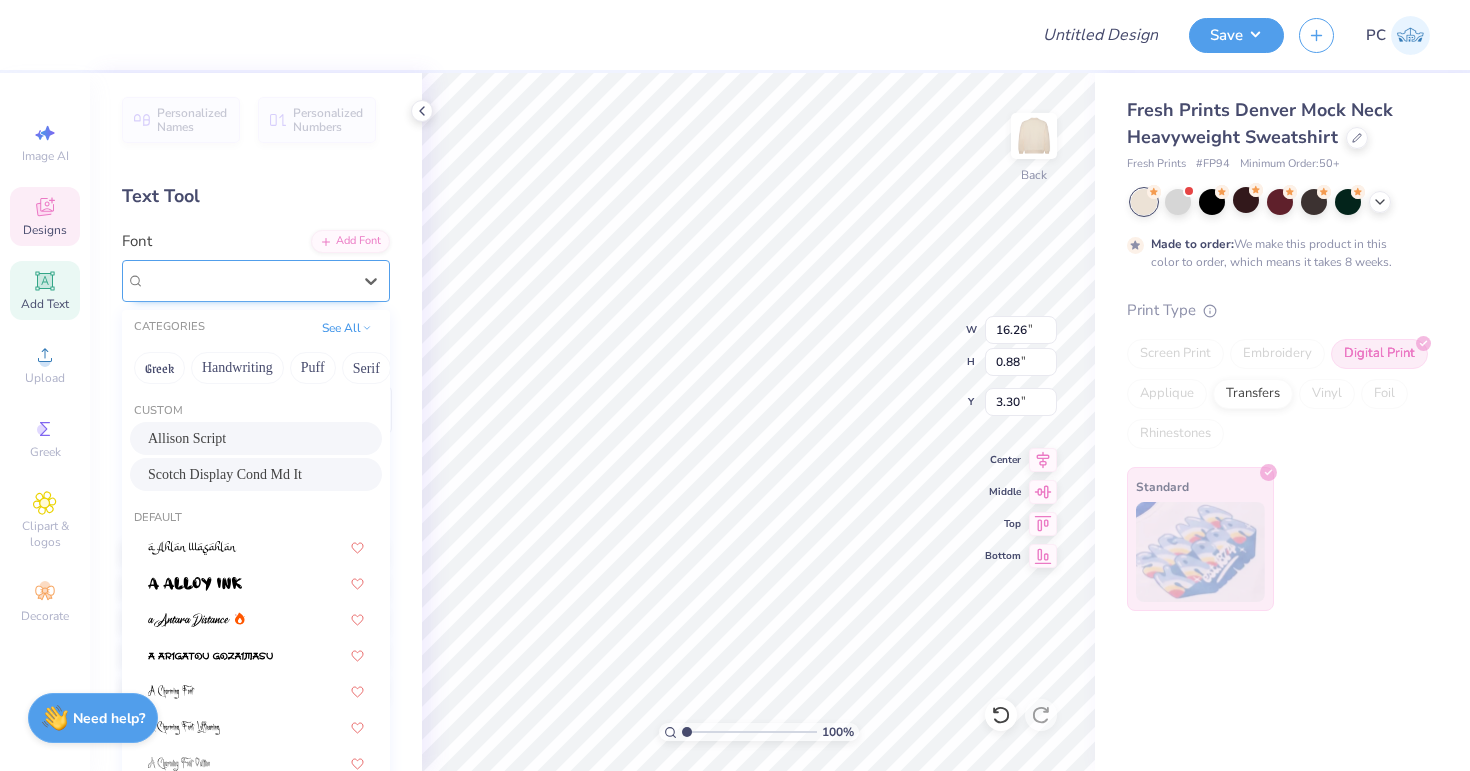 click on "Scotch Display Cond Md It" at bounding box center [227, 280] 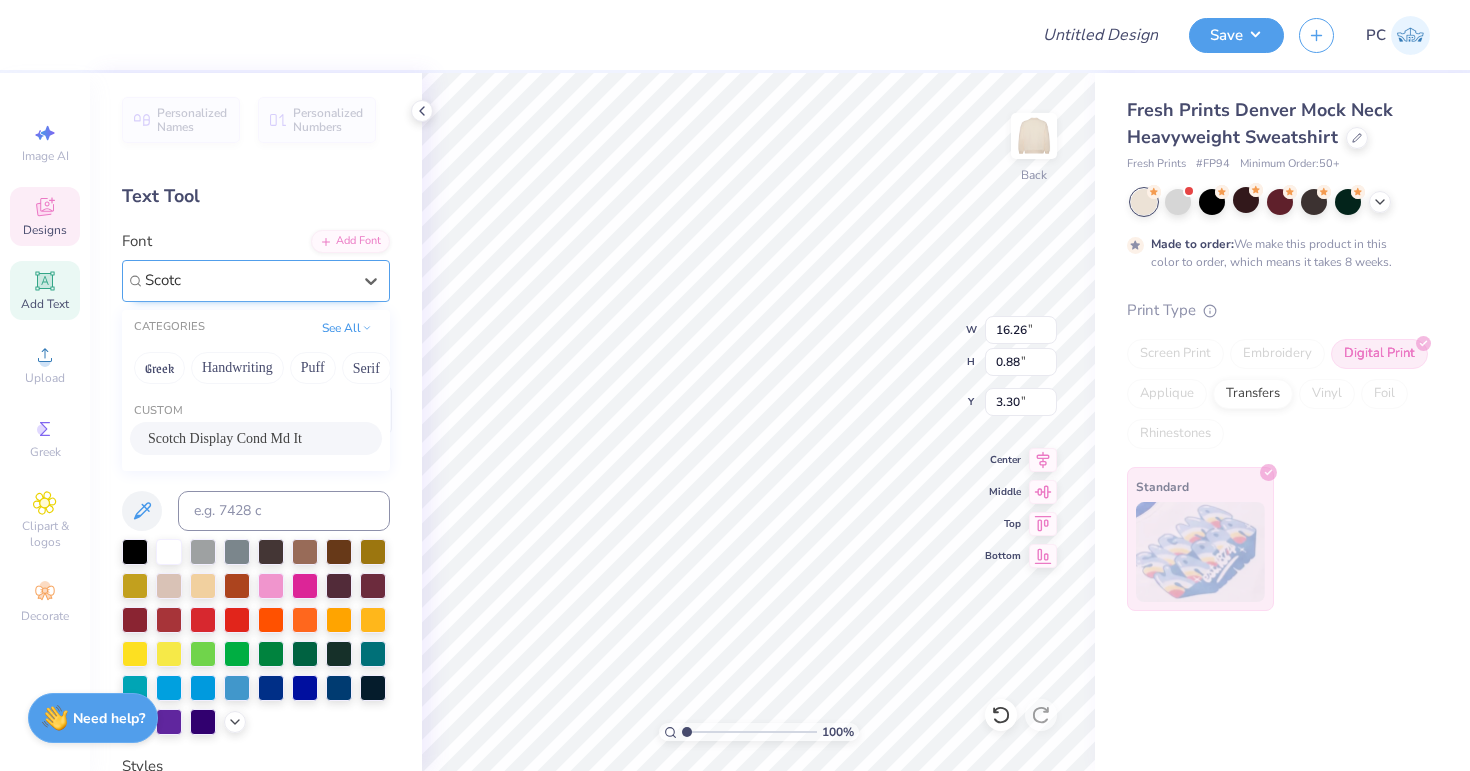type on "Scotch" 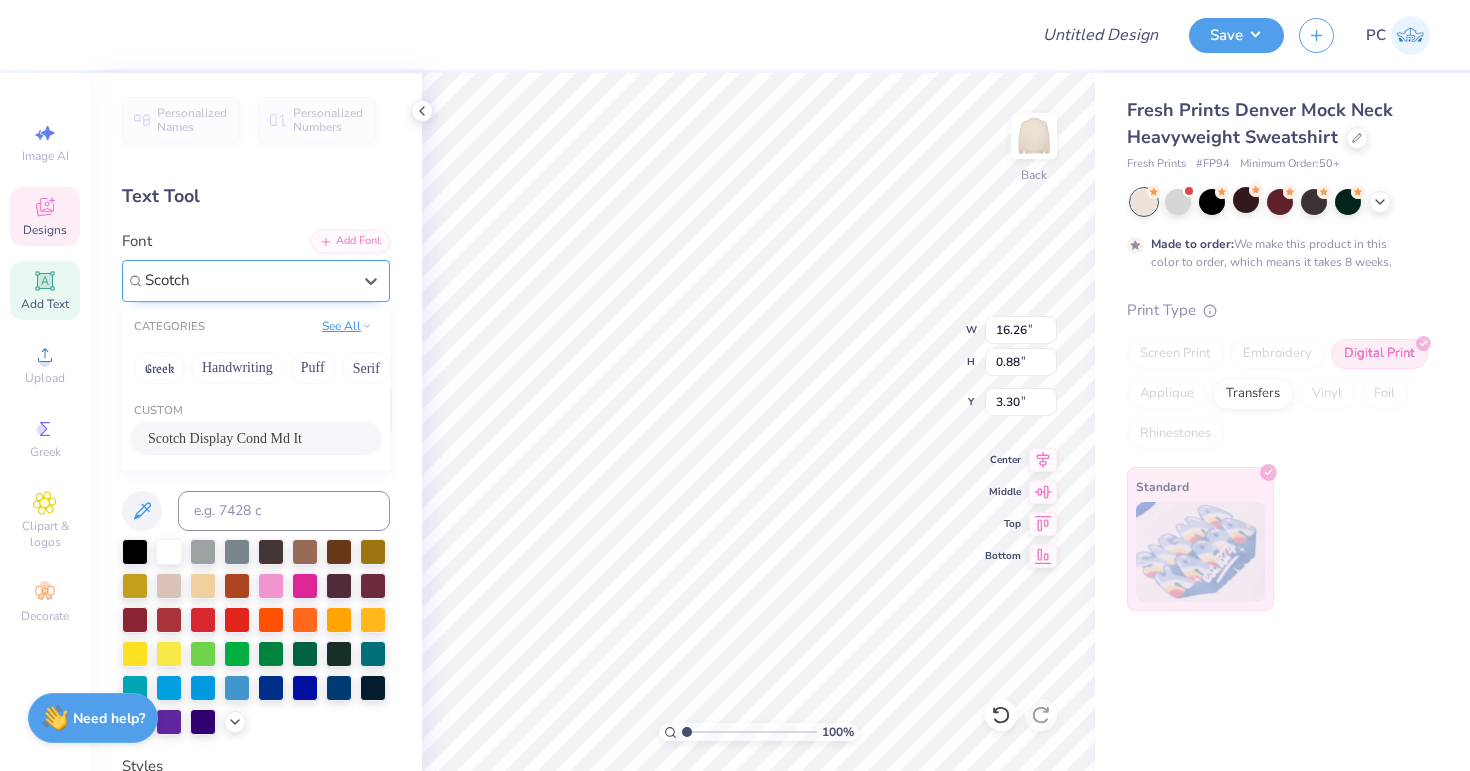 click on "See All" at bounding box center (347, 326) 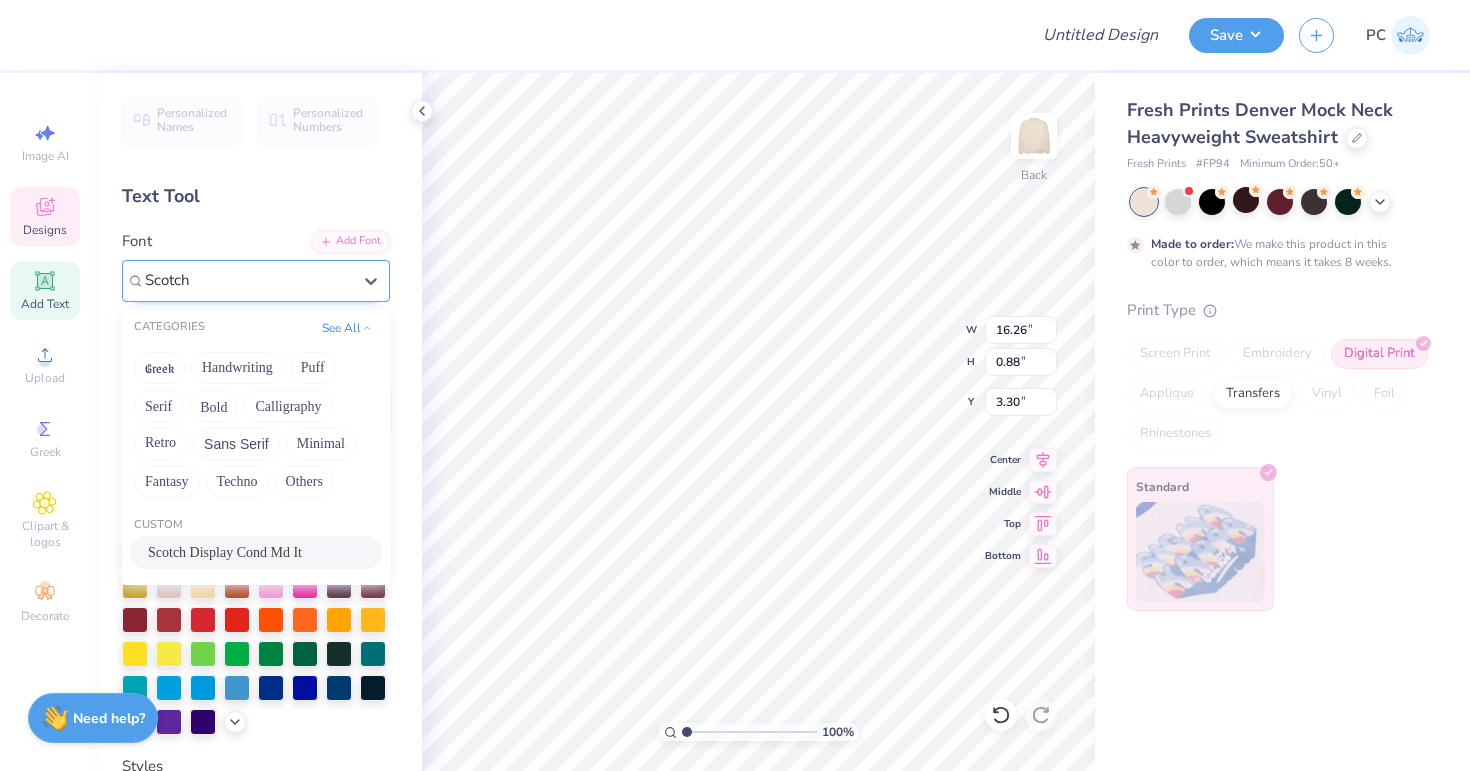 click on "Scotch" at bounding box center (248, 280) 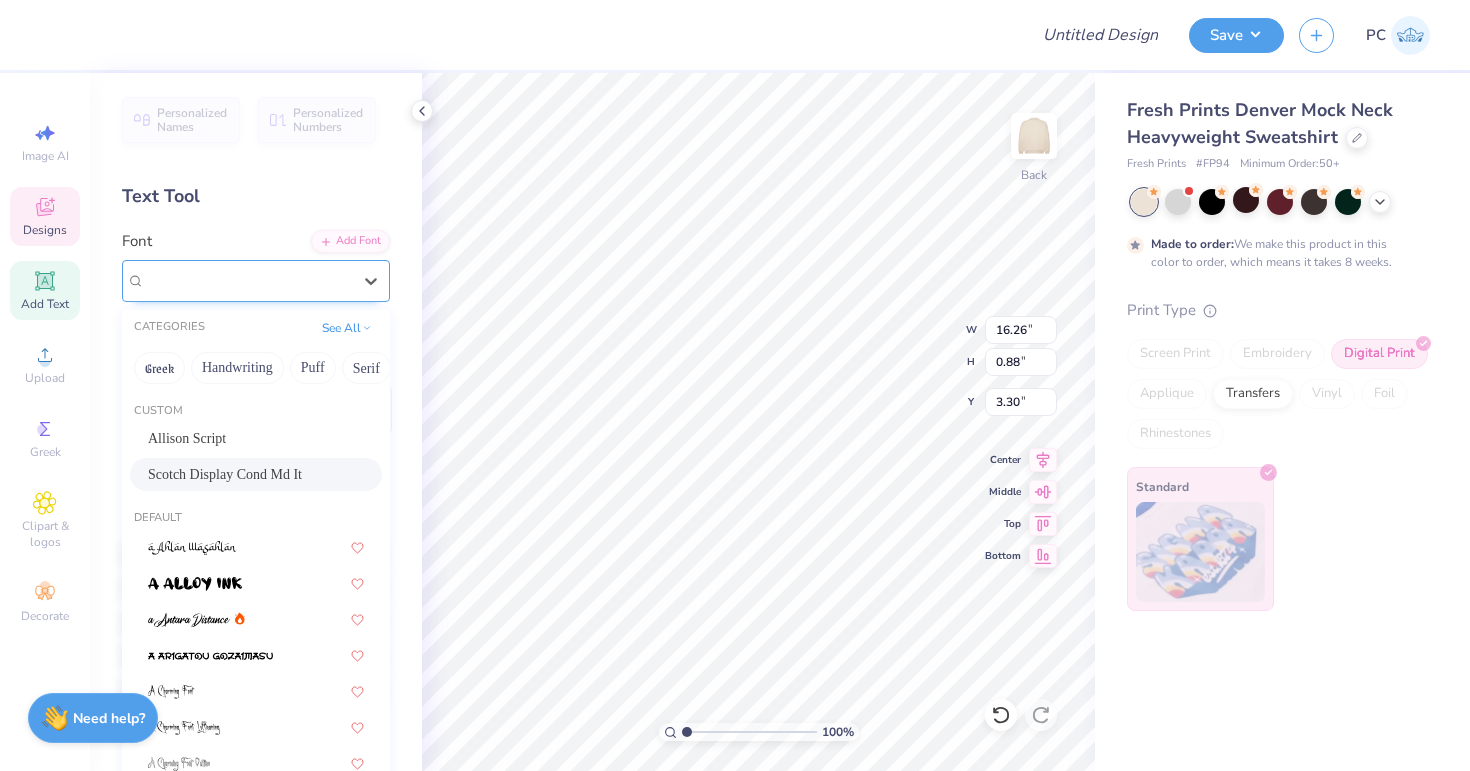 click on "Scotch Display Cond Md It" at bounding box center (248, 280) 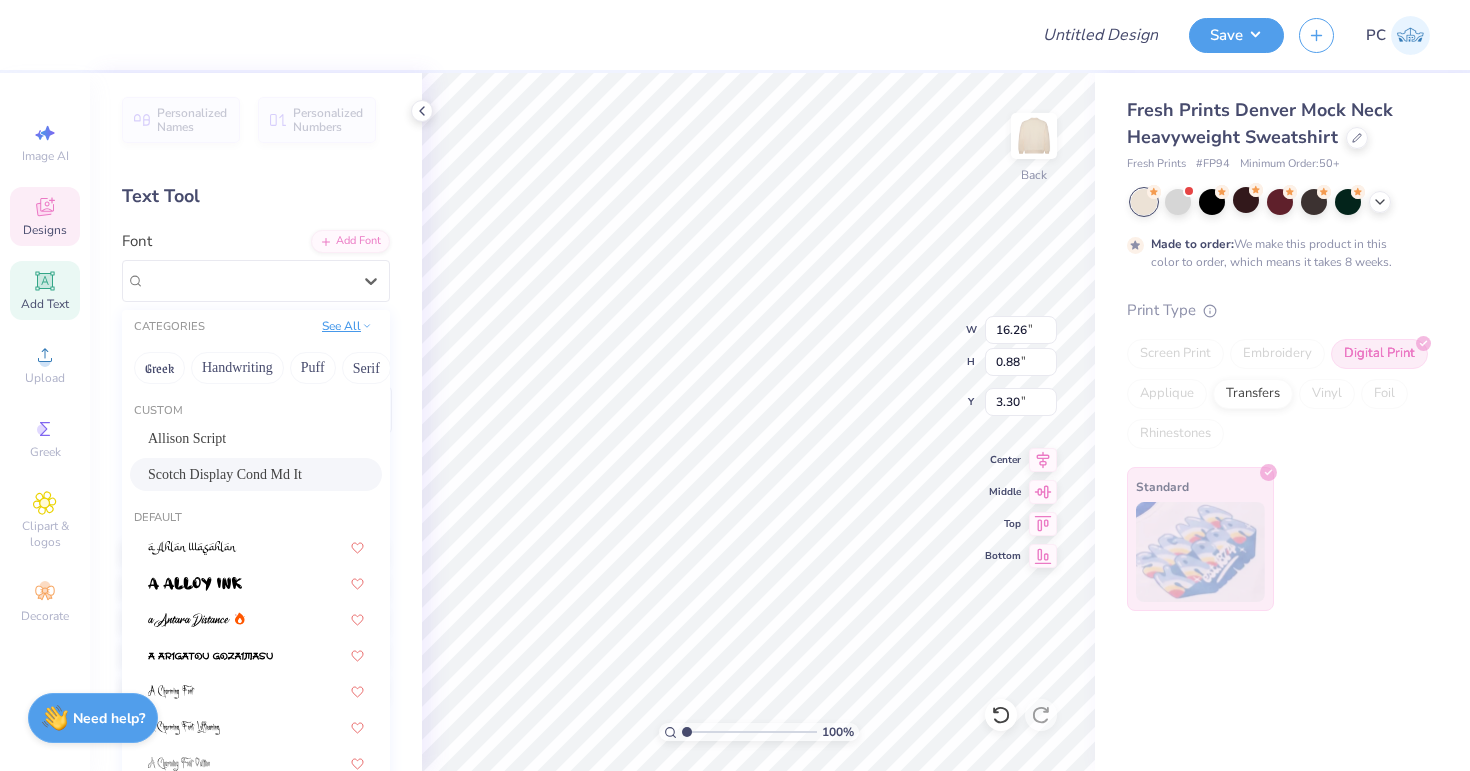 click on "See All" at bounding box center (347, 326) 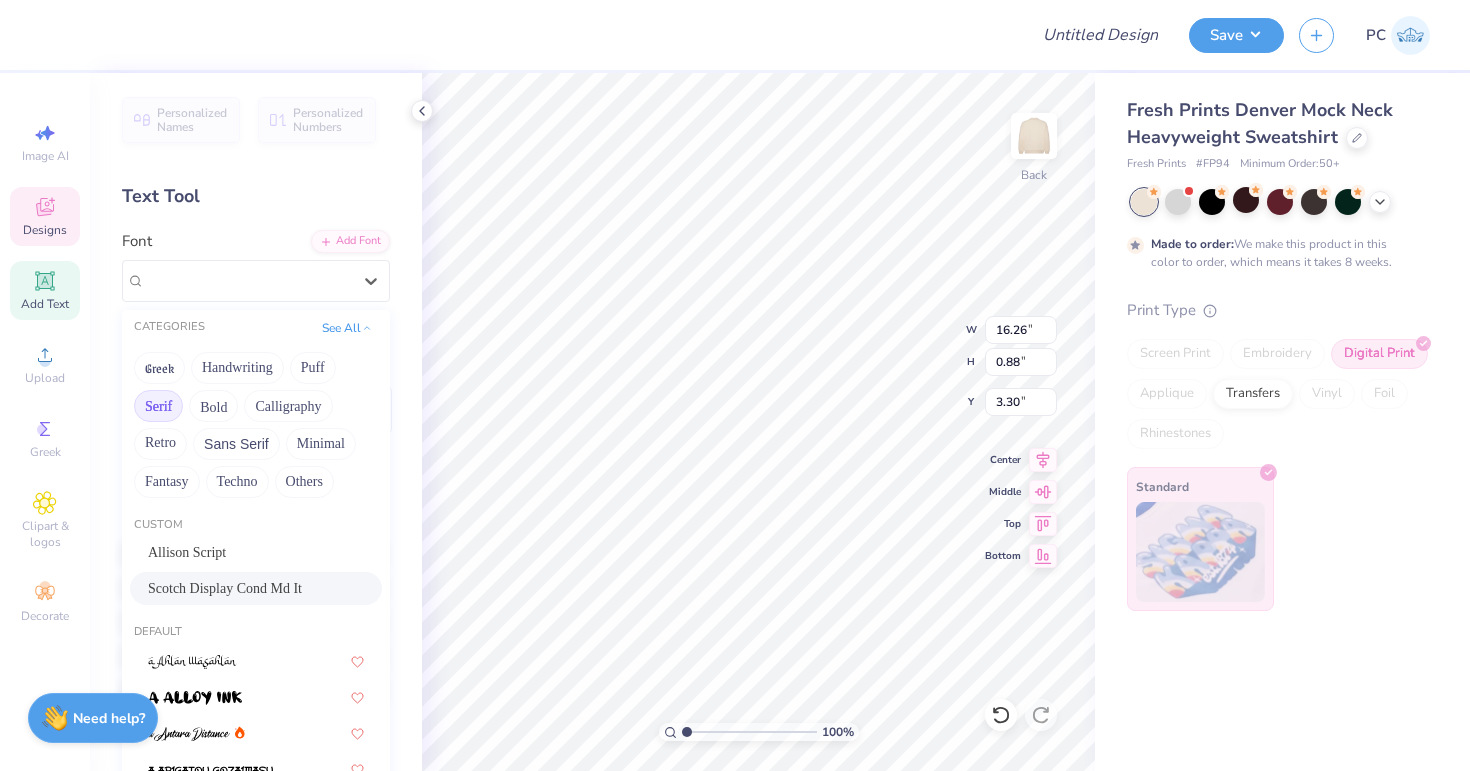 click on "Serif" at bounding box center [158, 406] 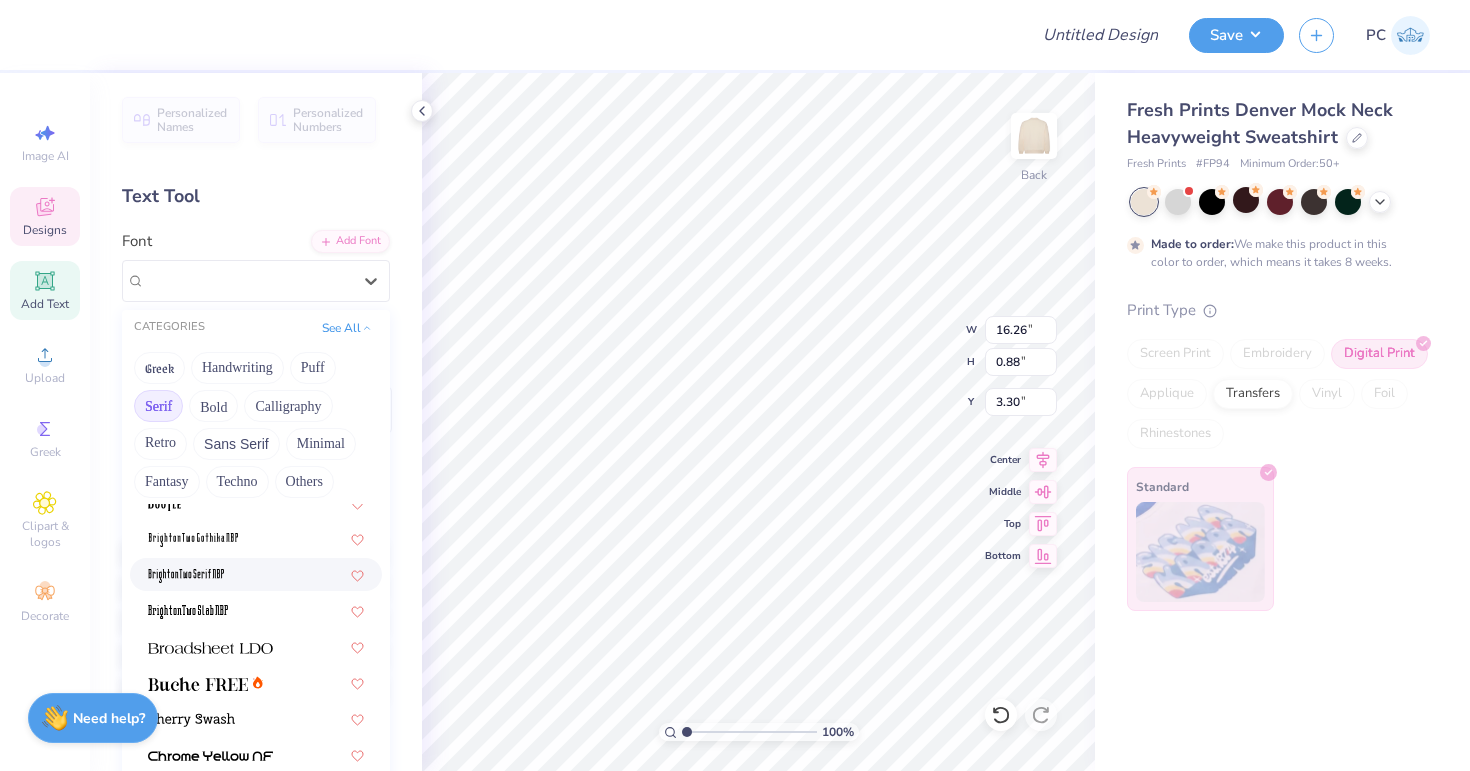 scroll, scrollTop: 0, scrollLeft: 0, axis: both 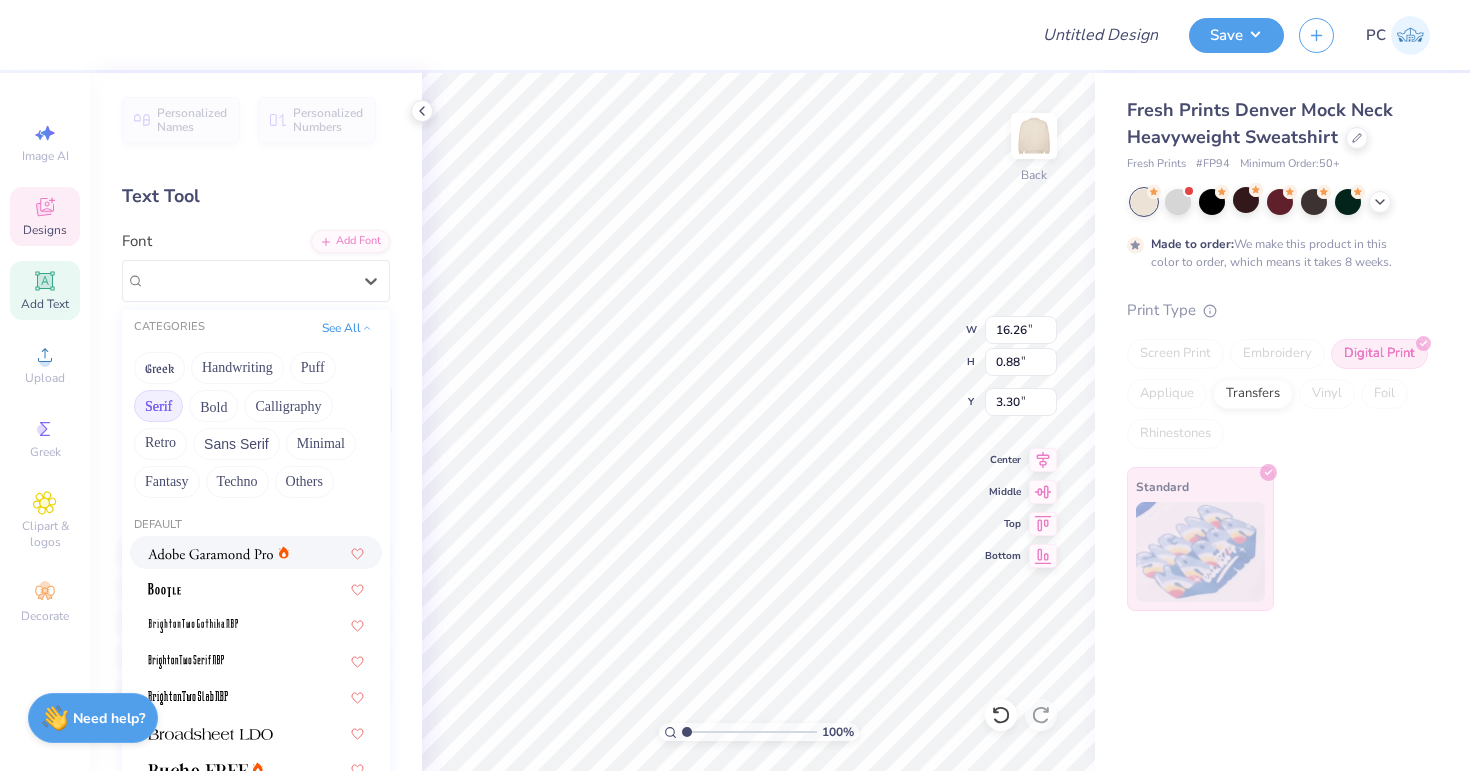 drag, startPoint x: 233, startPoint y: 574, endPoint x: 209, endPoint y: 544, distance: 38.418747 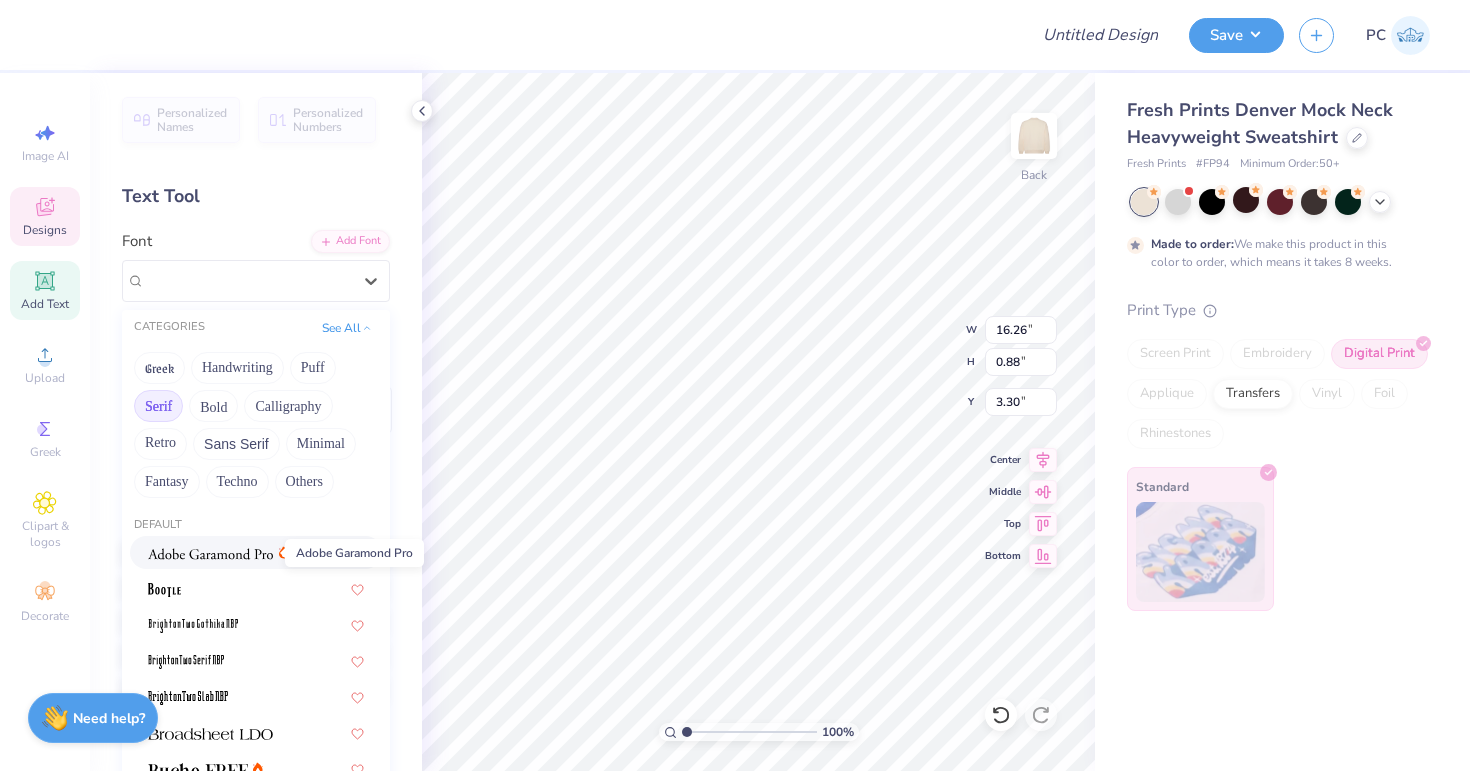 click at bounding box center (210, 554) 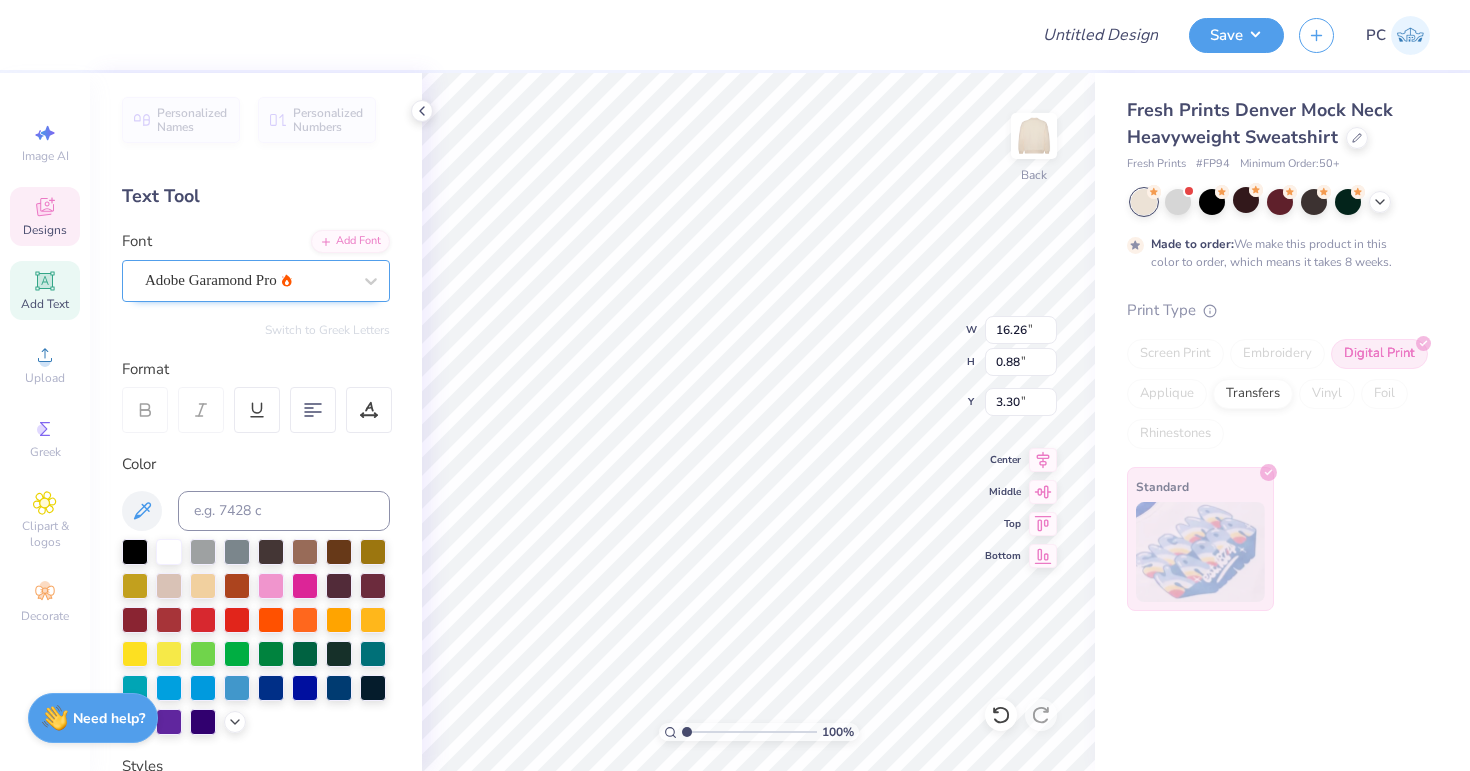 click on "Adobe Garamond Pro" at bounding box center [248, 280] 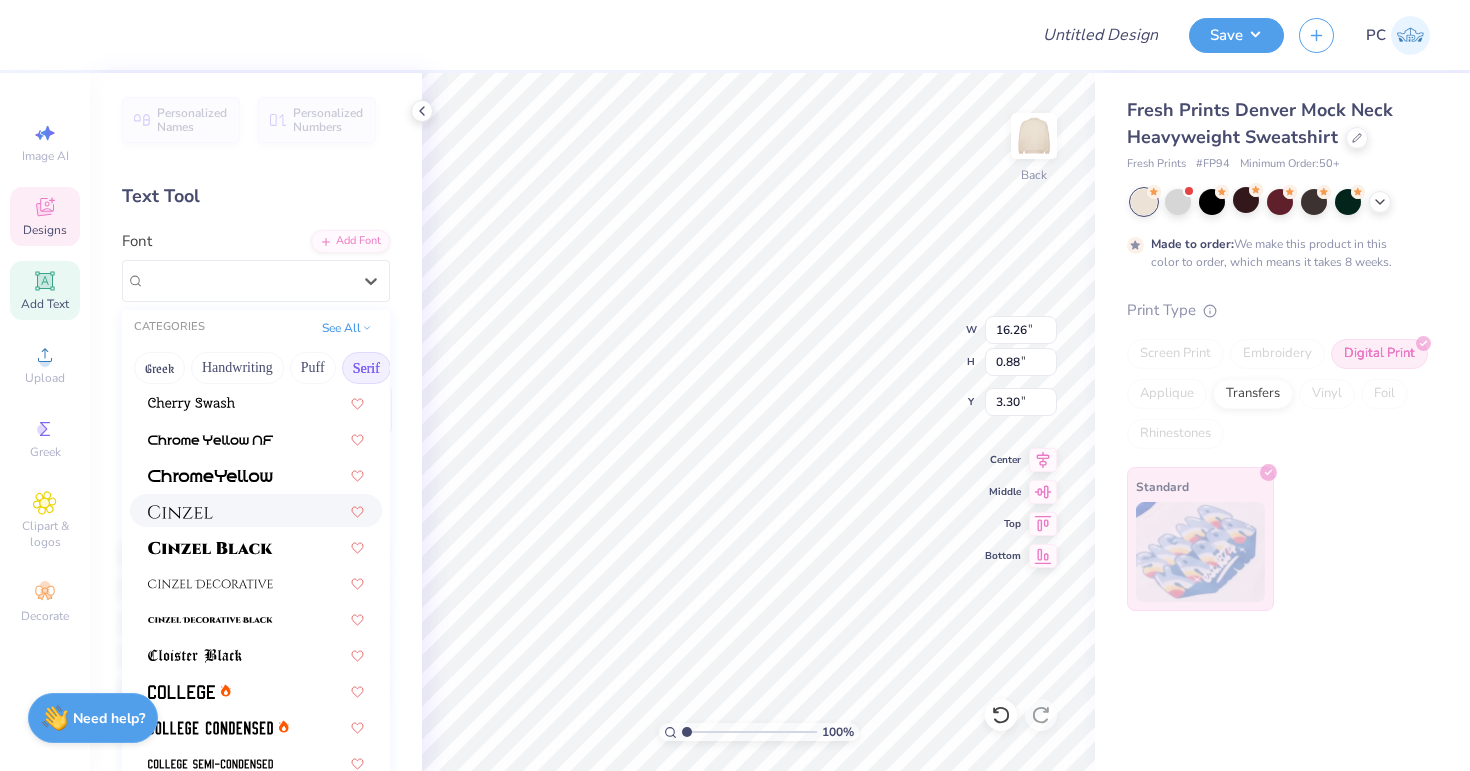 scroll, scrollTop: 298, scrollLeft: 0, axis: vertical 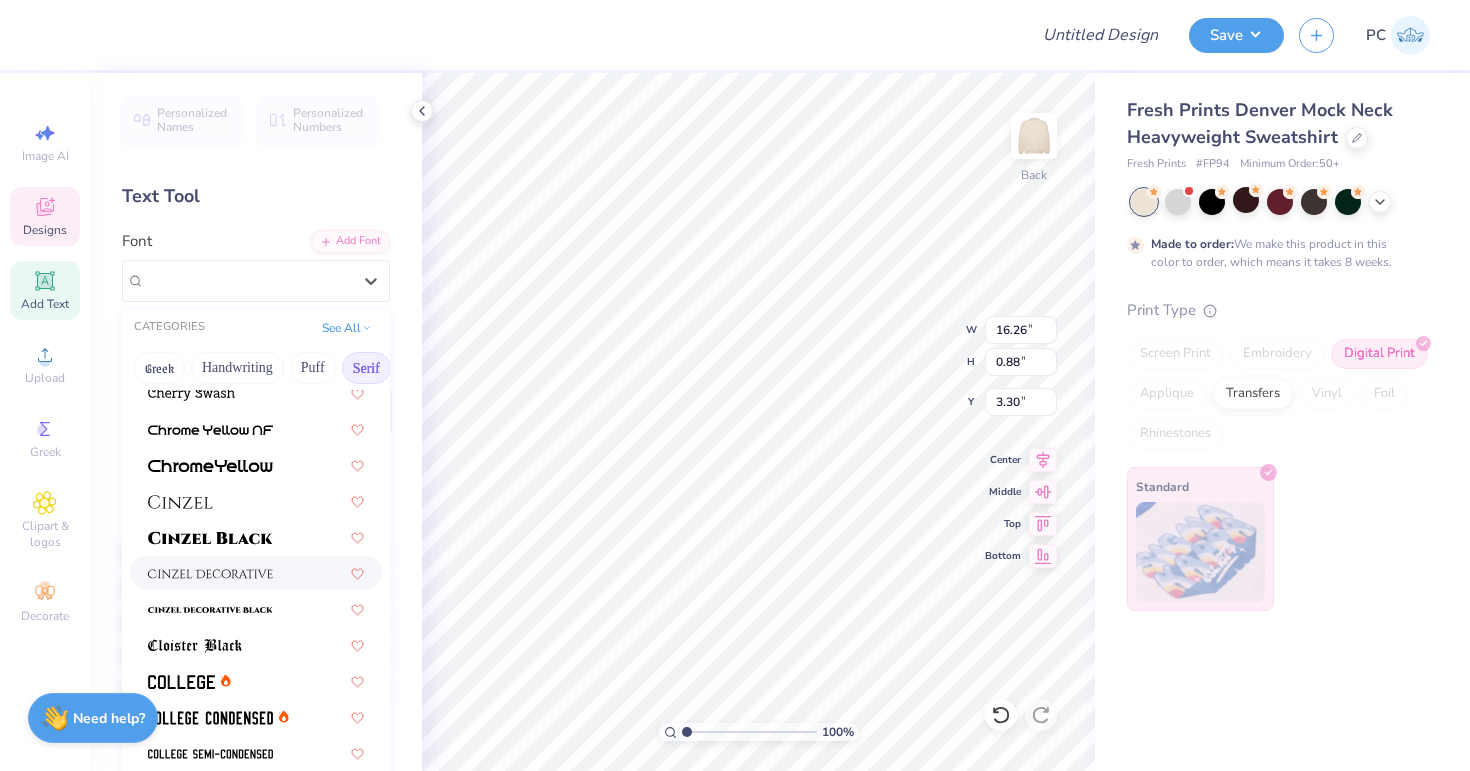 click at bounding box center (210, 574) 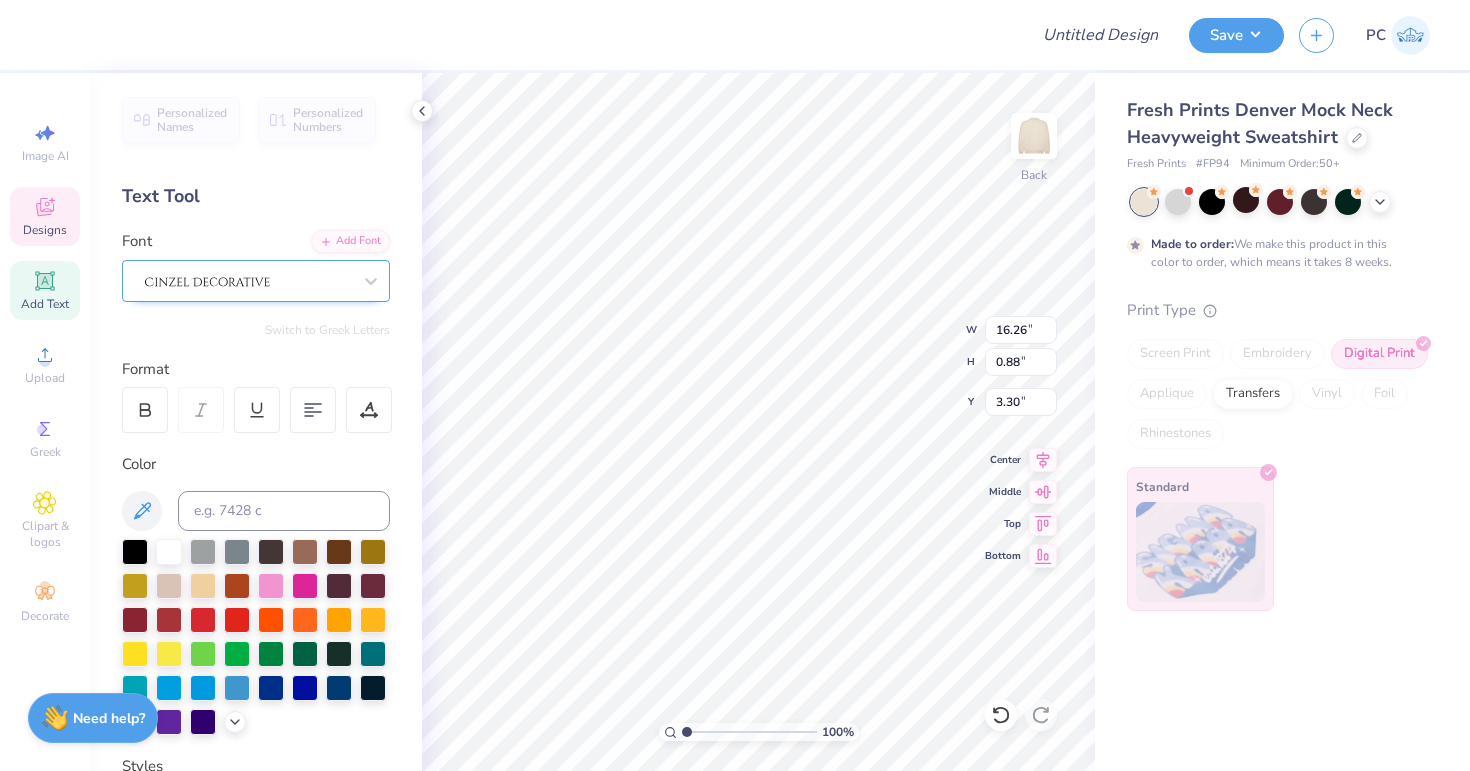 click at bounding box center (248, 280) 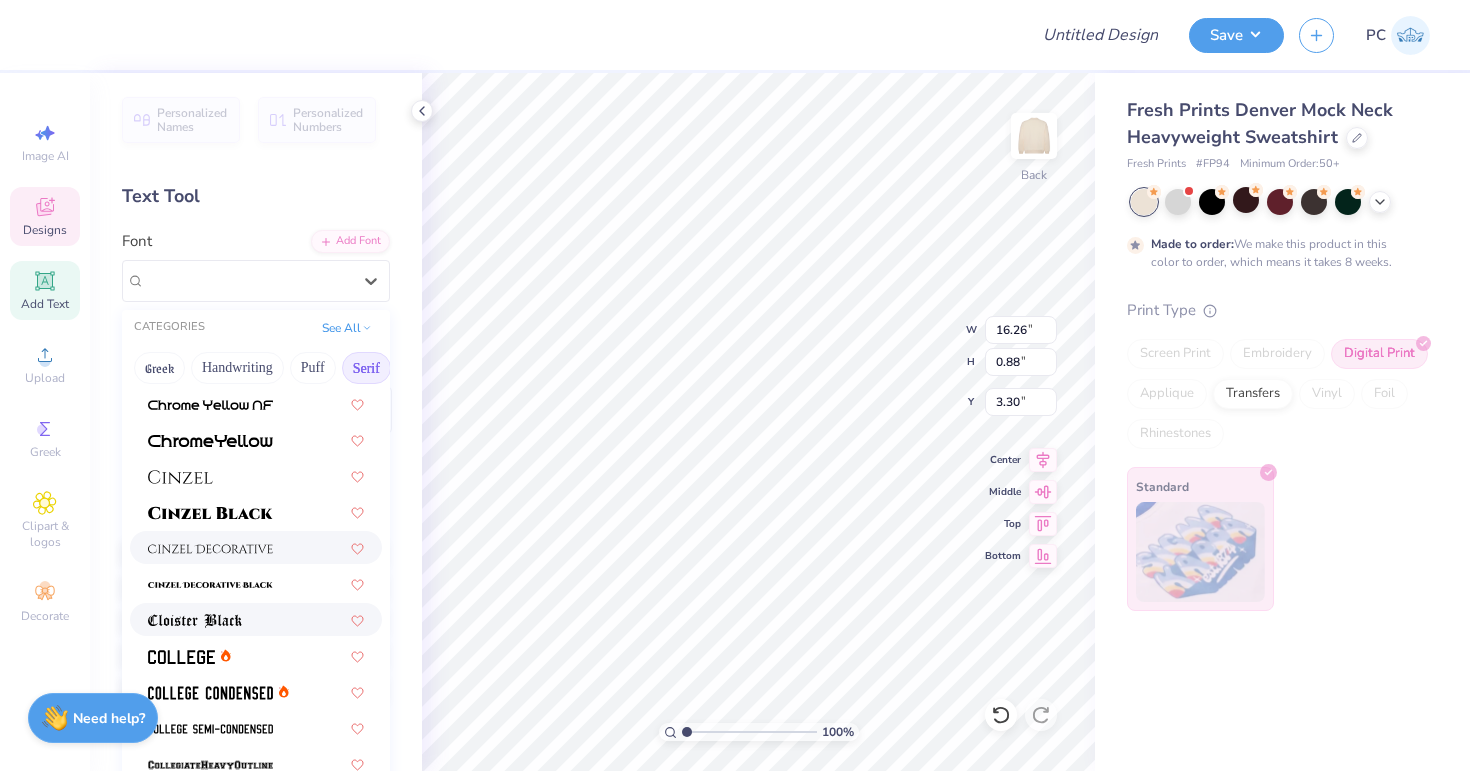 scroll, scrollTop: 332, scrollLeft: 0, axis: vertical 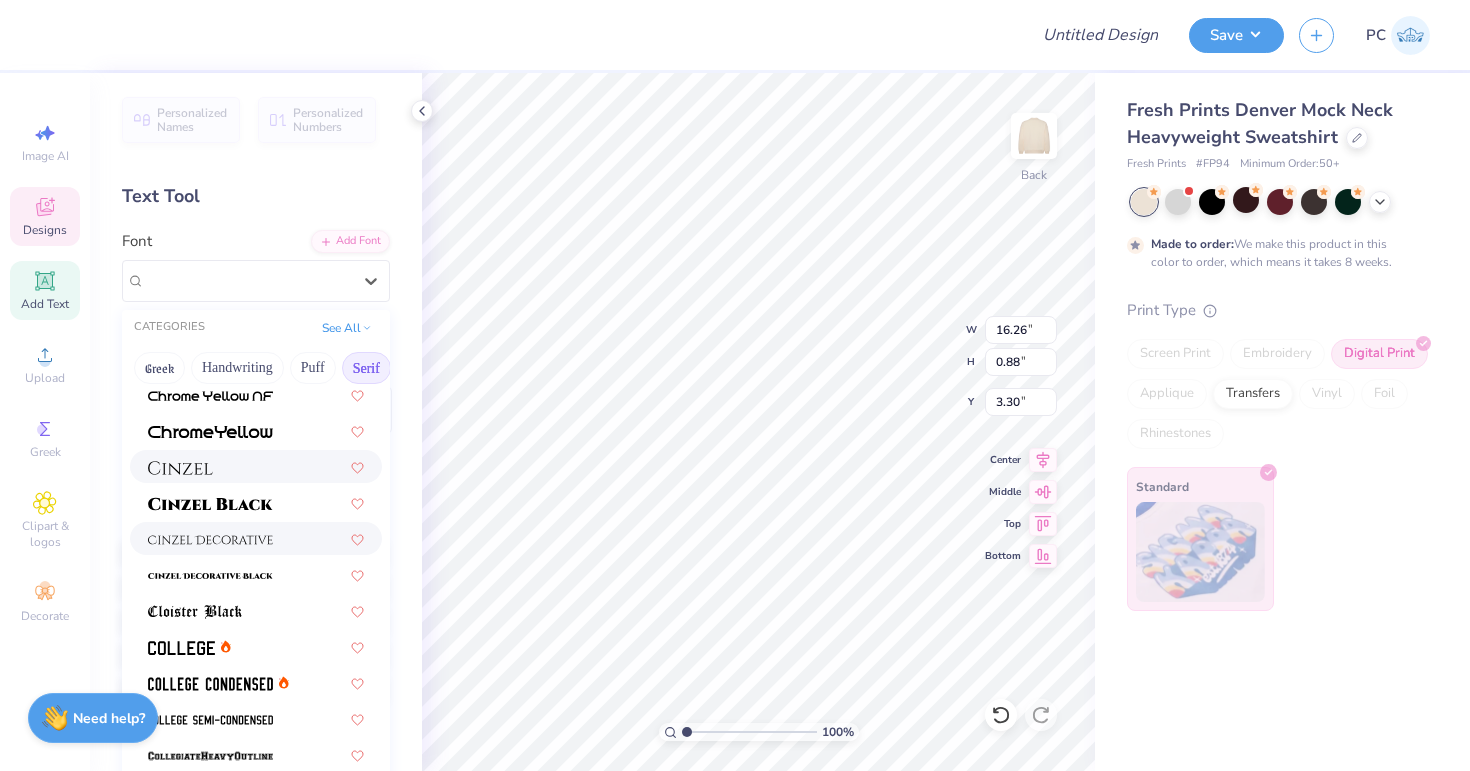 click at bounding box center [180, 468] 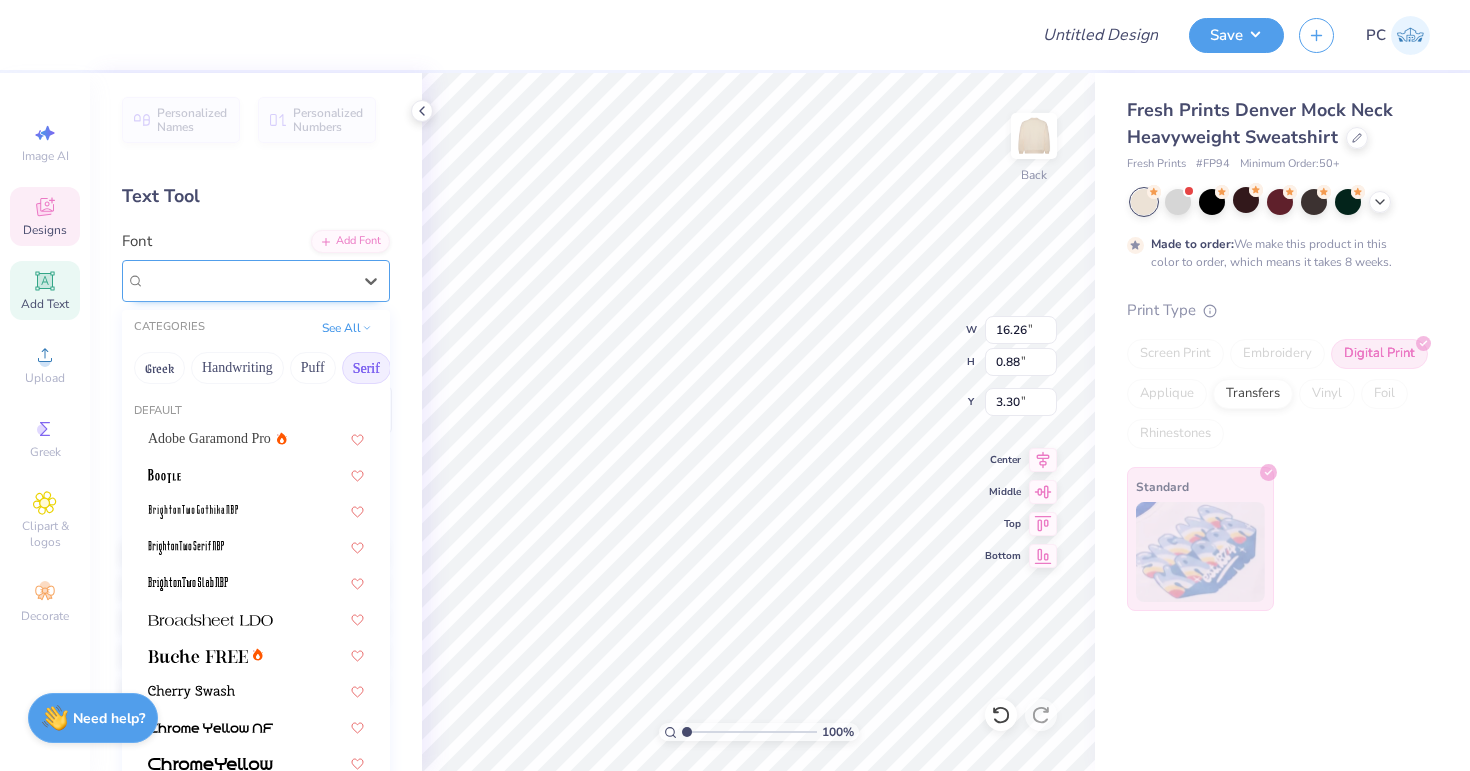 click at bounding box center [248, 280] 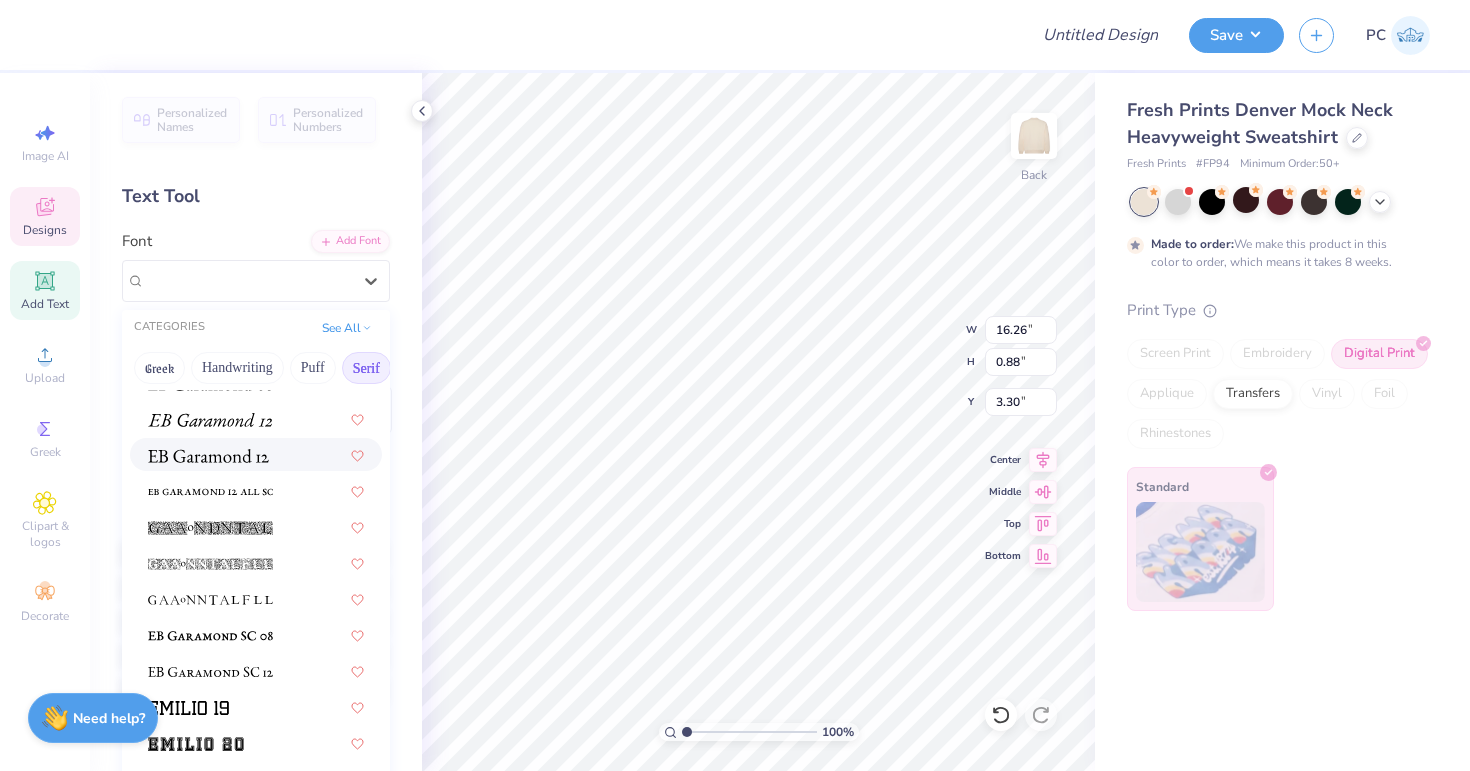 scroll, scrollTop: 1287, scrollLeft: 0, axis: vertical 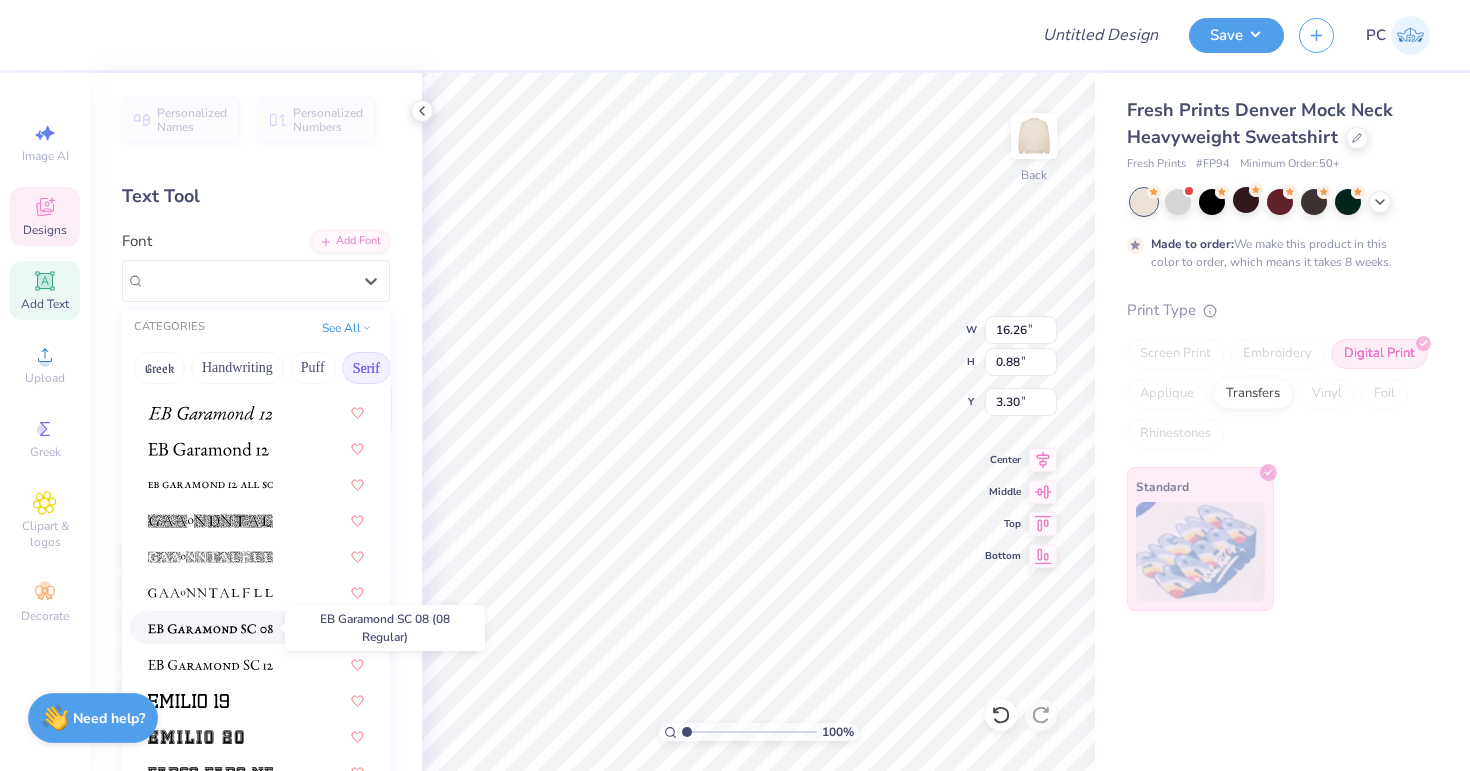 click at bounding box center (210, 629) 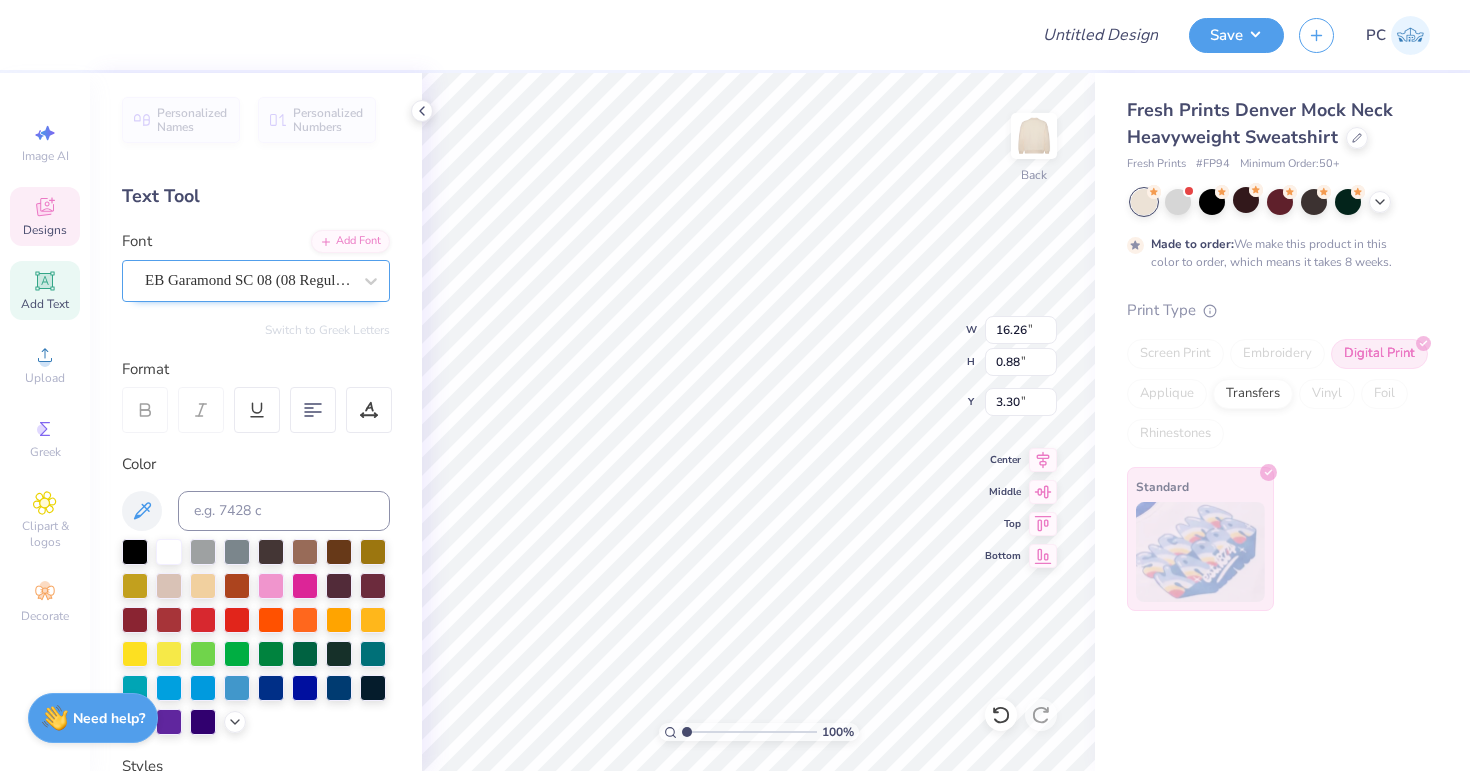 click on "EB Garamond SC 08 (08 Regular)" at bounding box center [248, 280] 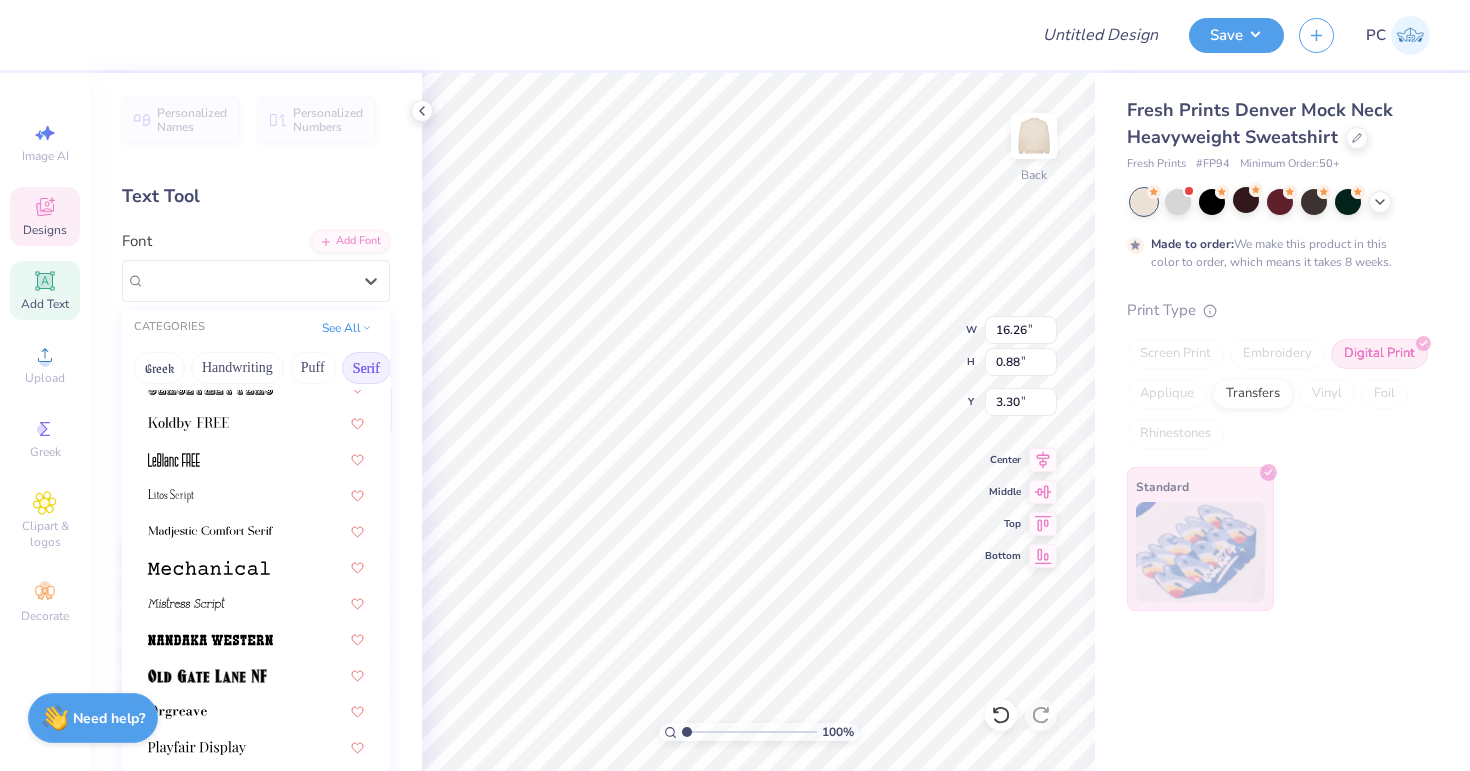 scroll, scrollTop: 2290, scrollLeft: 0, axis: vertical 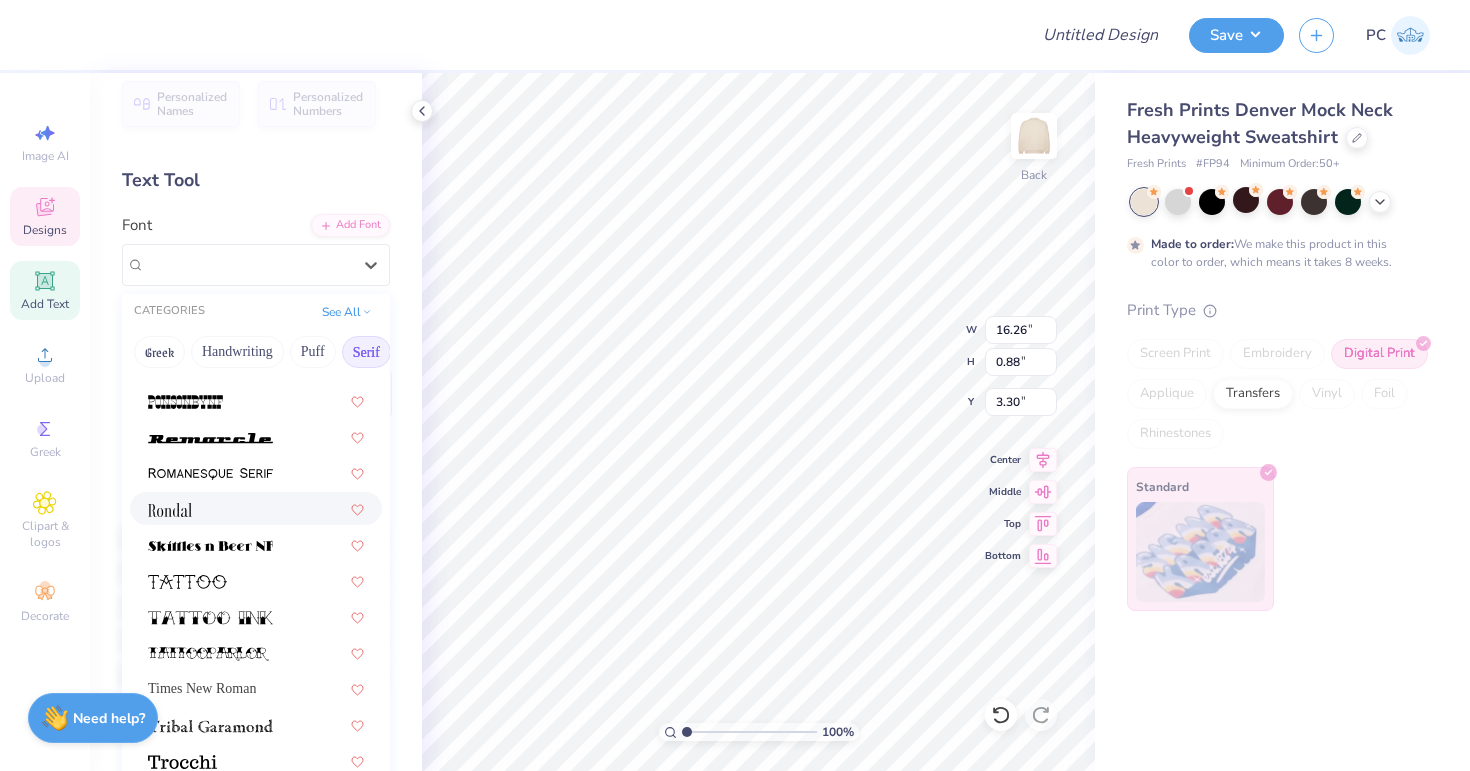 click at bounding box center (256, 508) 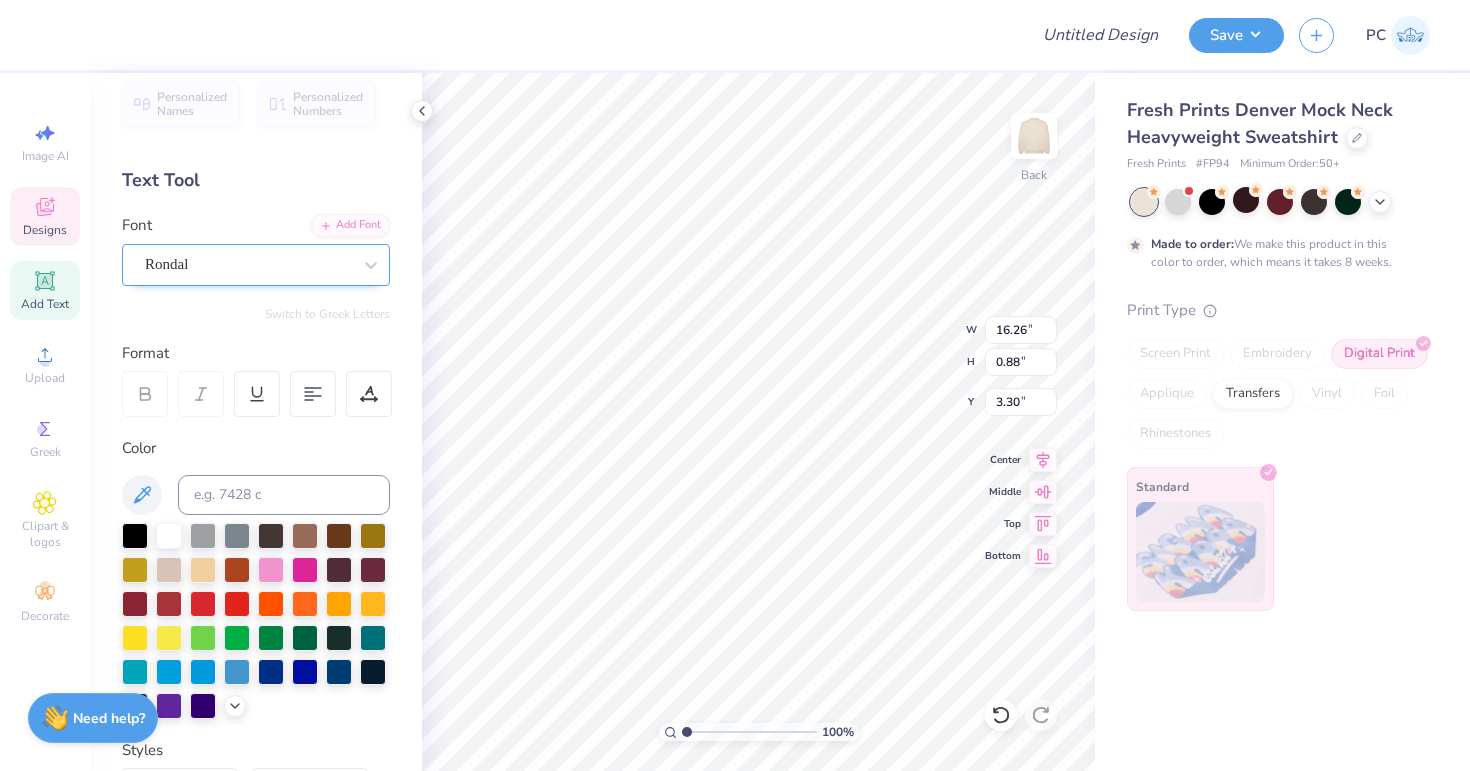 click on "Rondal" at bounding box center [248, 264] 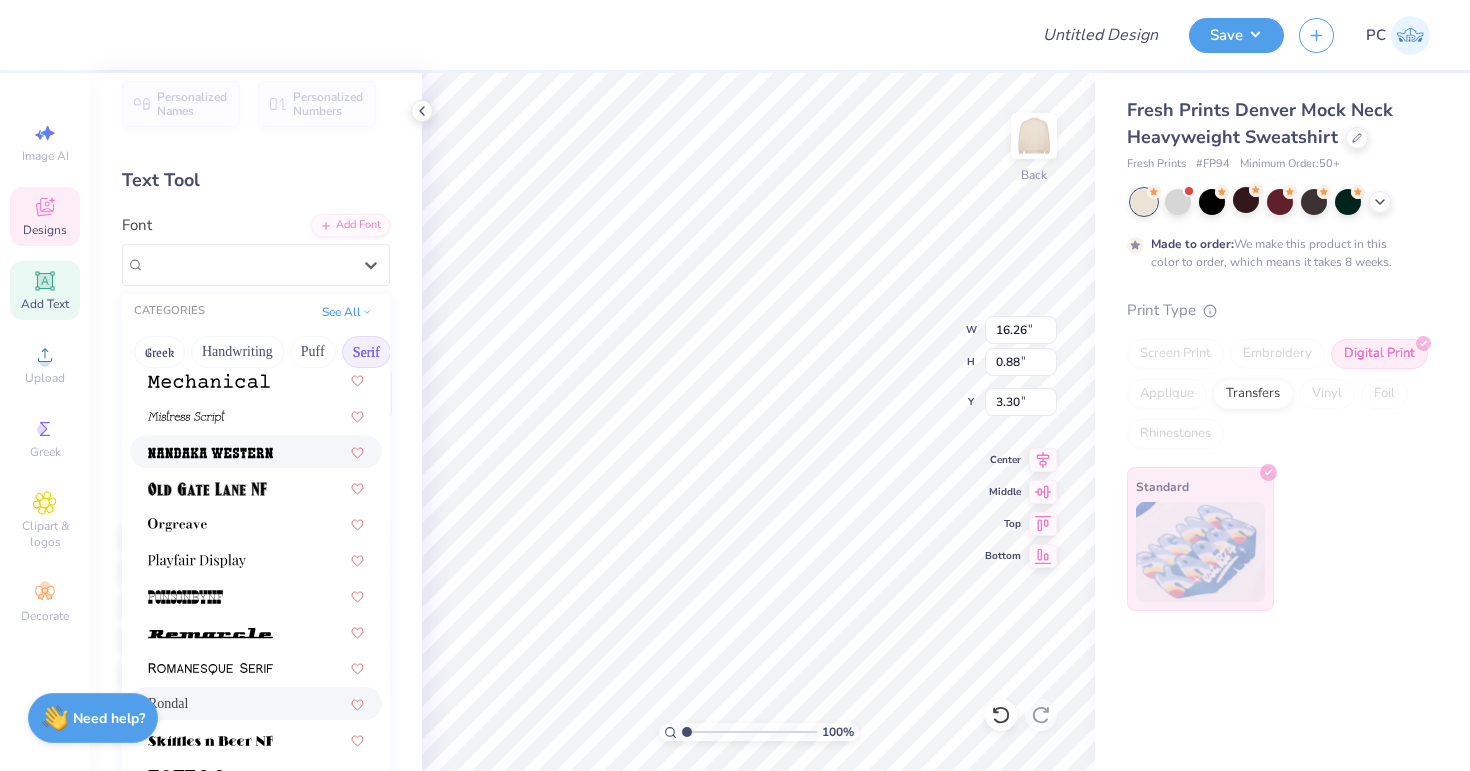 scroll, scrollTop: 2290, scrollLeft: 0, axis: vertical 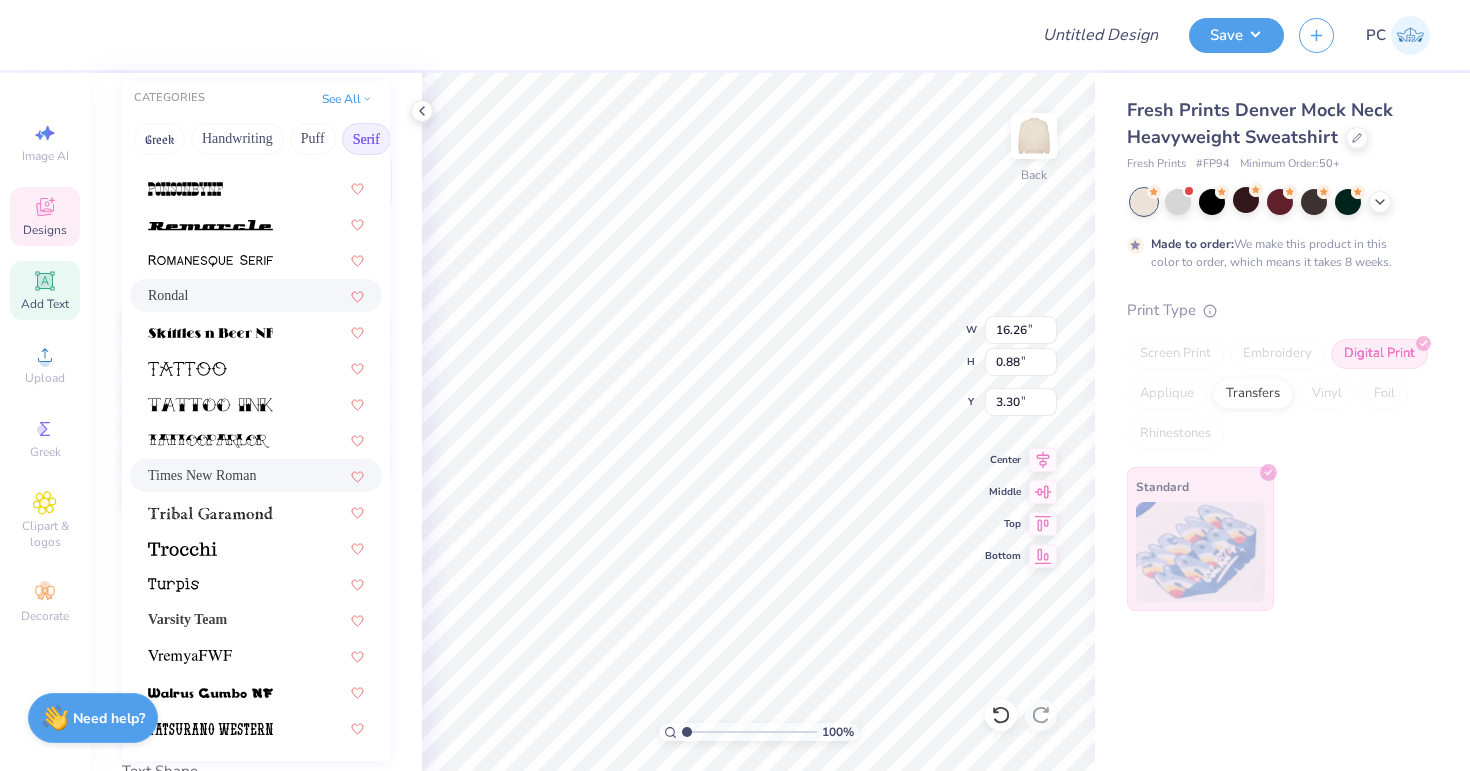 click on "Times New Roman" at bounding box center (202, 475) 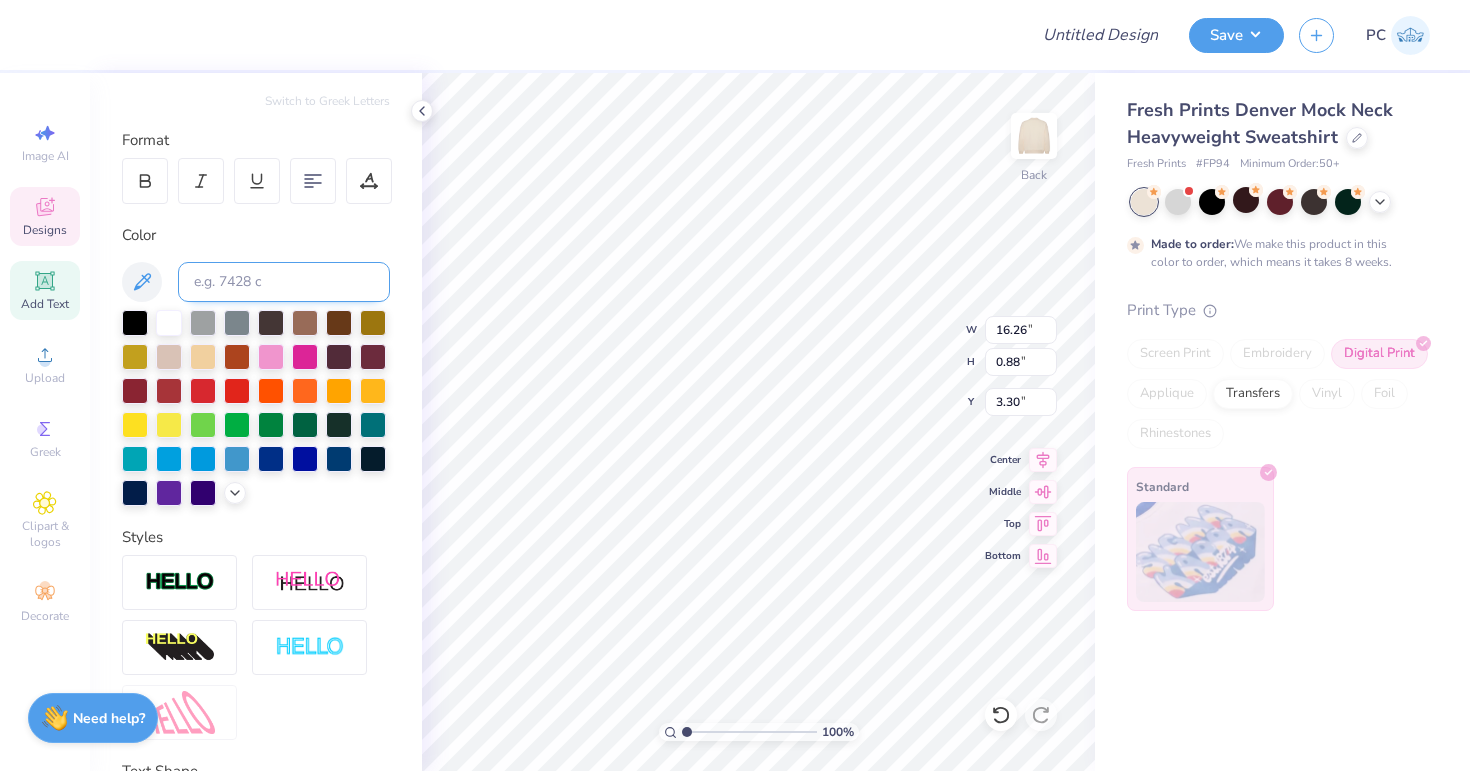 click at bounding box center (284, 282) 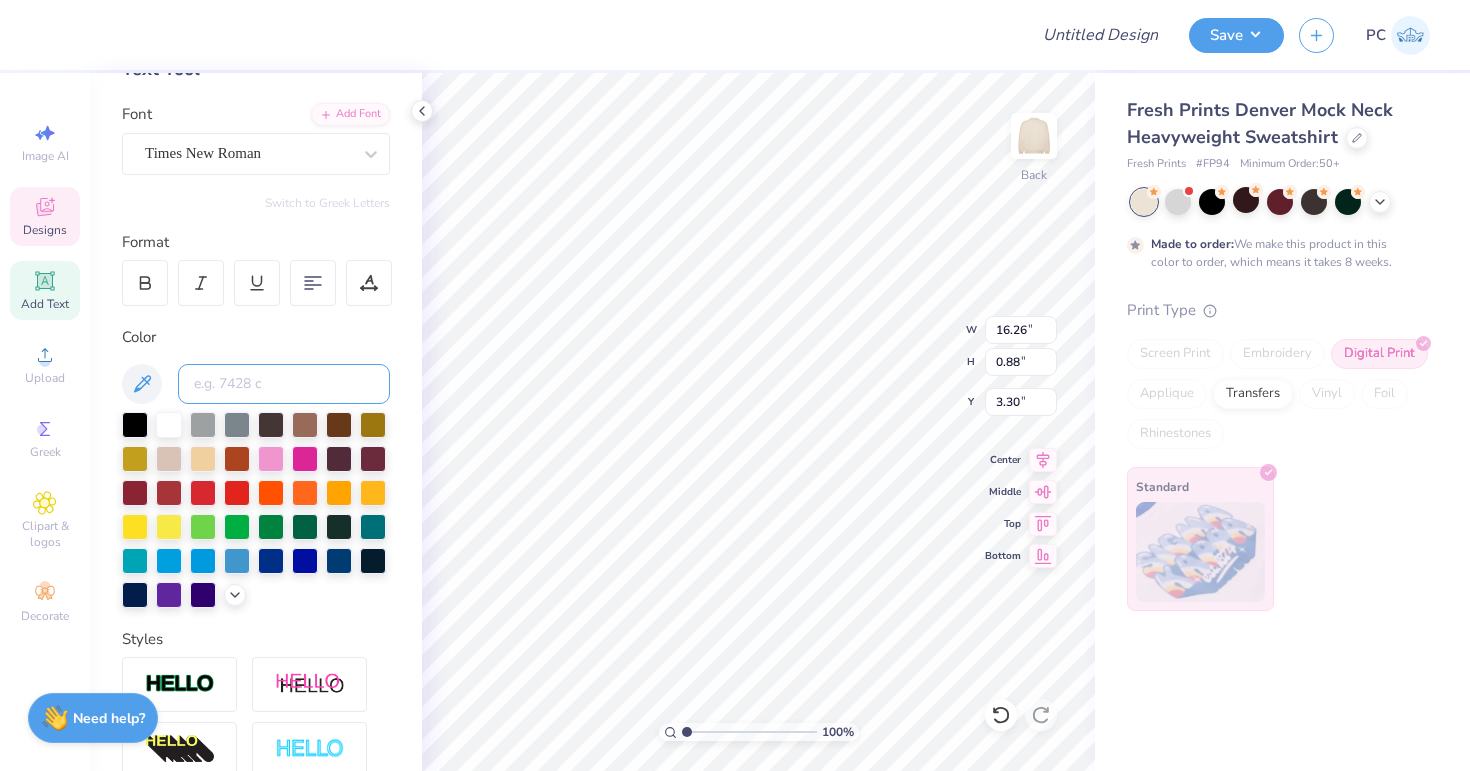 scroll, scrollTop: 0, scrollLeft: 0, axis: both 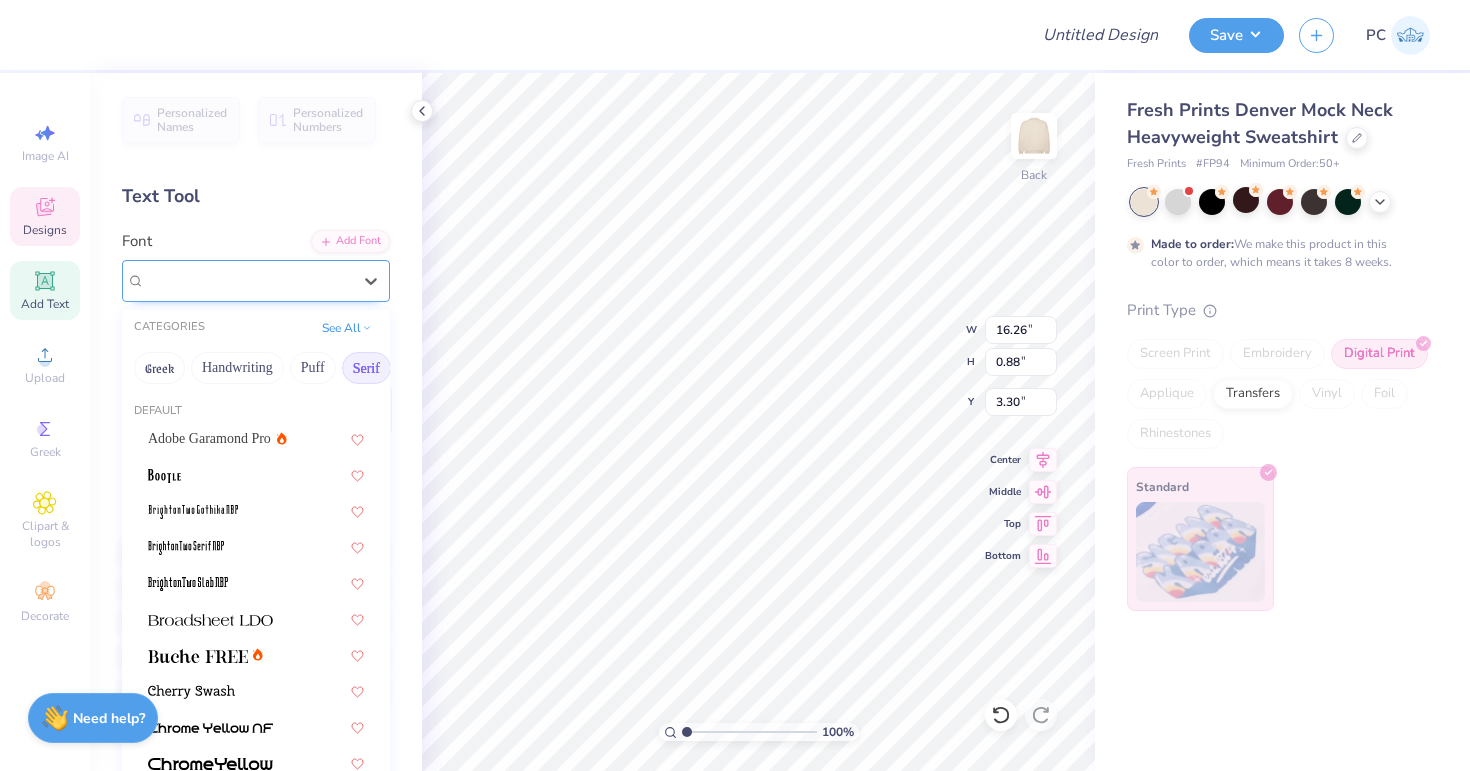 click on "Times New Roman" at bounding box center (248, 280) 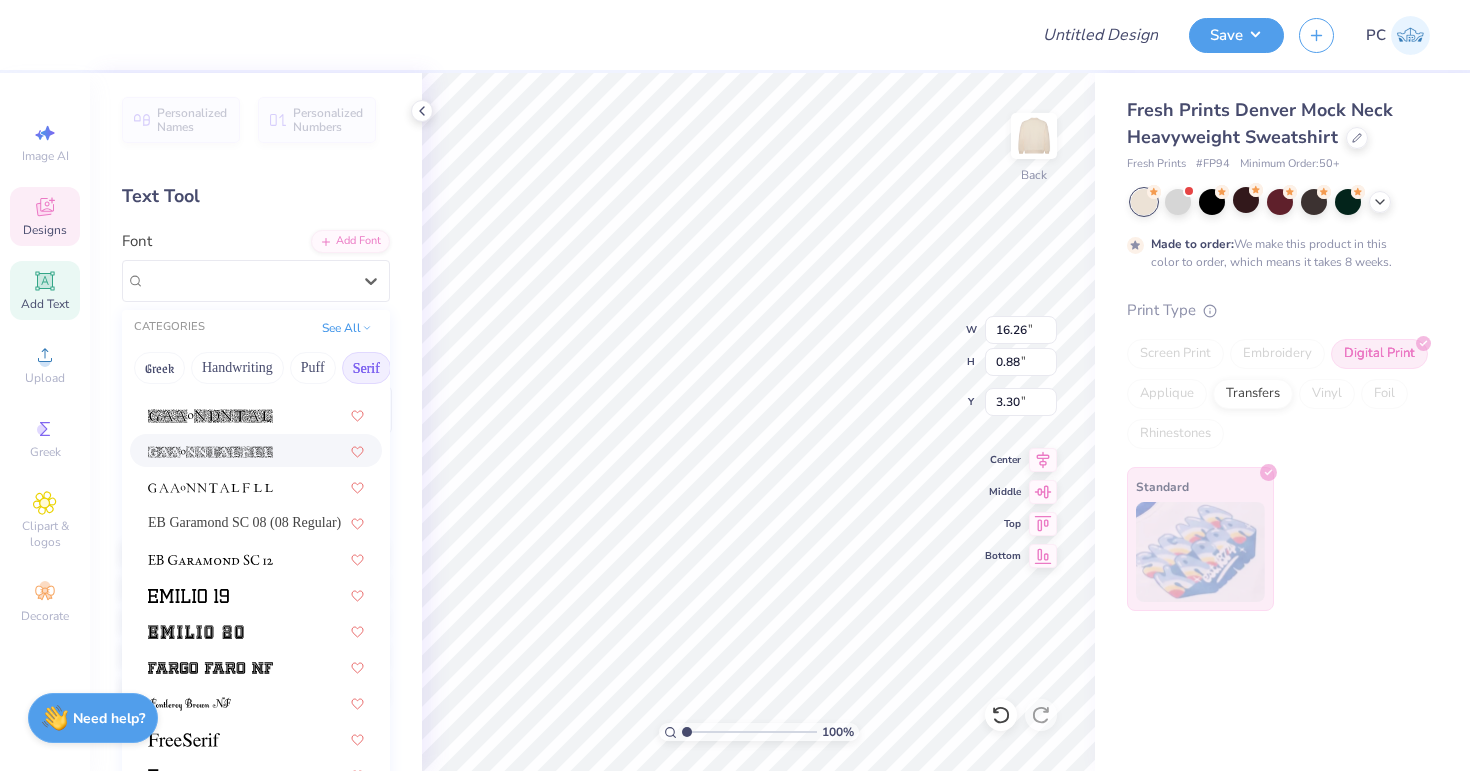 scroll, scrollTop: 2290, scrollLeft: 0, axis: vertical 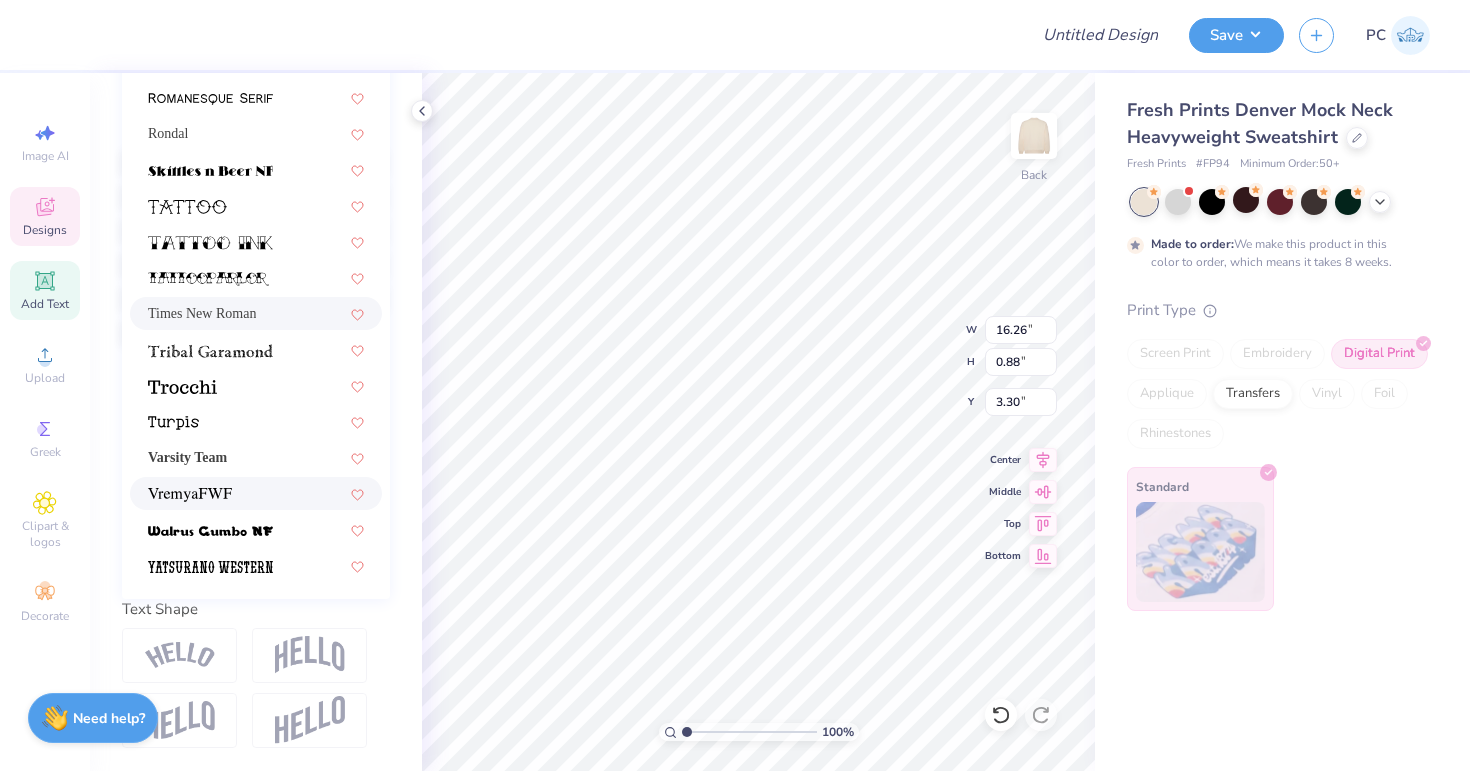 click at bounding box center (256, 493) 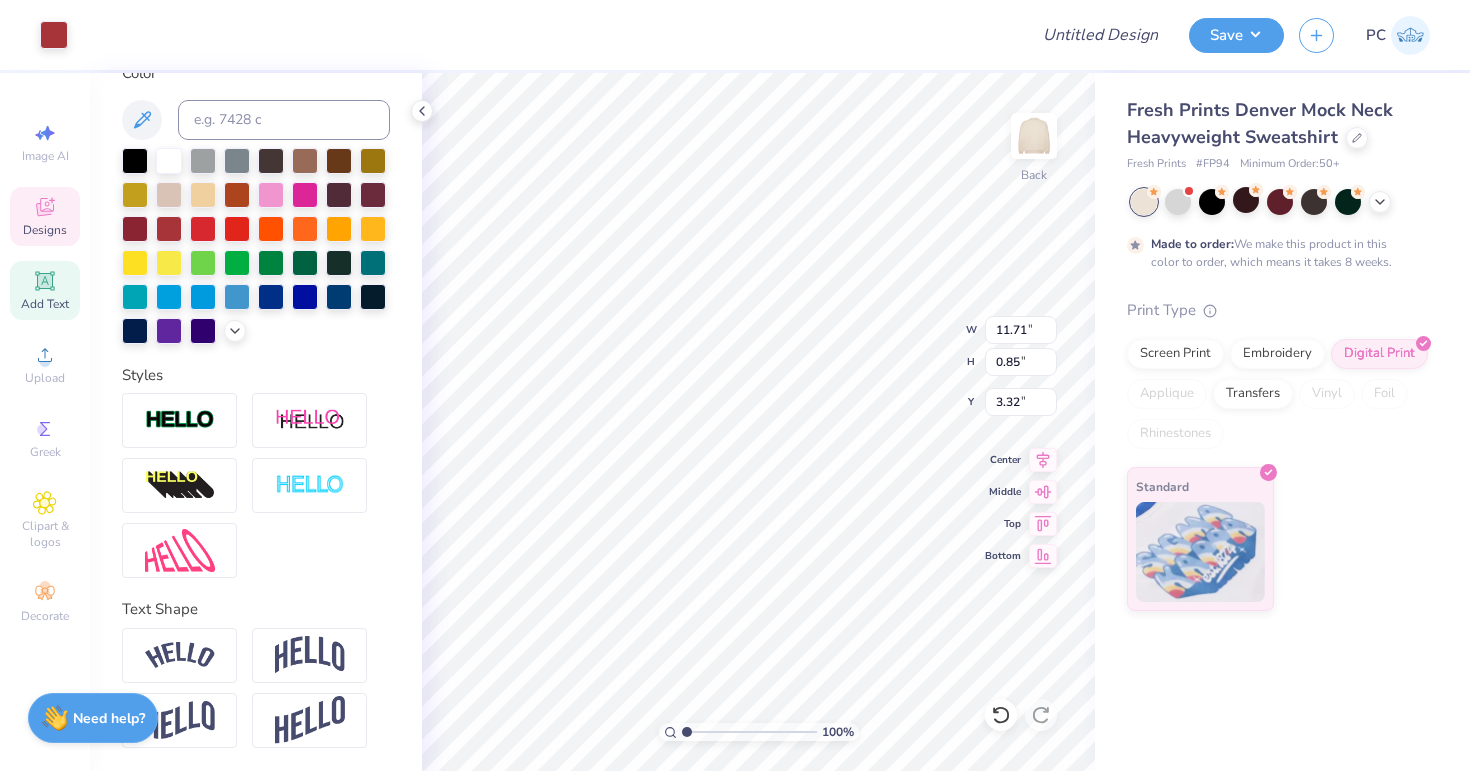 type on "3.00" 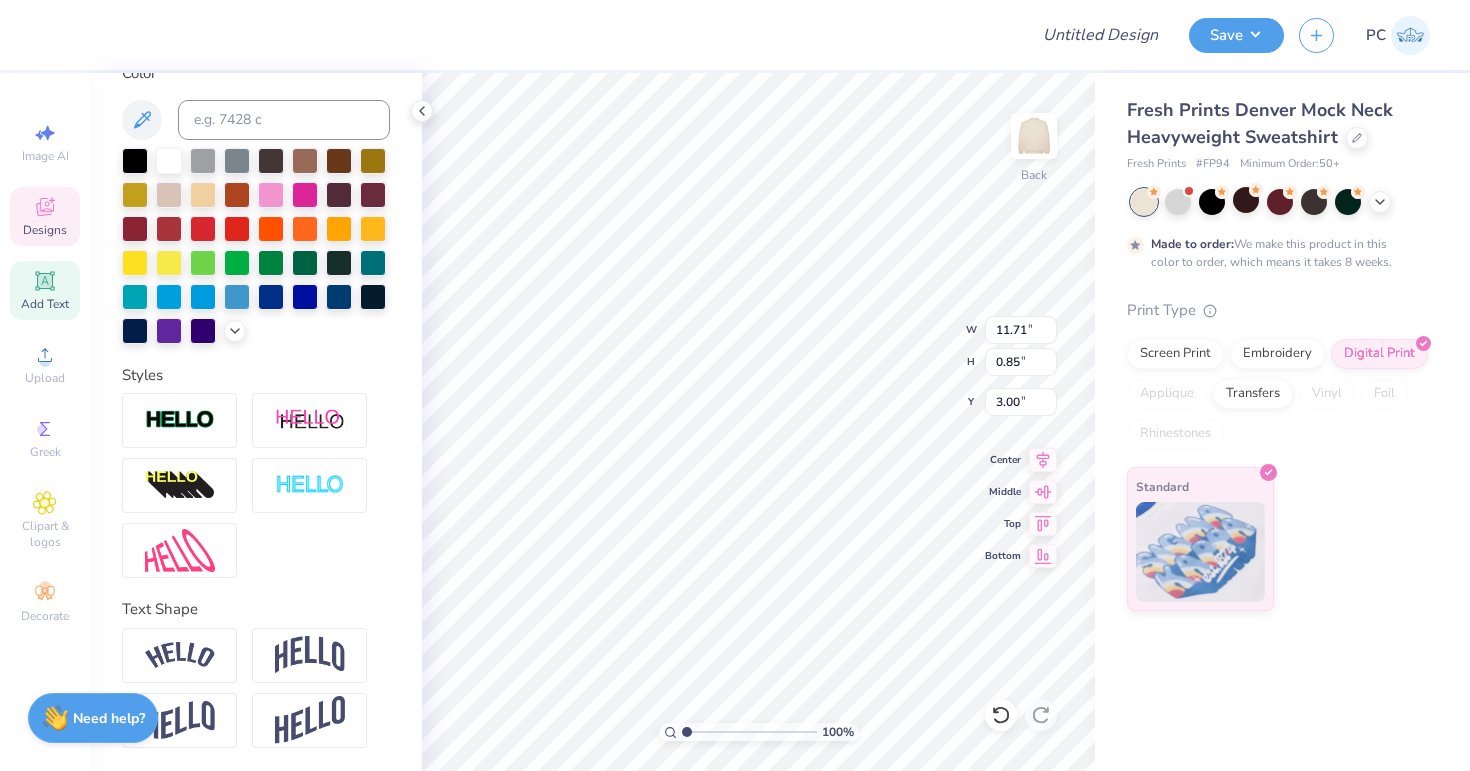 type on "8.41" 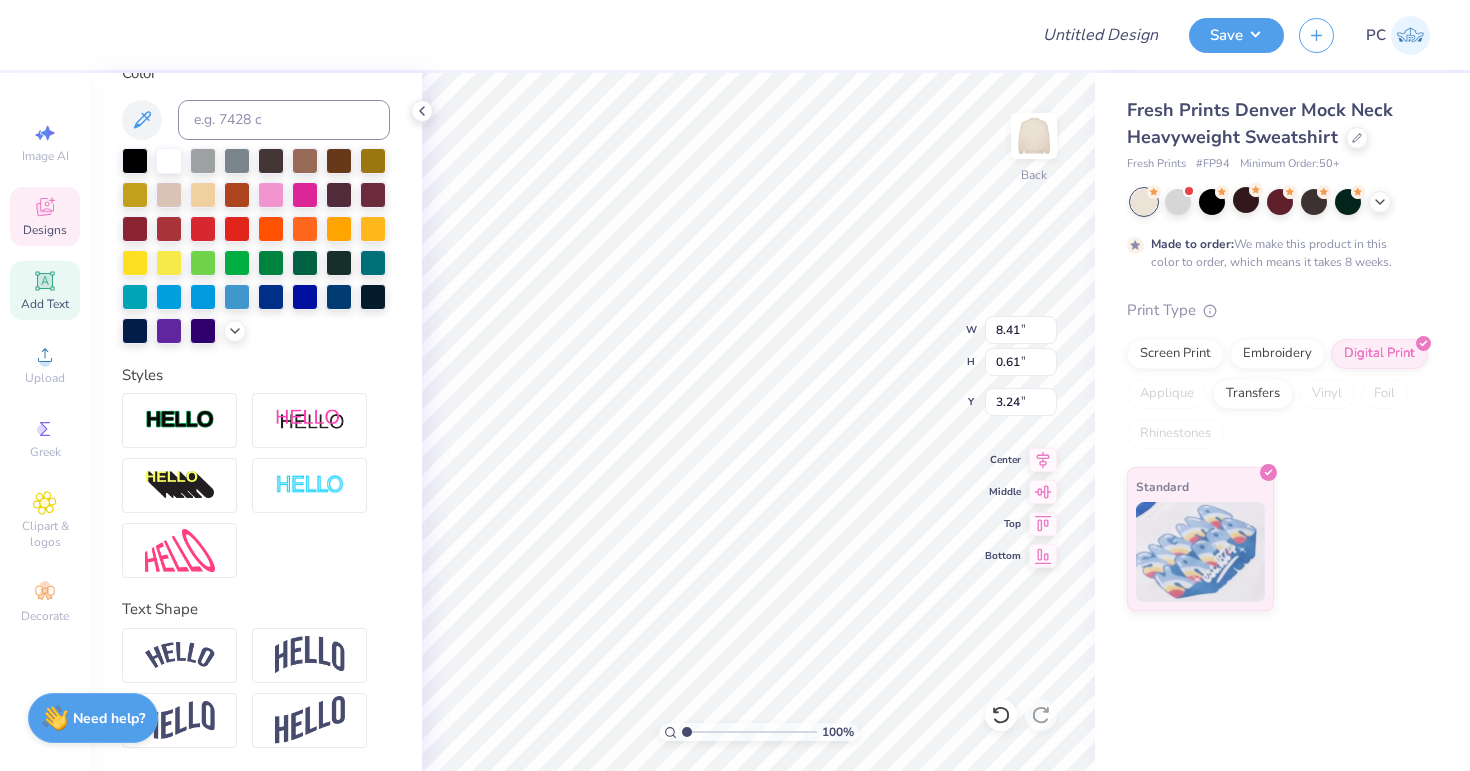 type on "3.00" 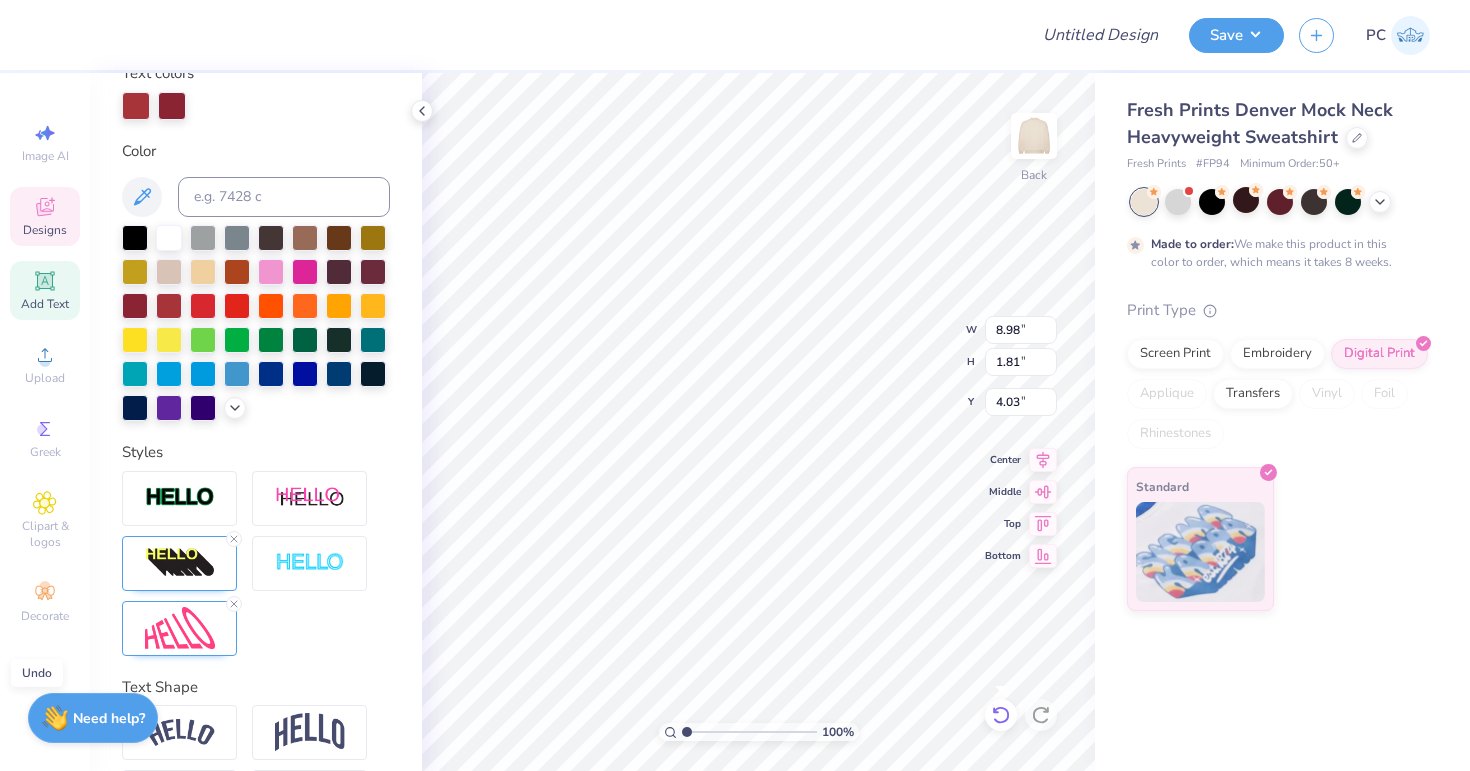 click 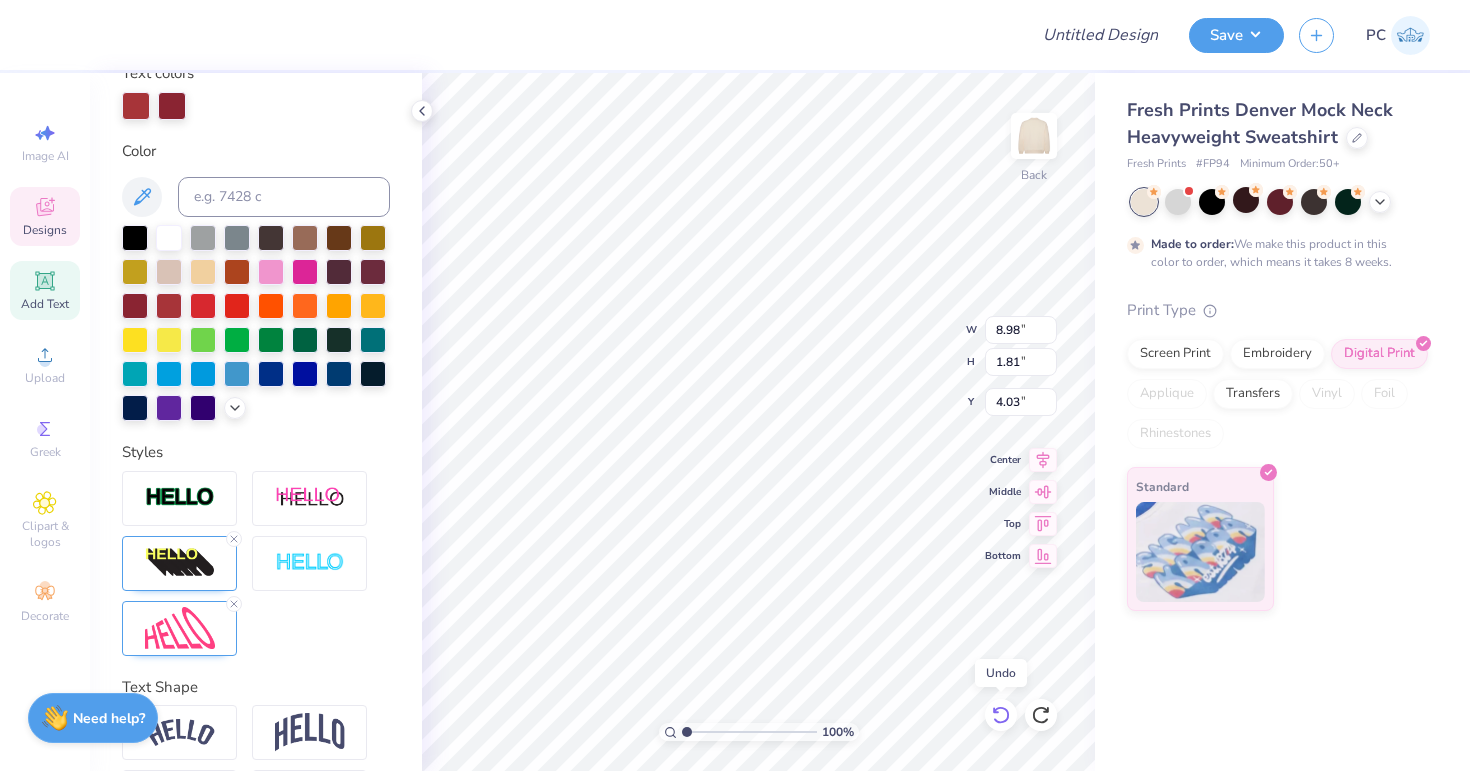 click 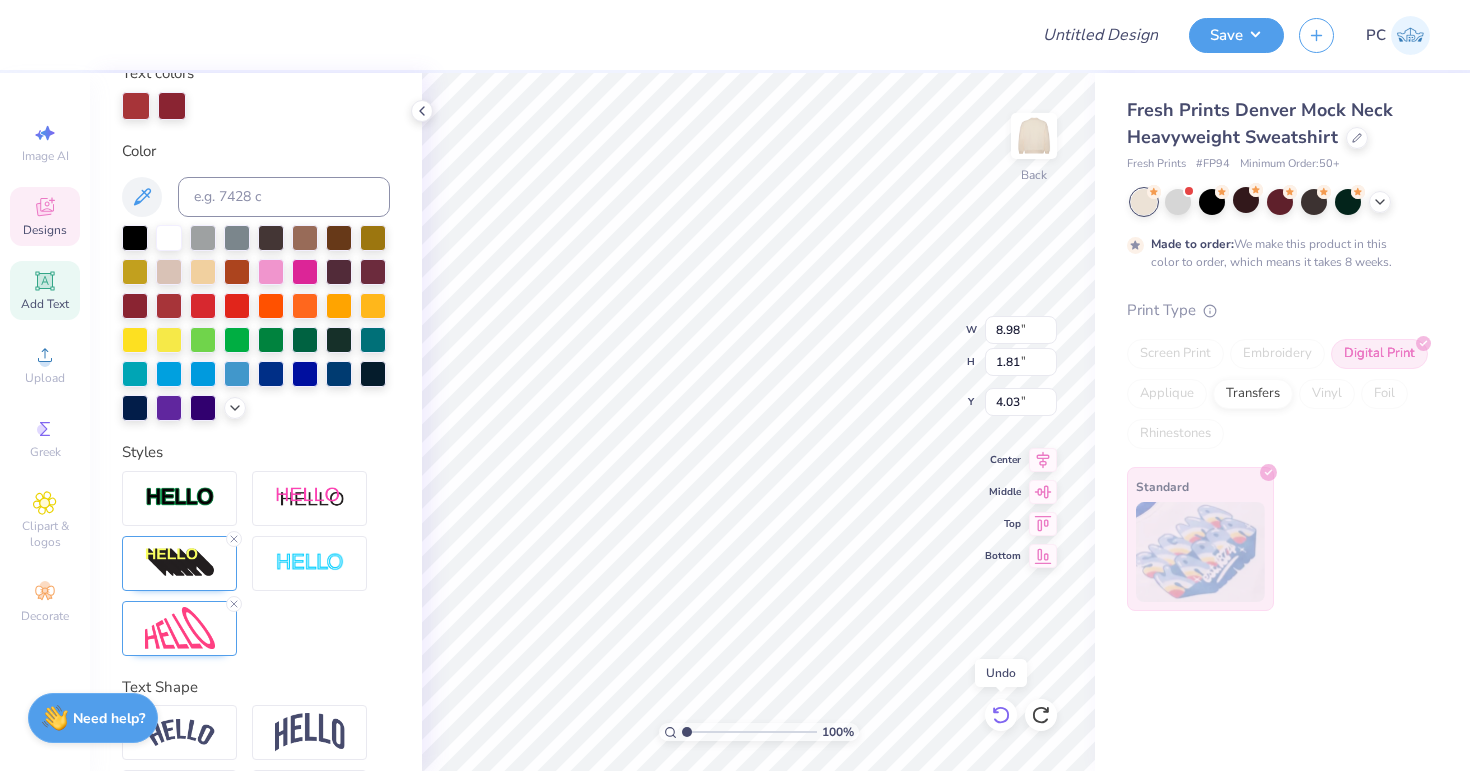 click 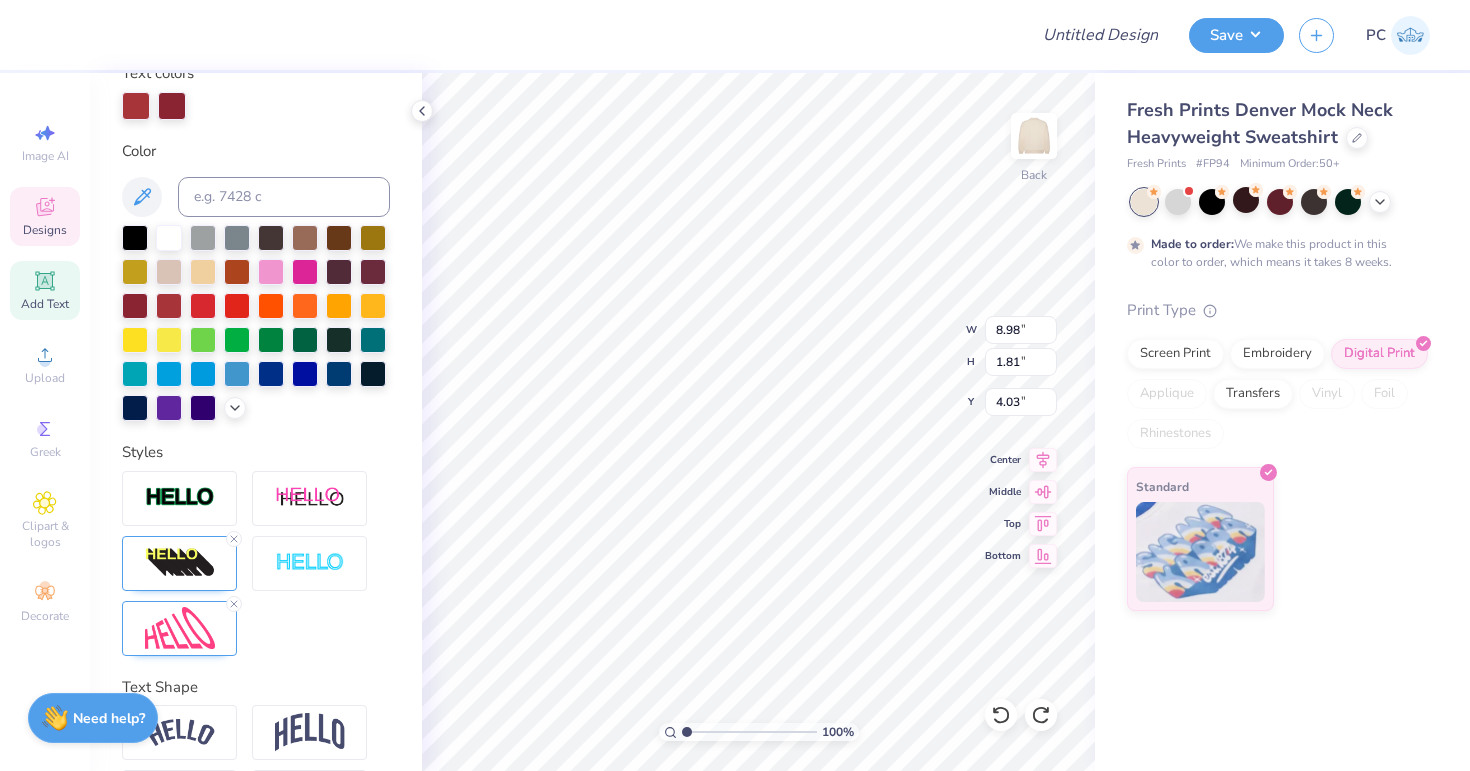 type on "11.39" 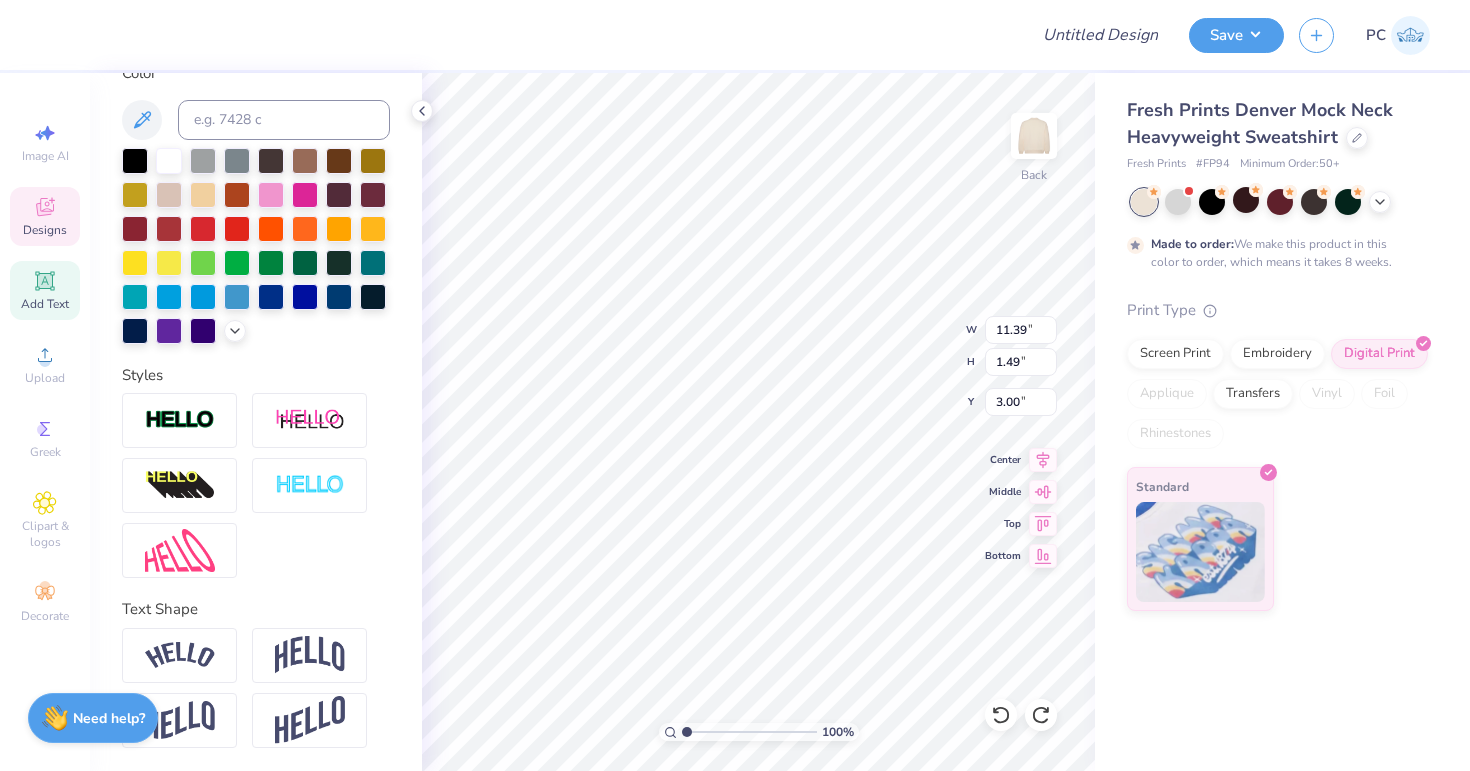 scroll, scrollTop: 0, scrollLeft: 0, axis: both 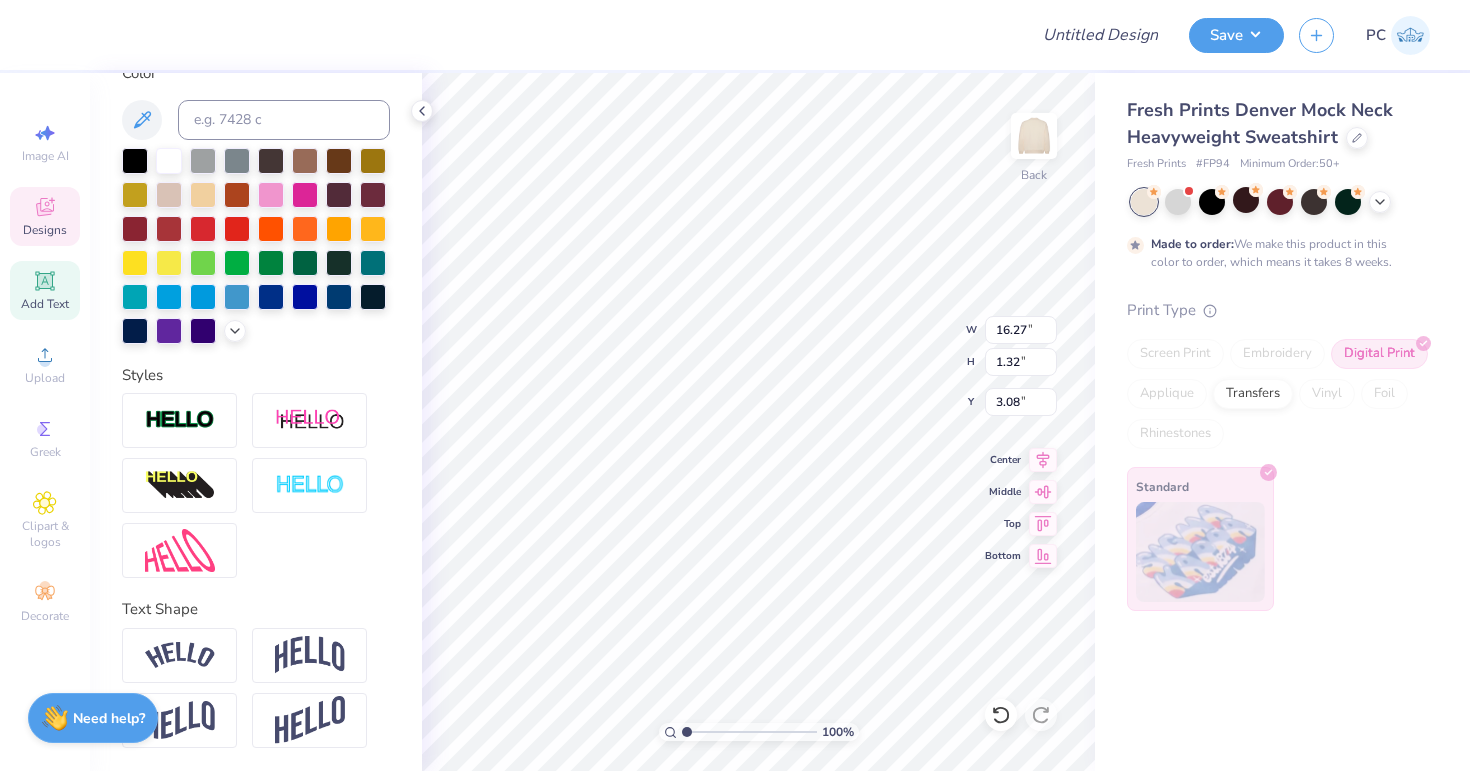 type on "13.69" 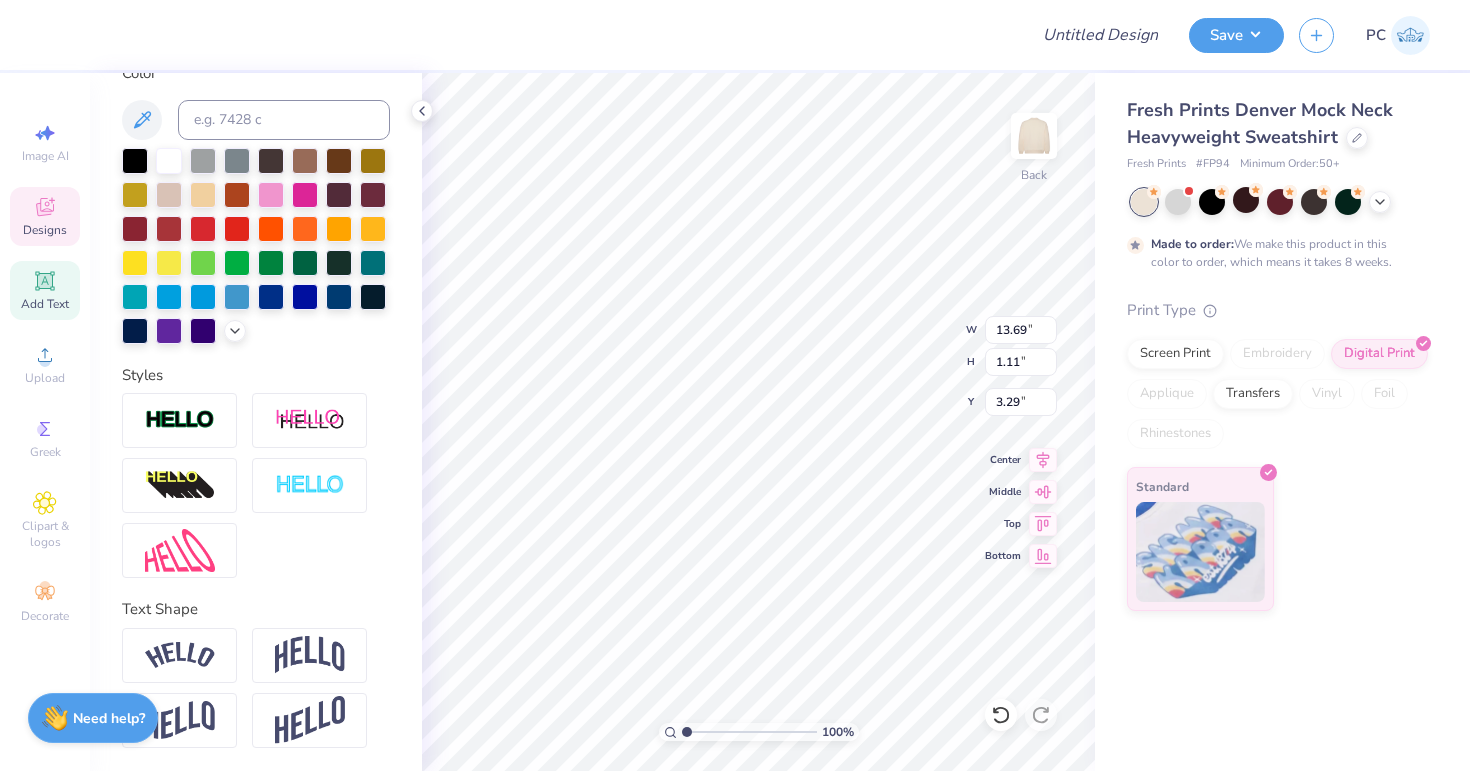 type on "3.52" 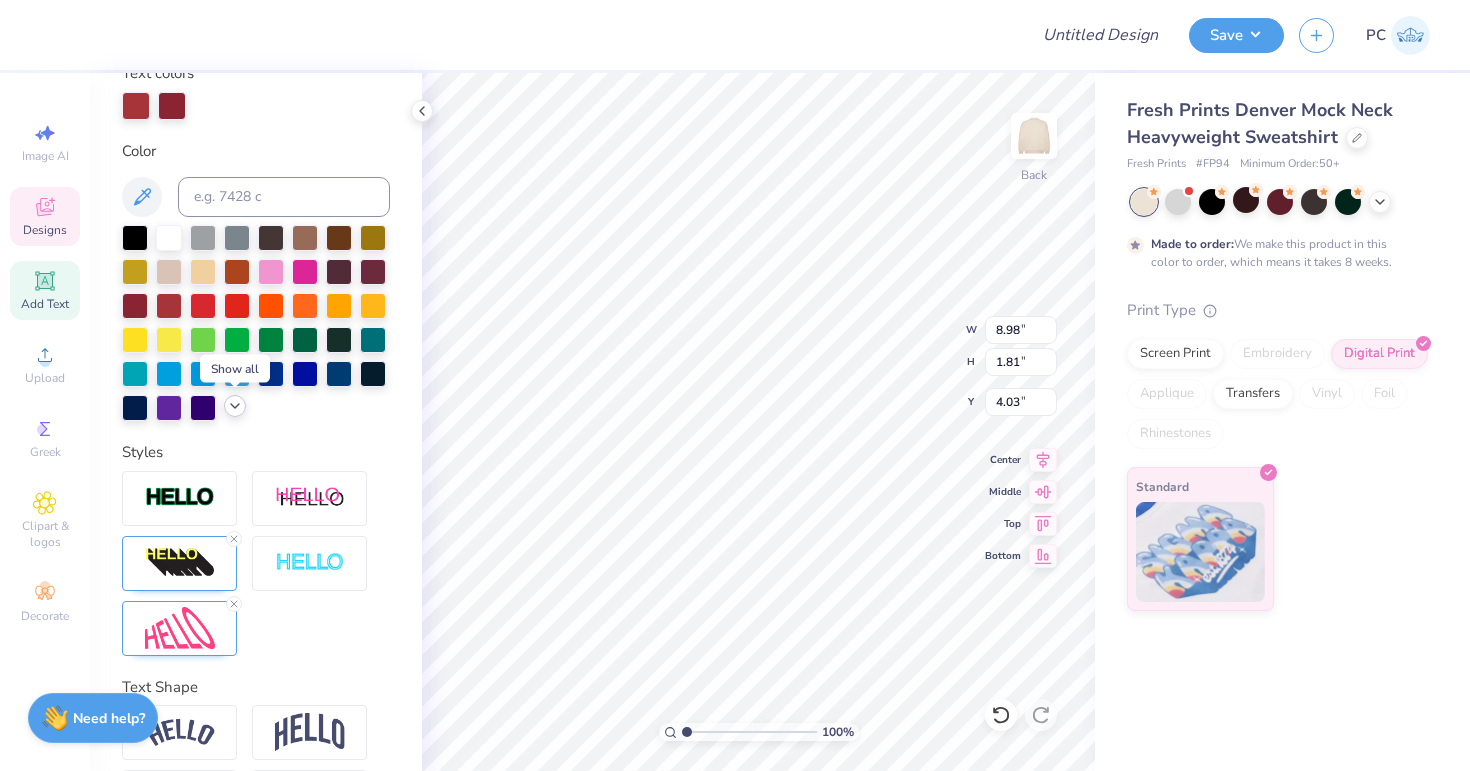 click 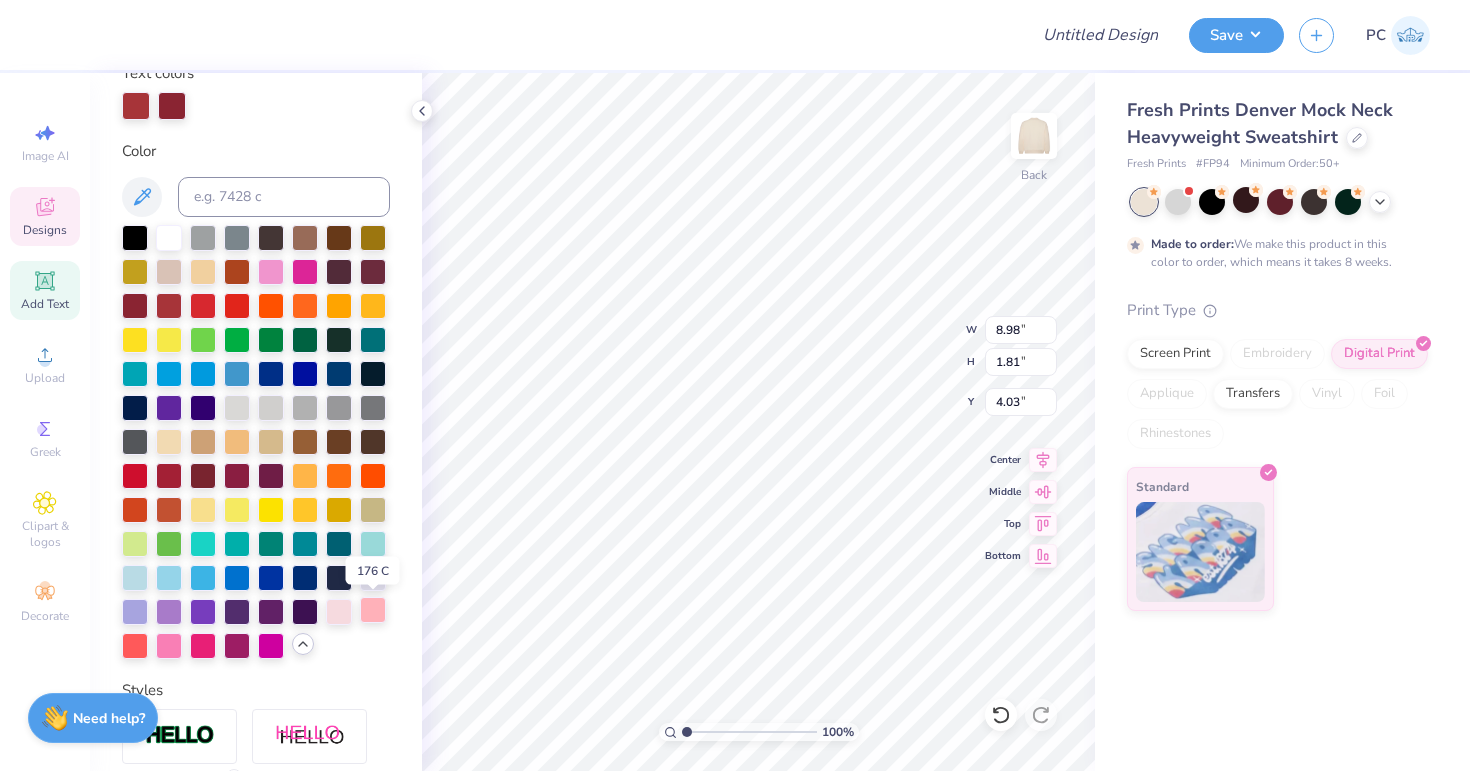 click at bounding box center [373, 610] 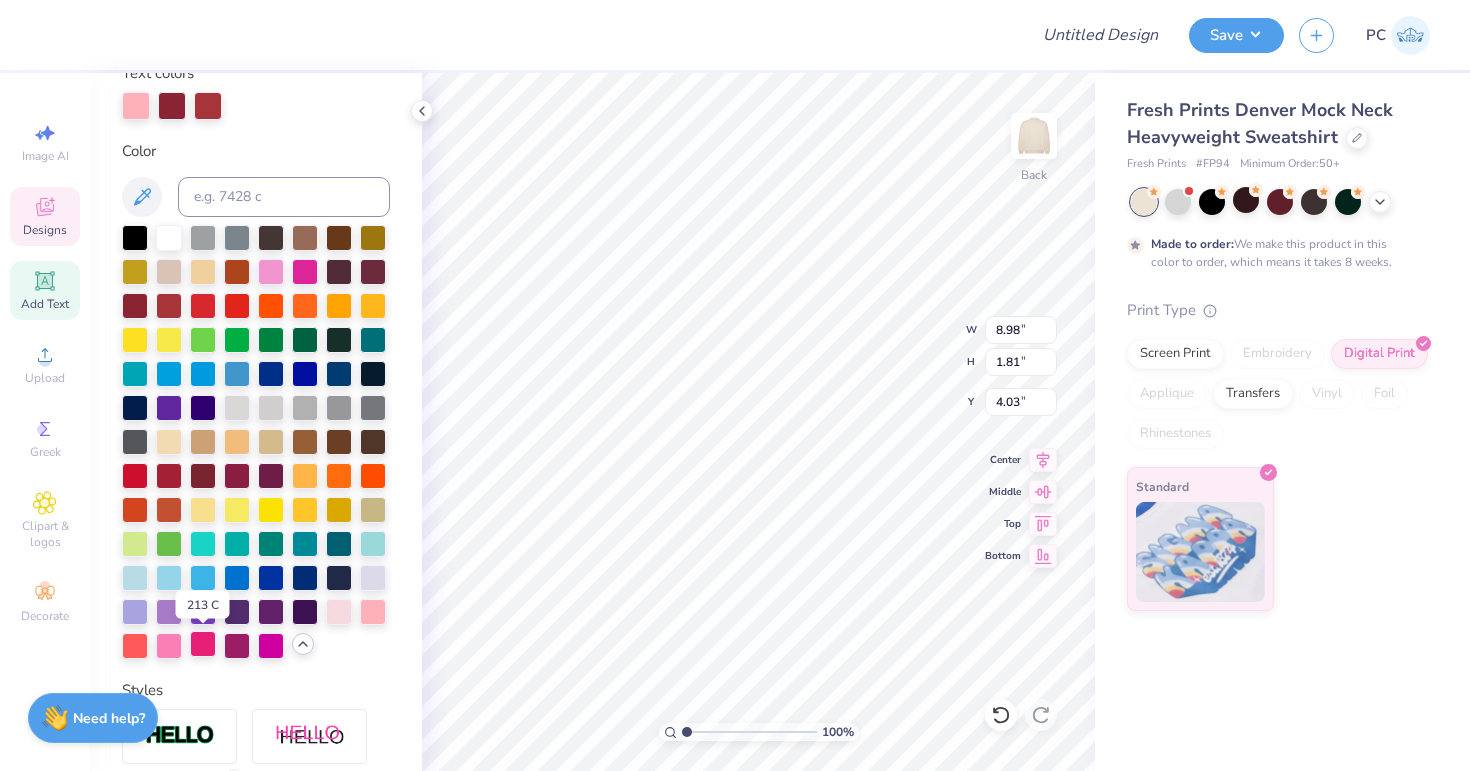 click at bounding box center (203, 644) 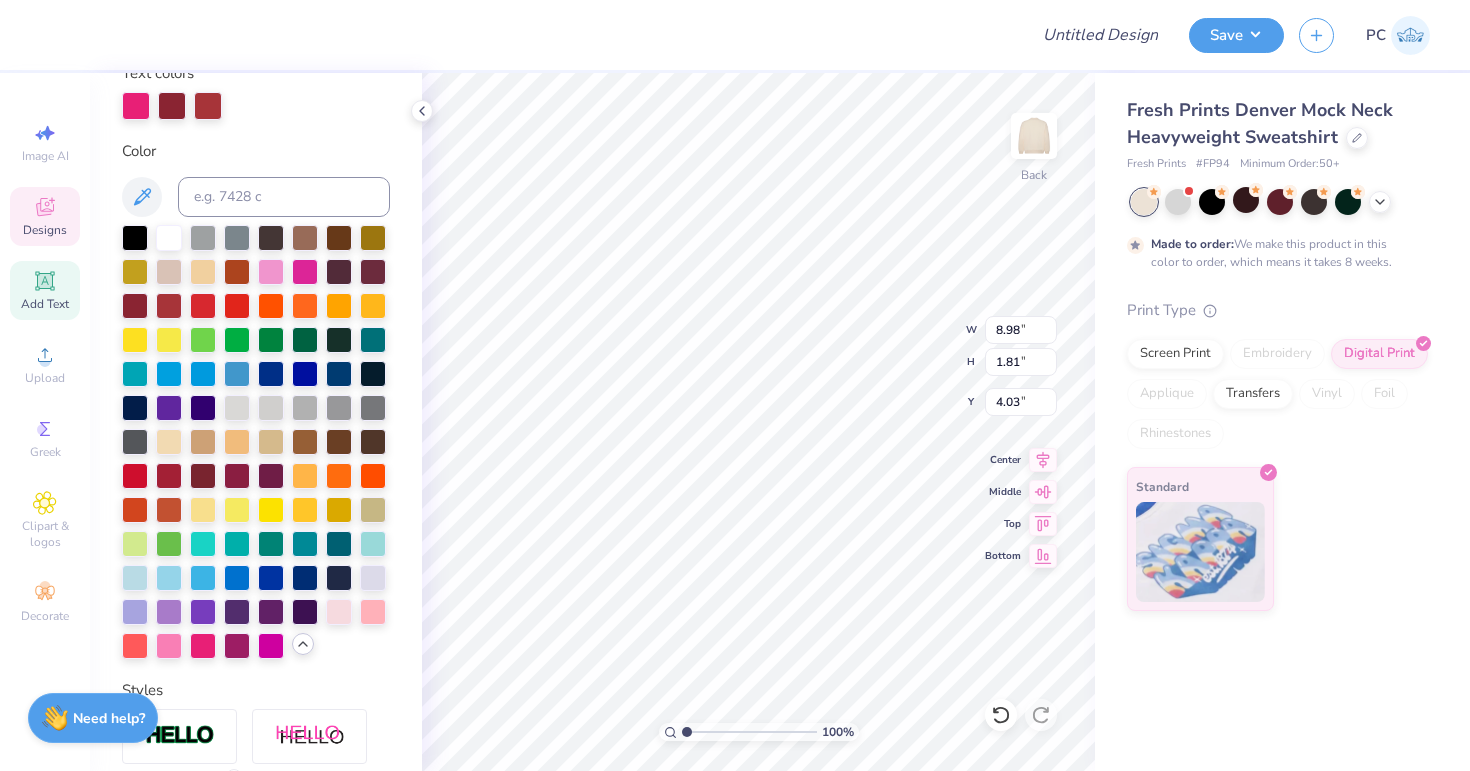 click at bounding box center (256, 442) 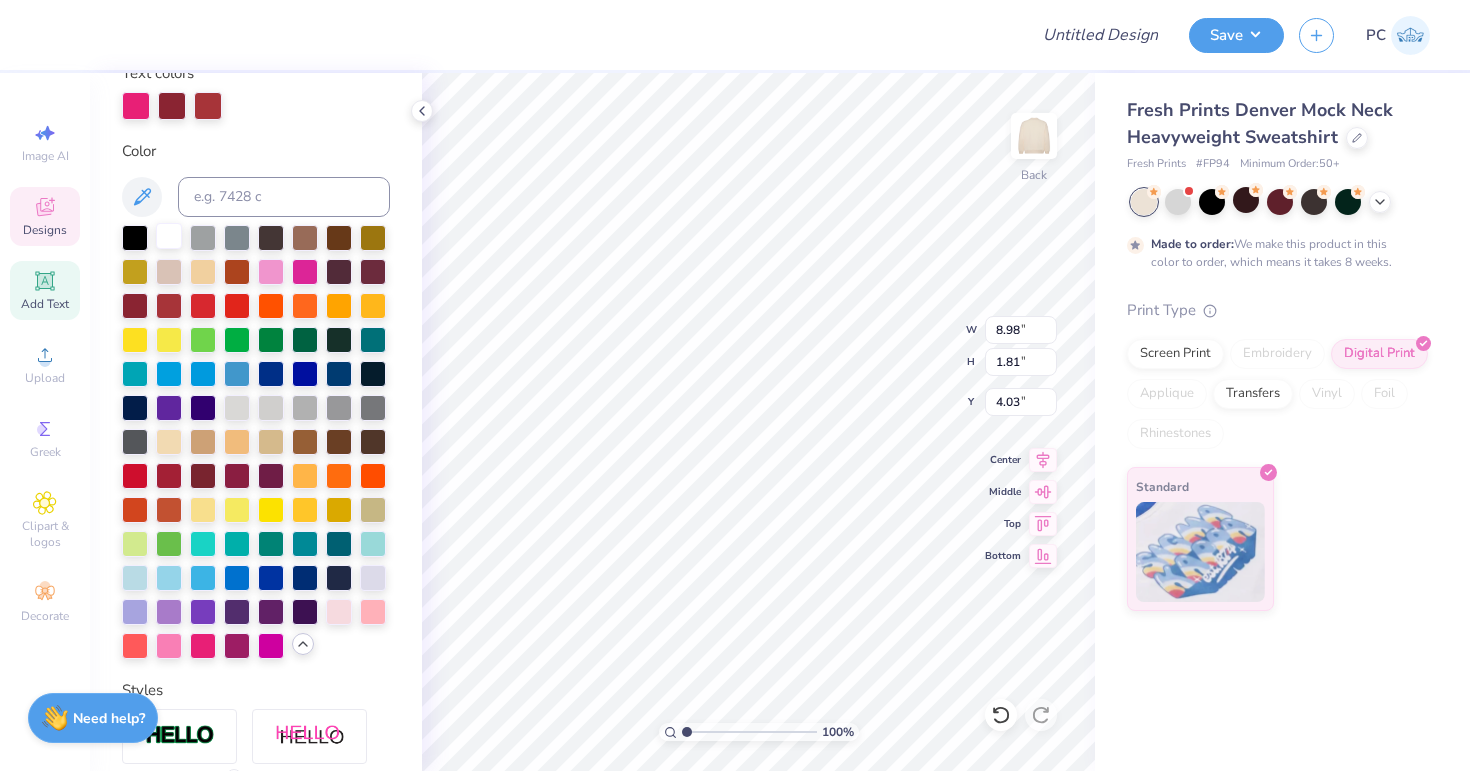click at bounding box center [169, 236] 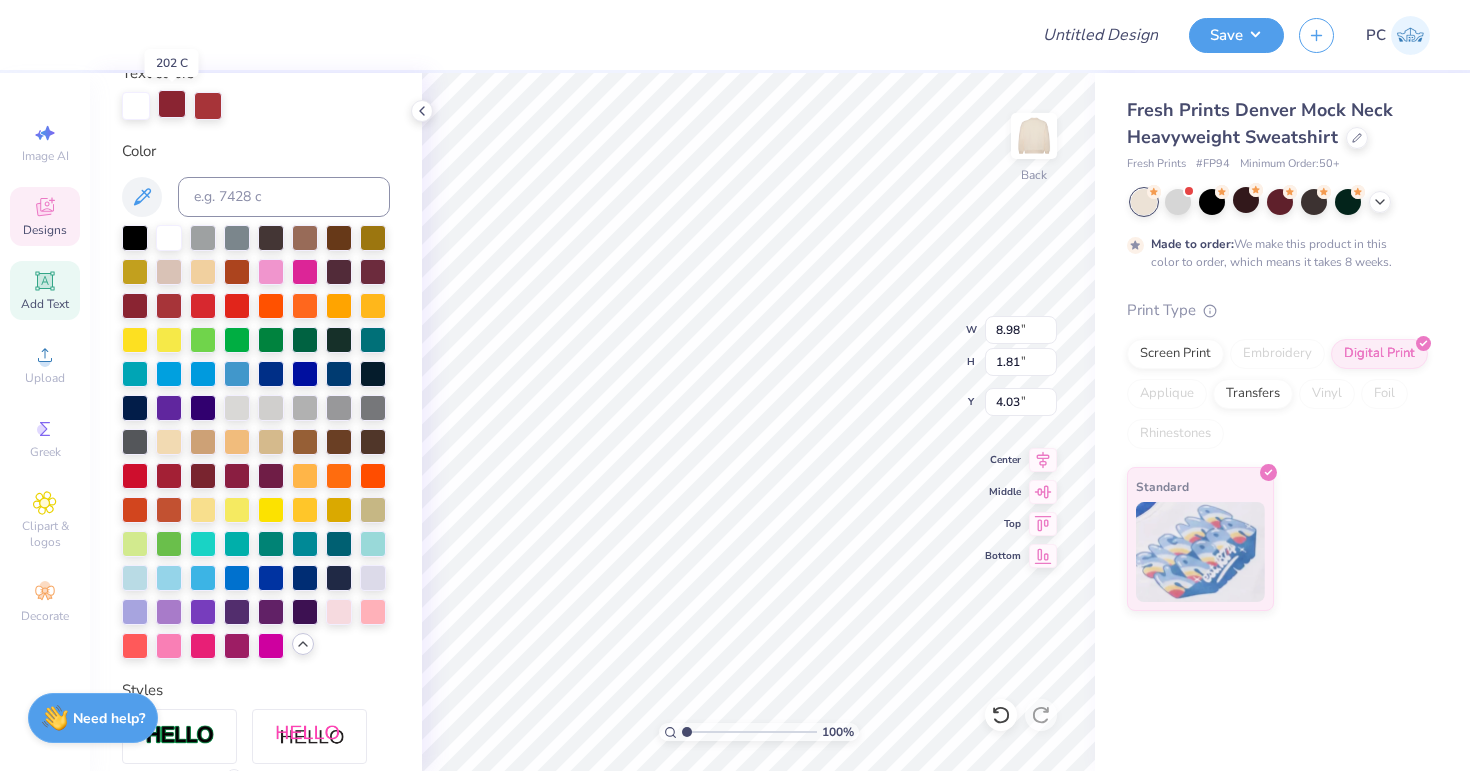 click at bounding box center (172, 104) 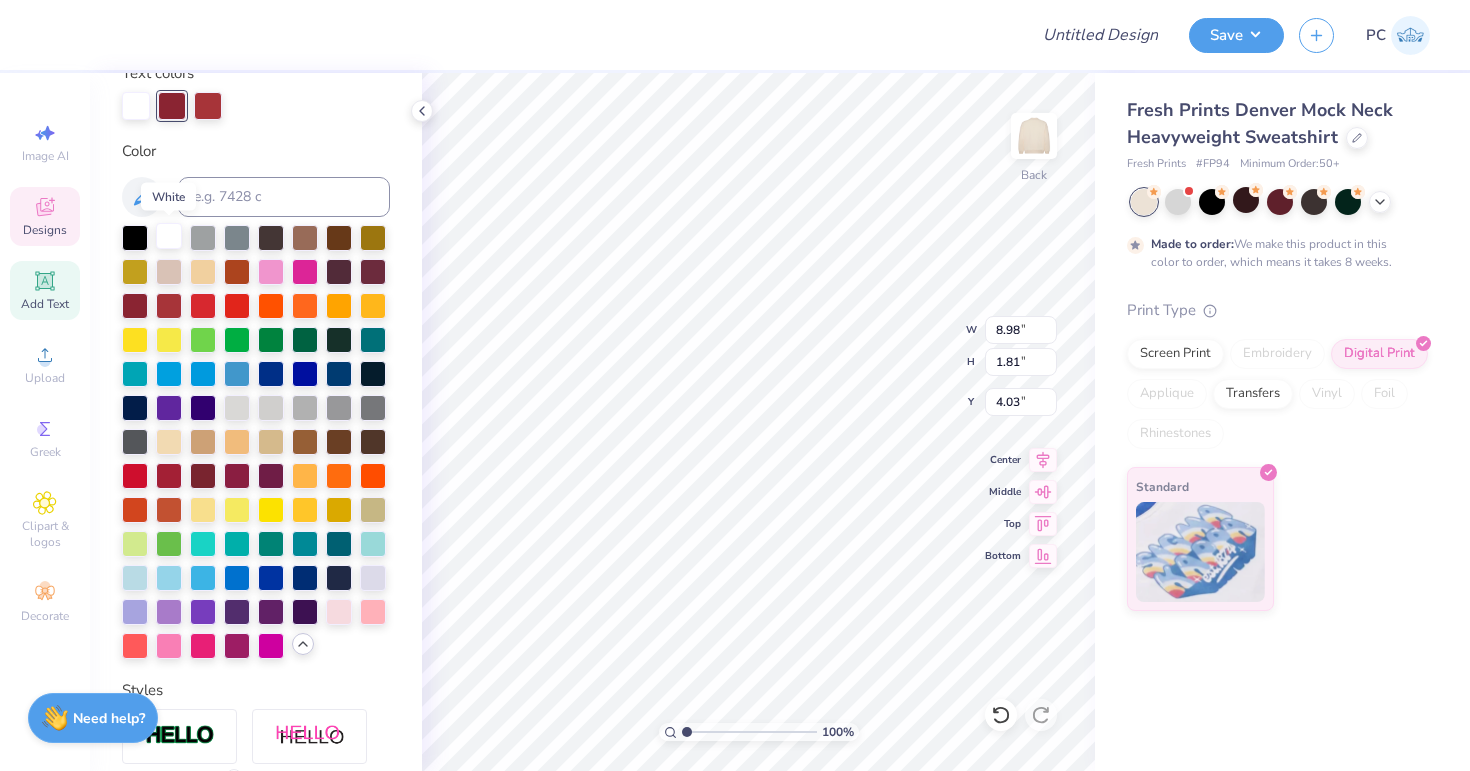 click at bounding box center (169, 236) 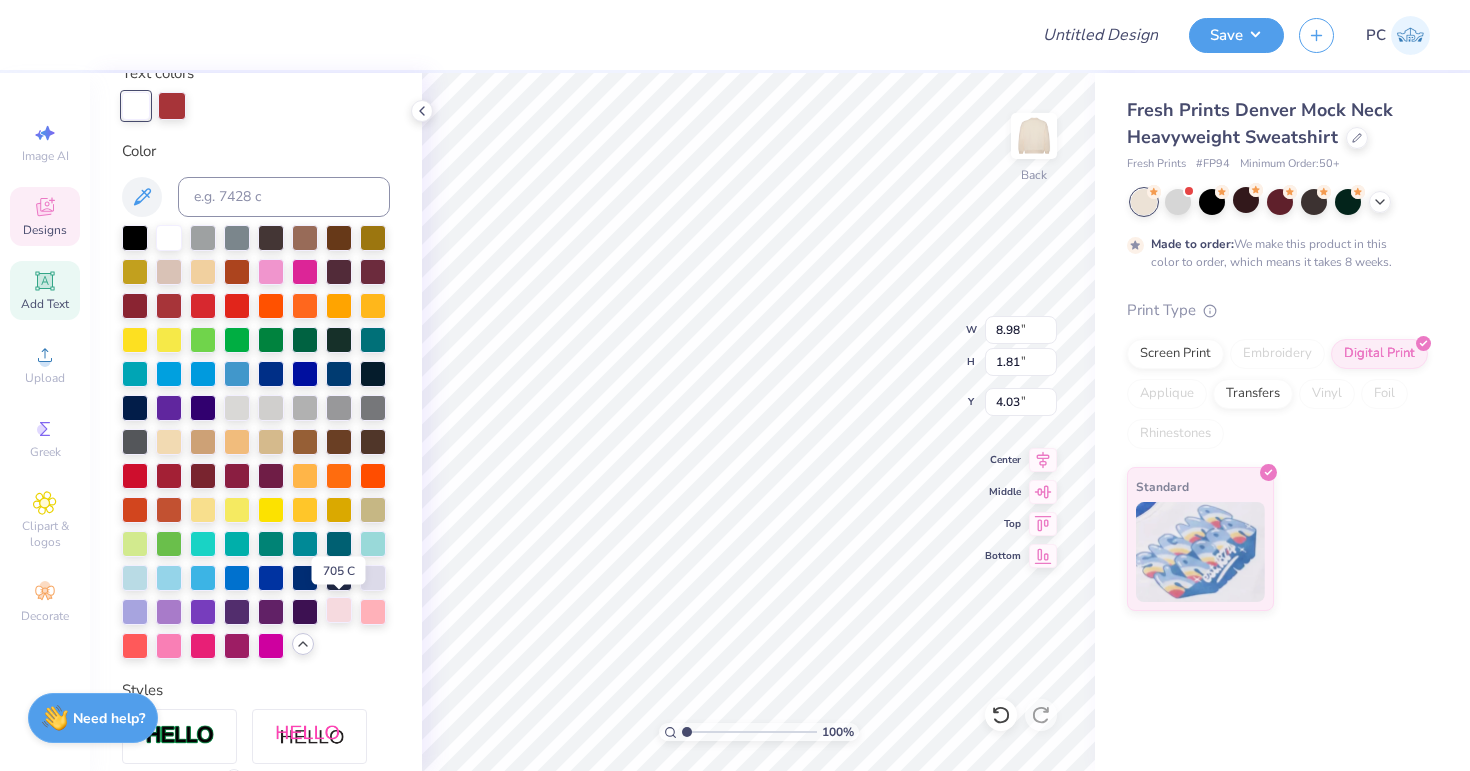 click at bounding box center (339, 610) 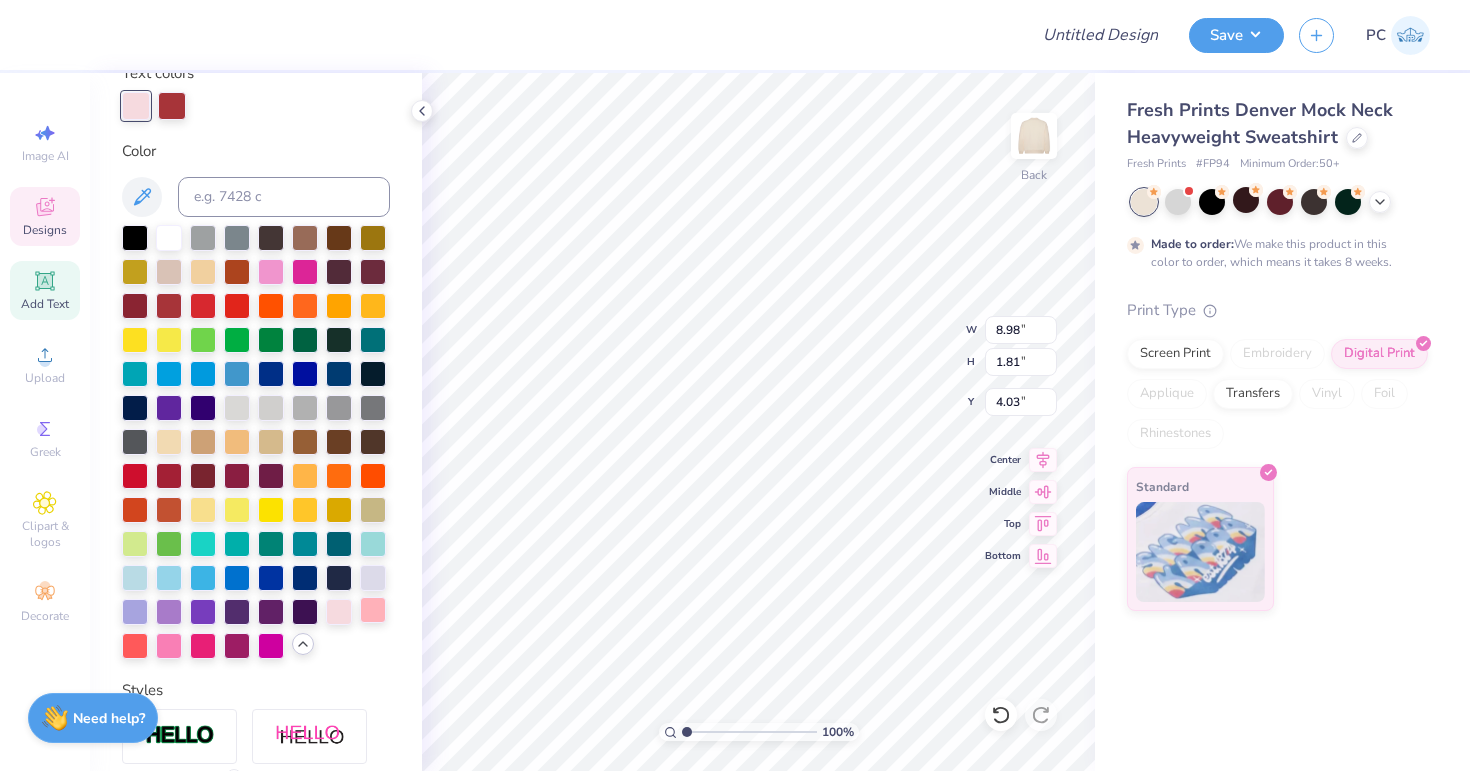 click at bounding box center (373, 610) 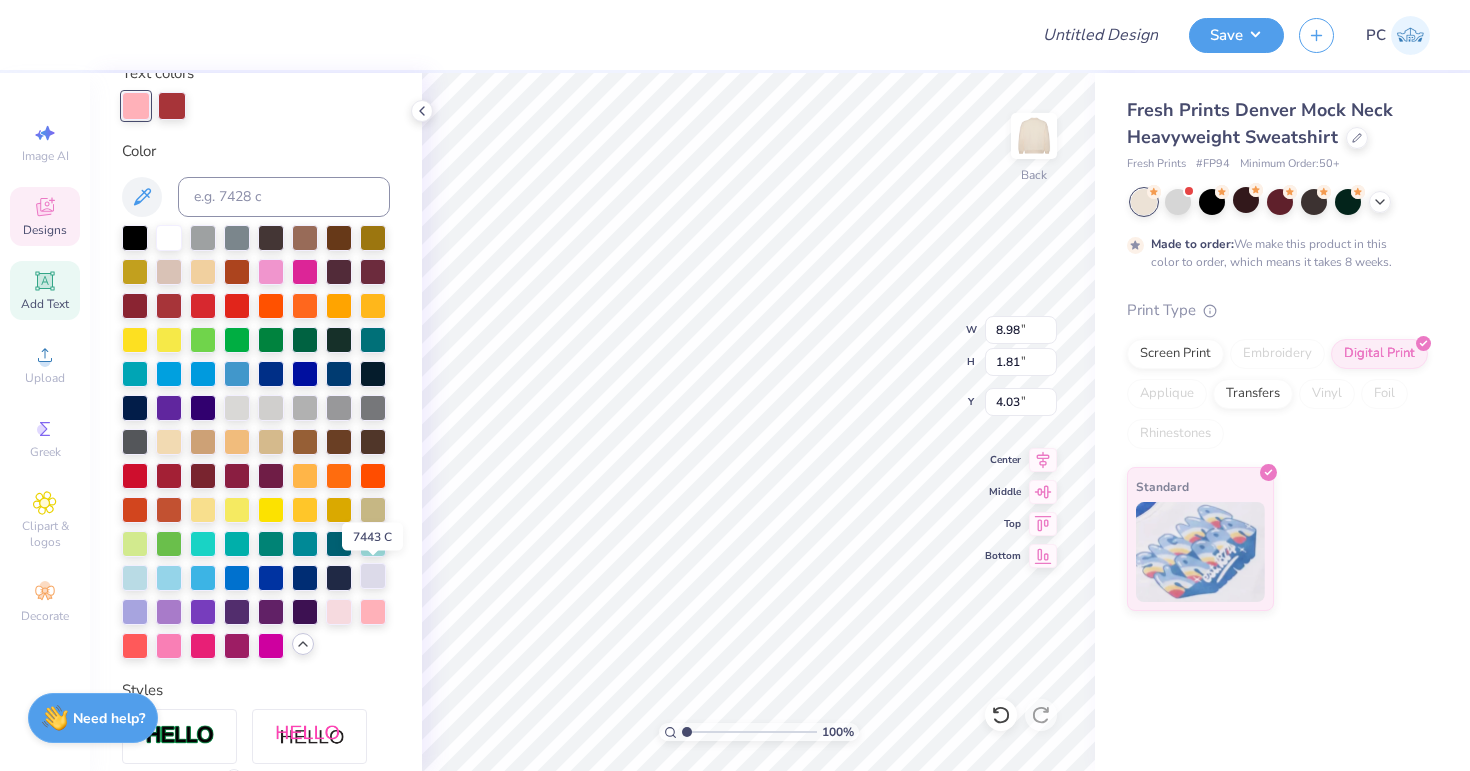 click at bounding box center (373, 576) 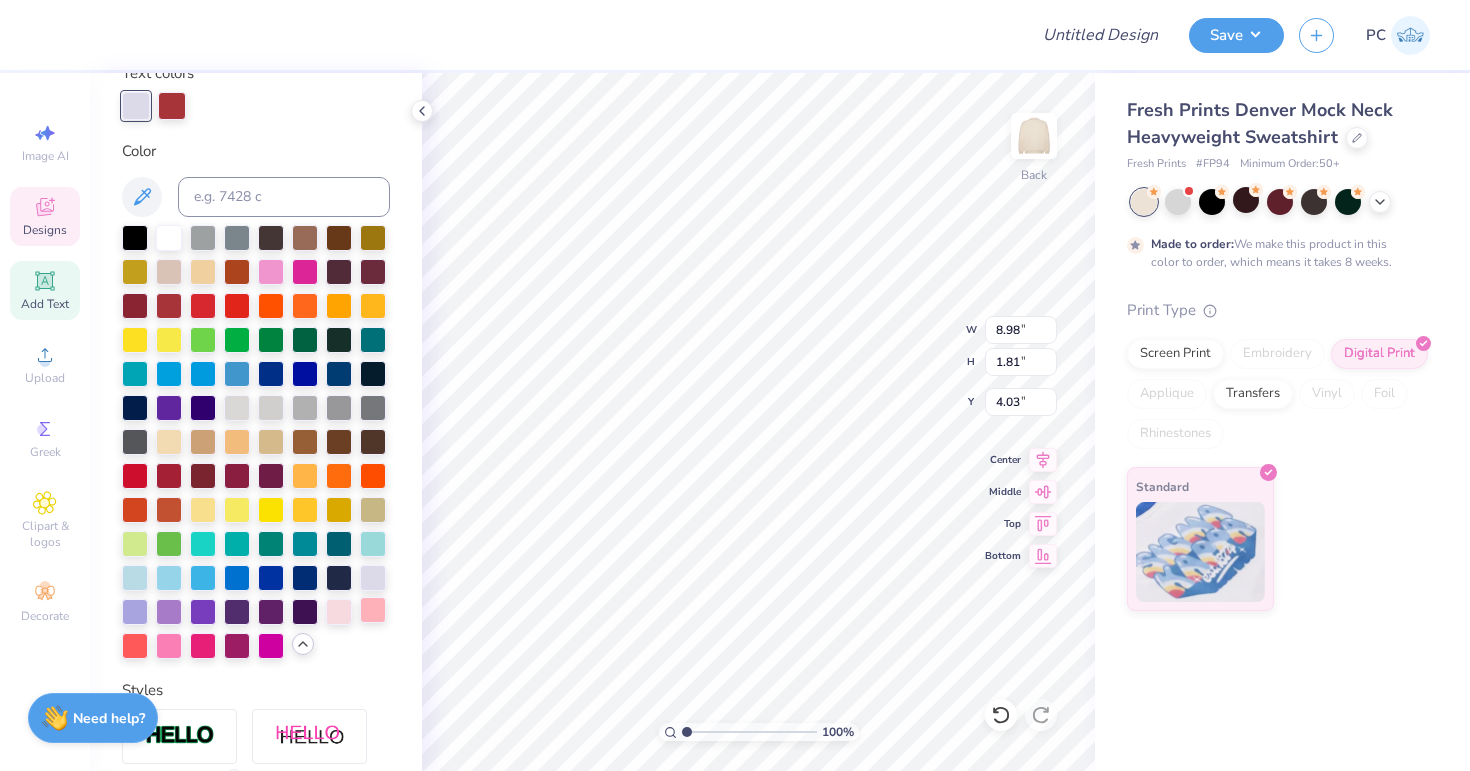 click at bounding box center (373, 610) 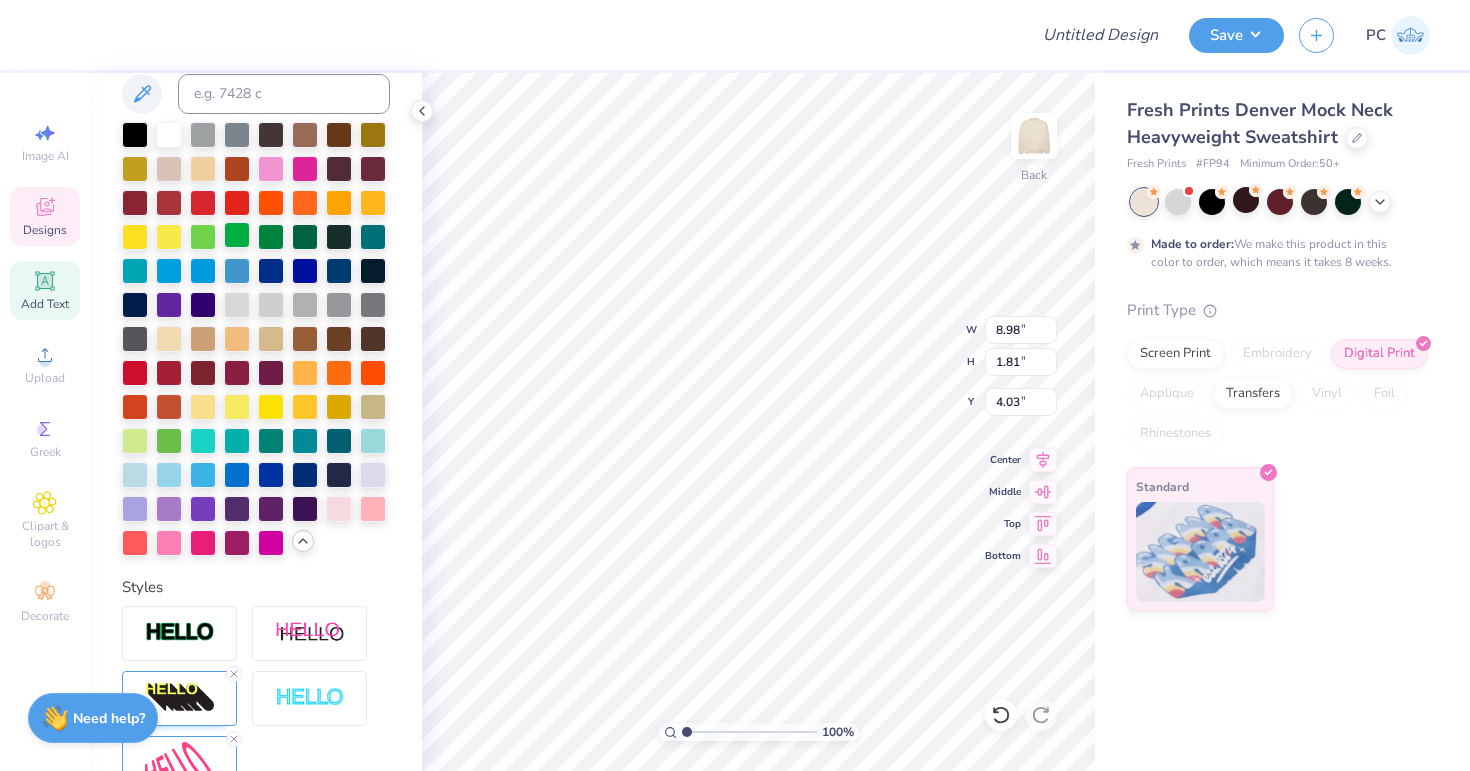 scroll, scrollTop: 282, scrollLeft: 0, axis: vertical 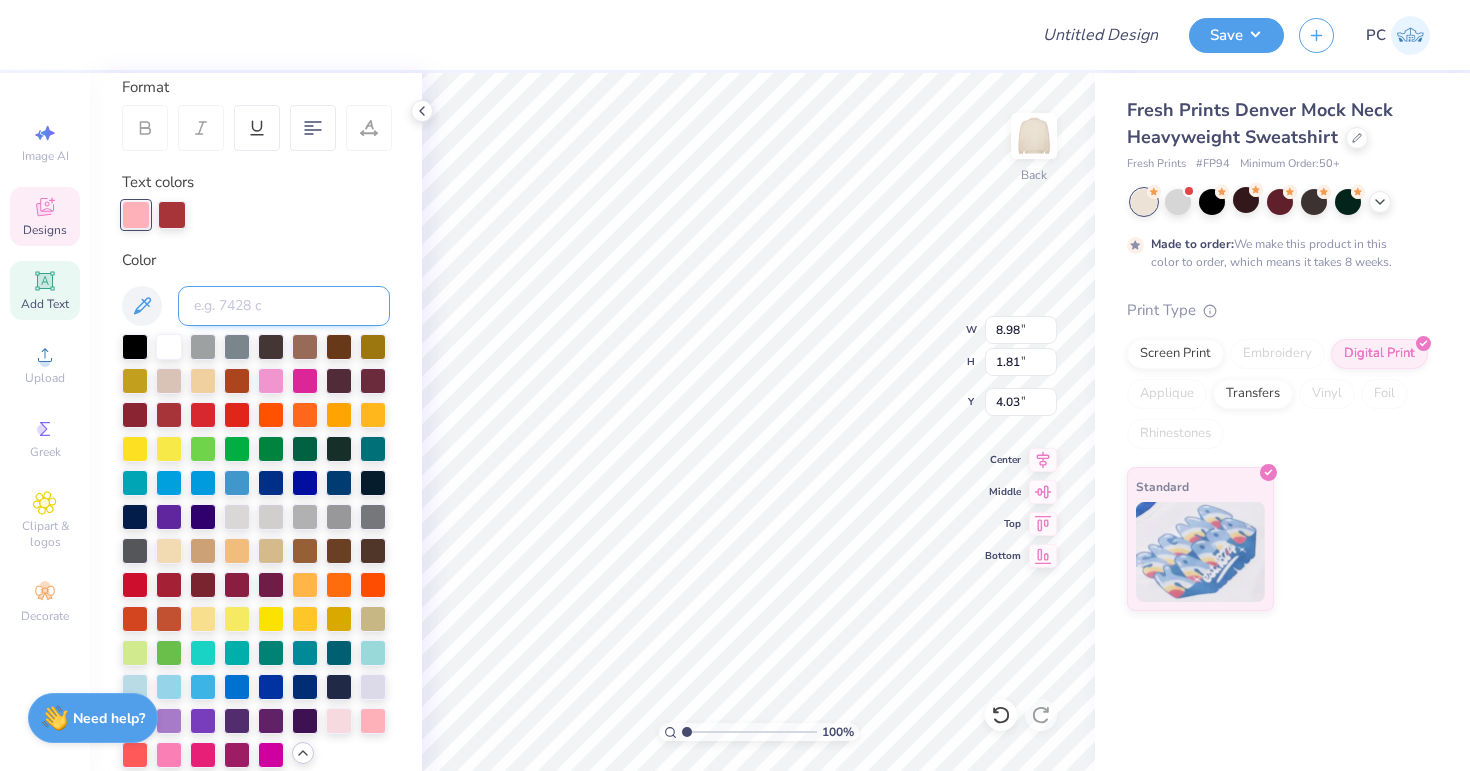 click at bounding box center [284, 306] 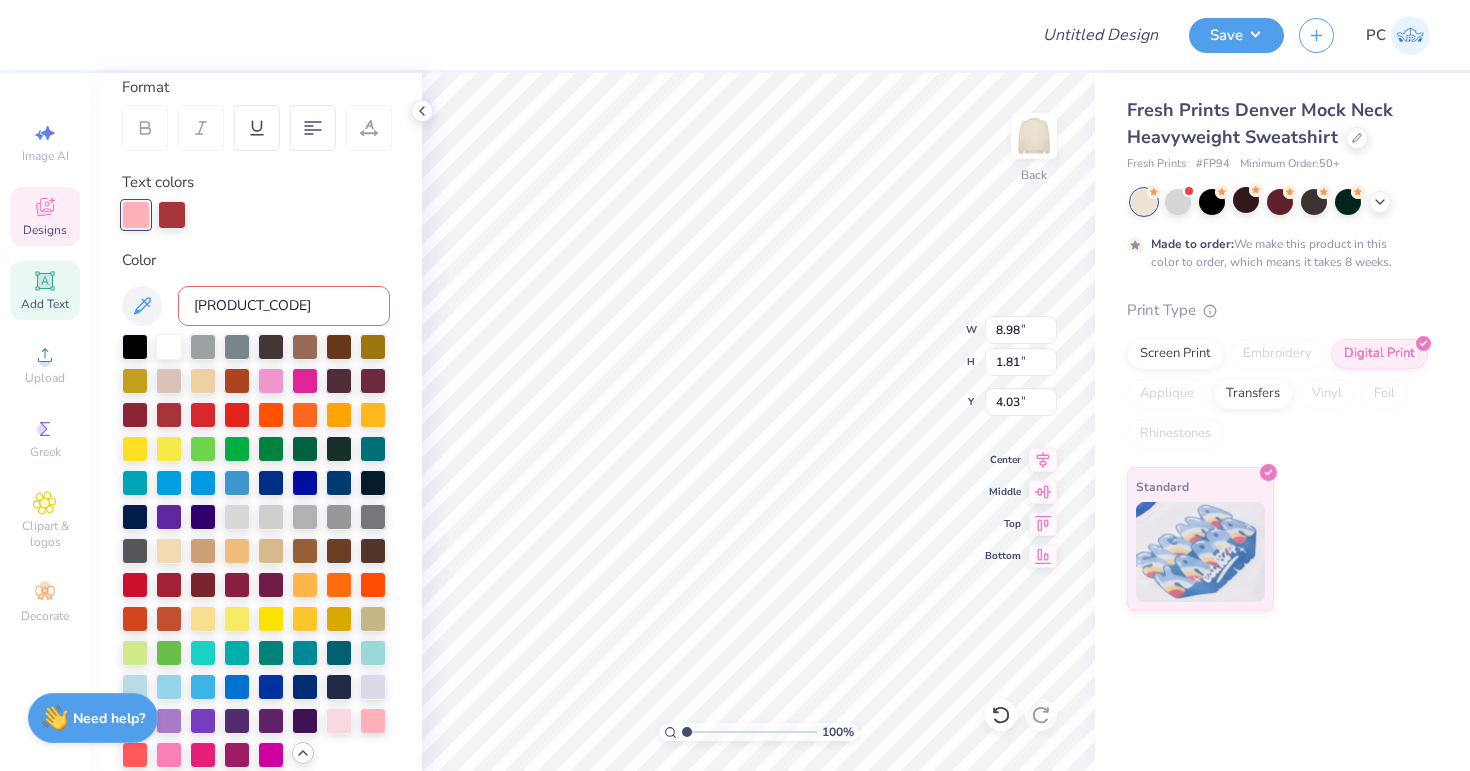 type on "178" 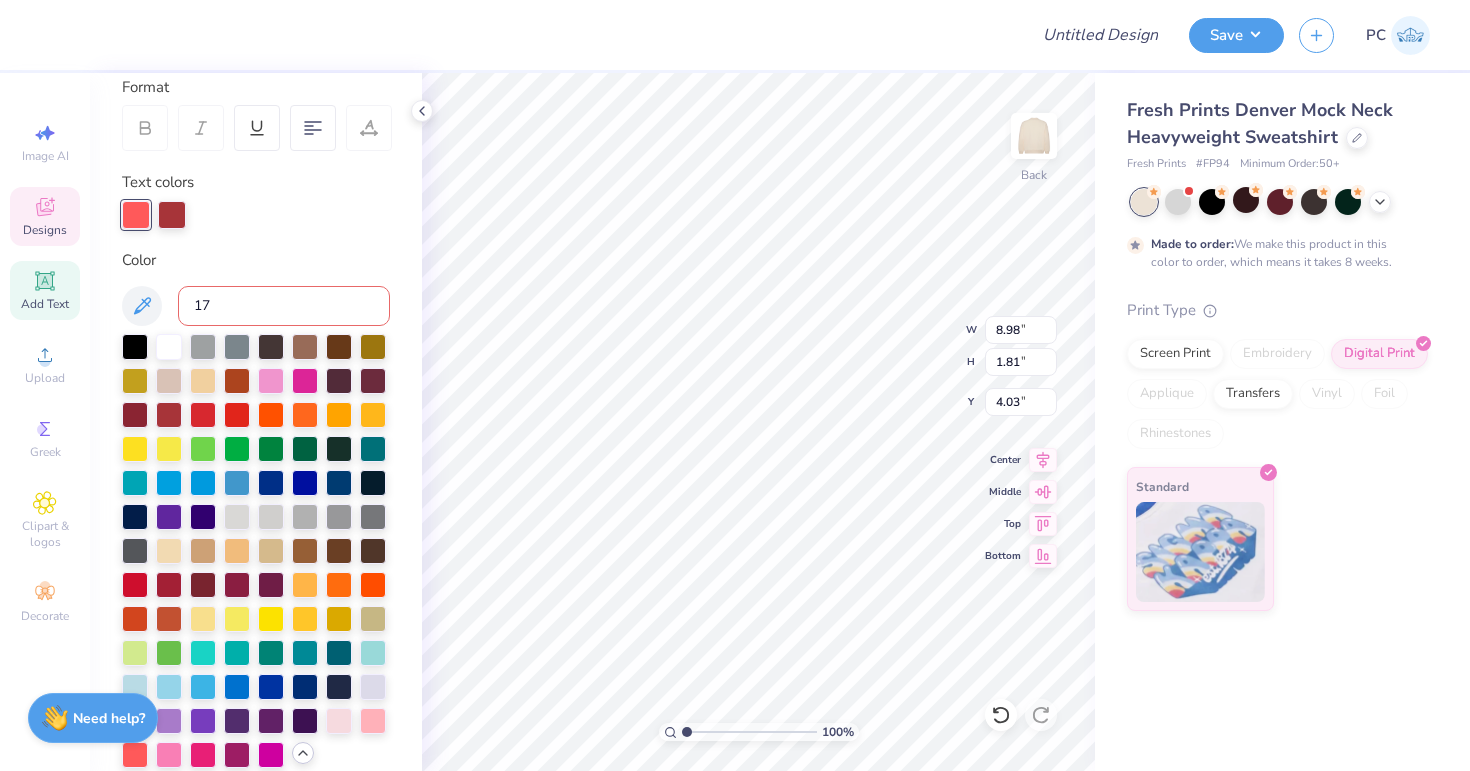 type on "177" 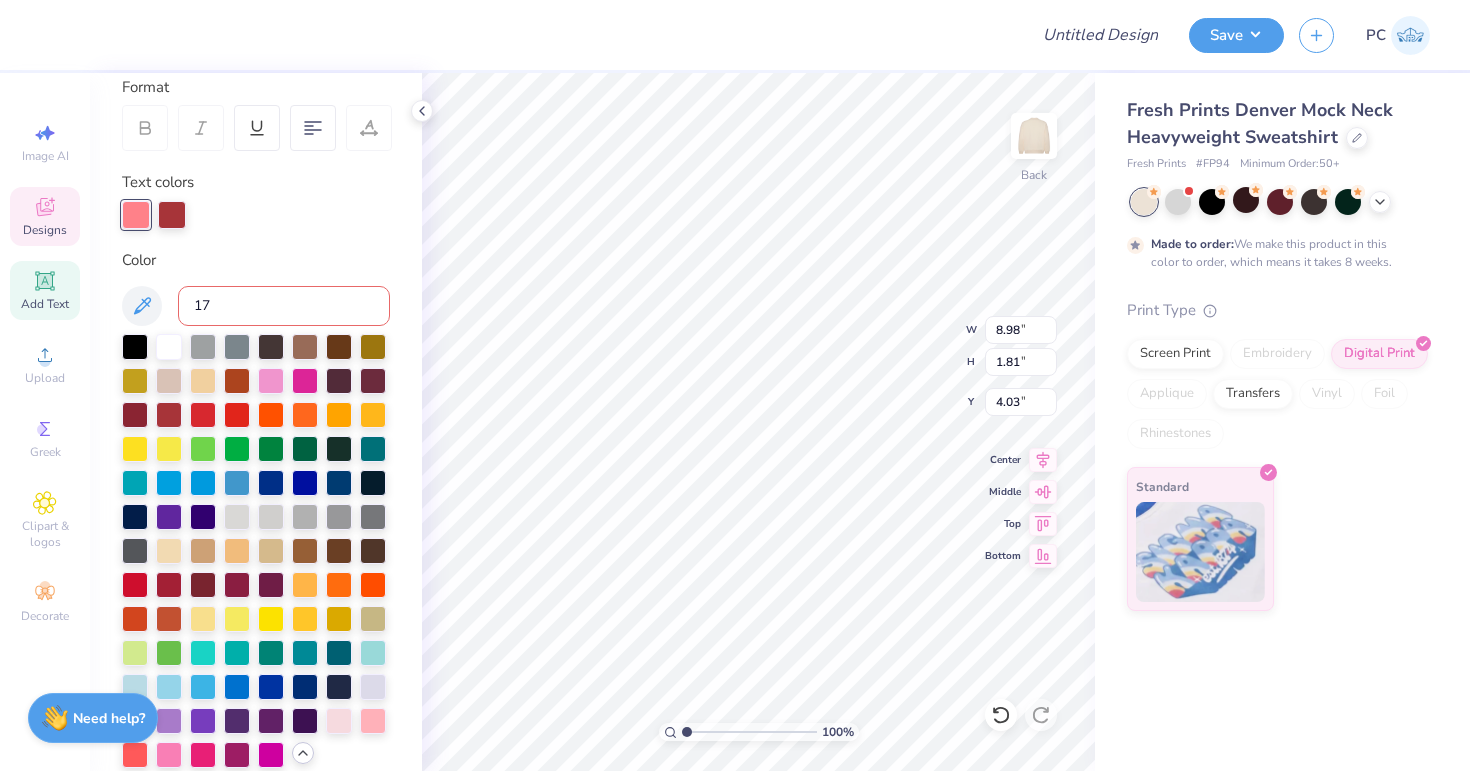 type on "176" 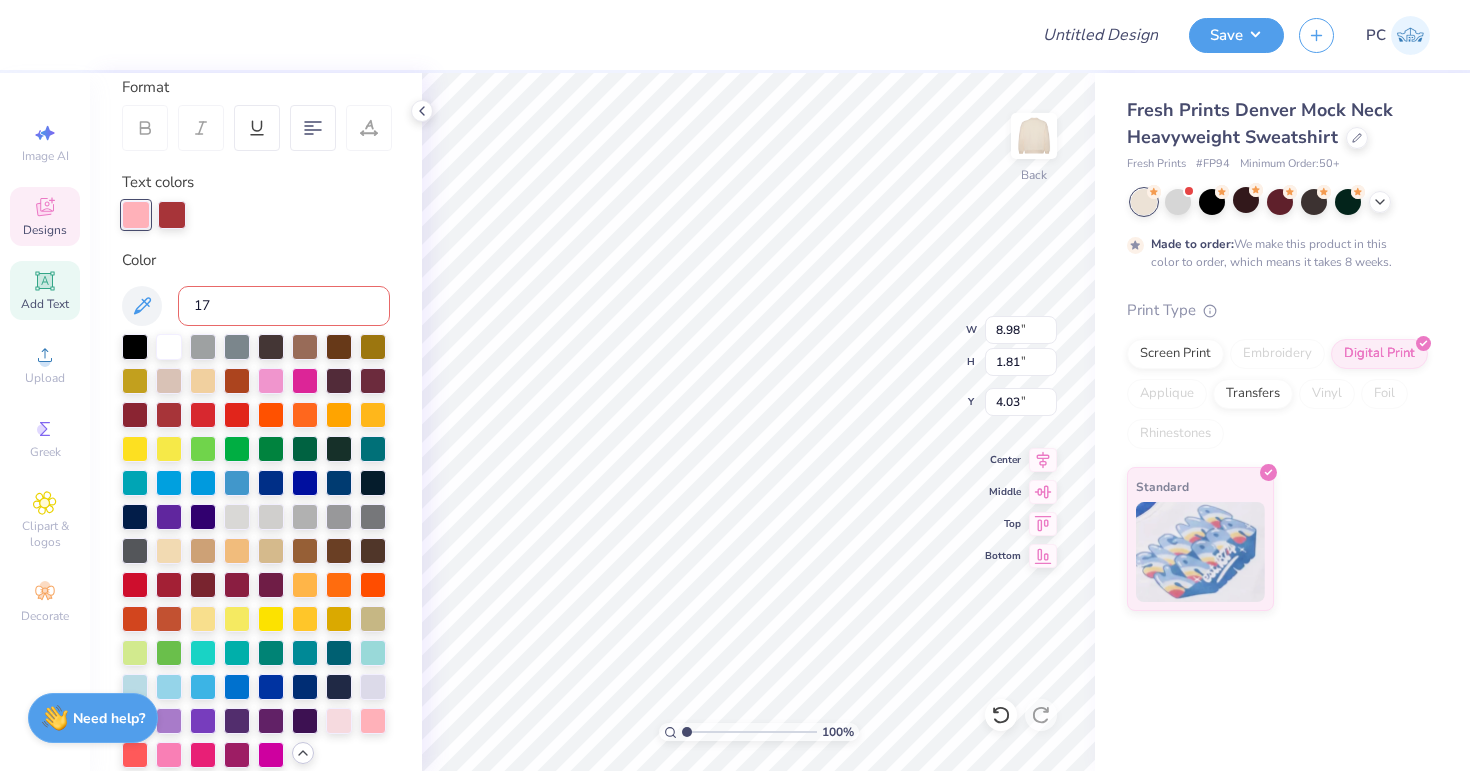 type on "170" 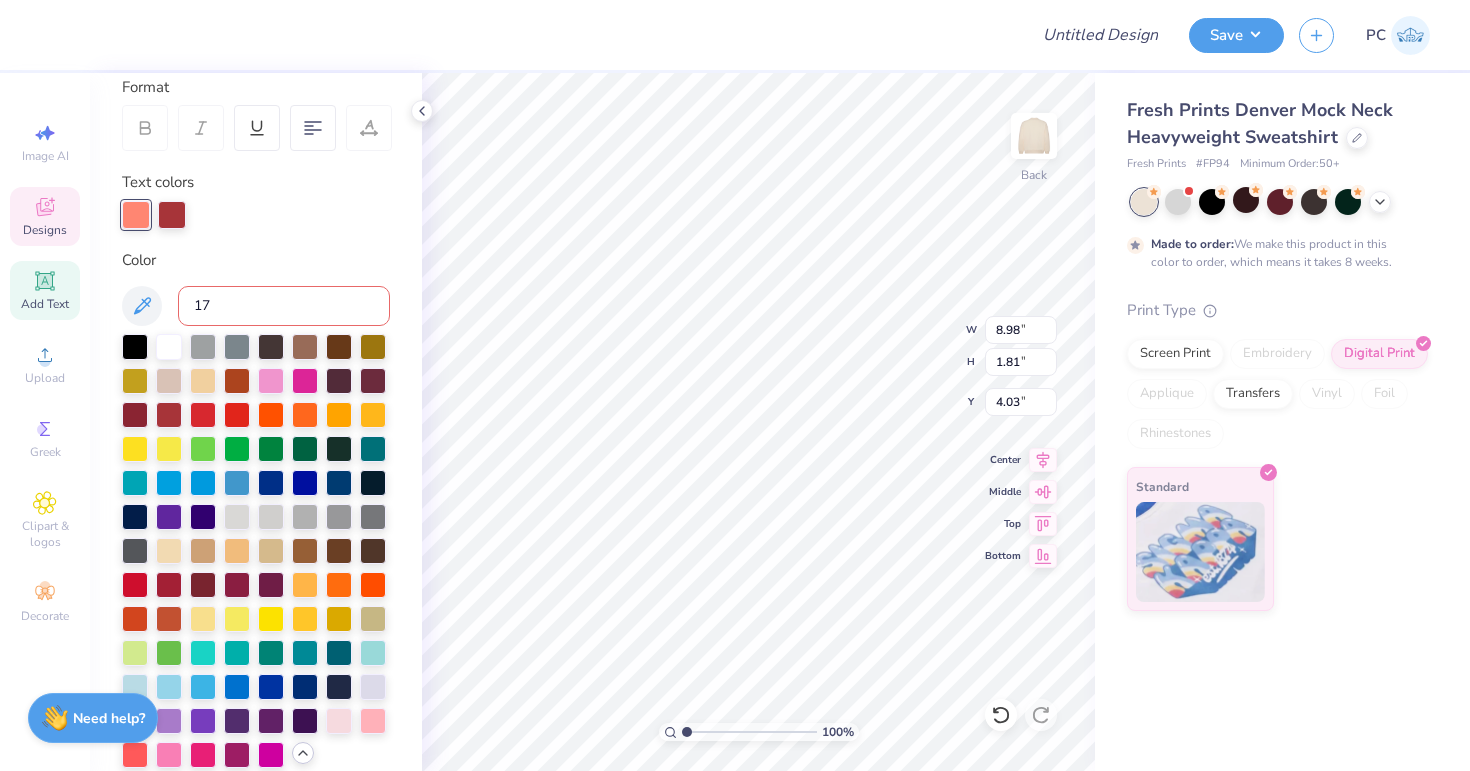 type on "171" 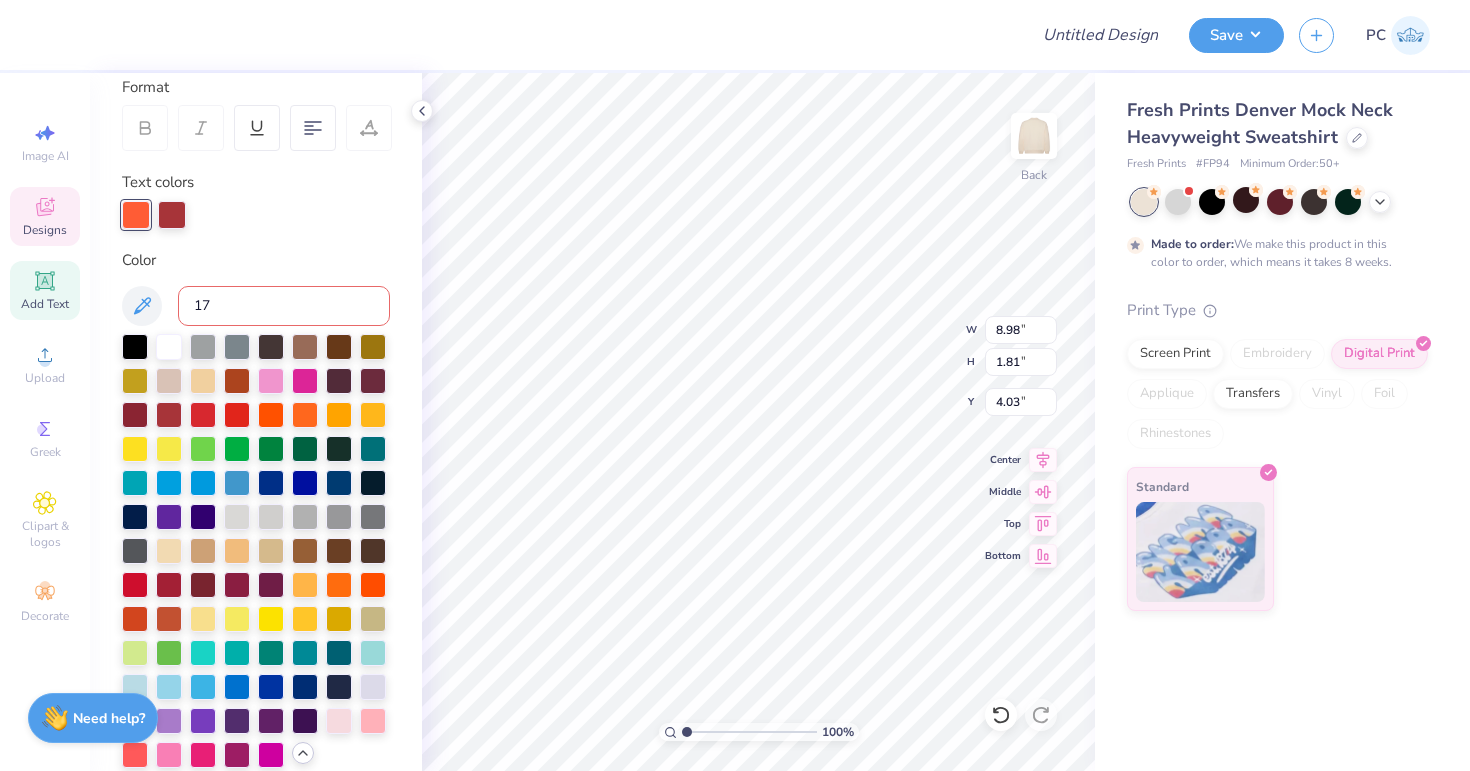 type on "172" 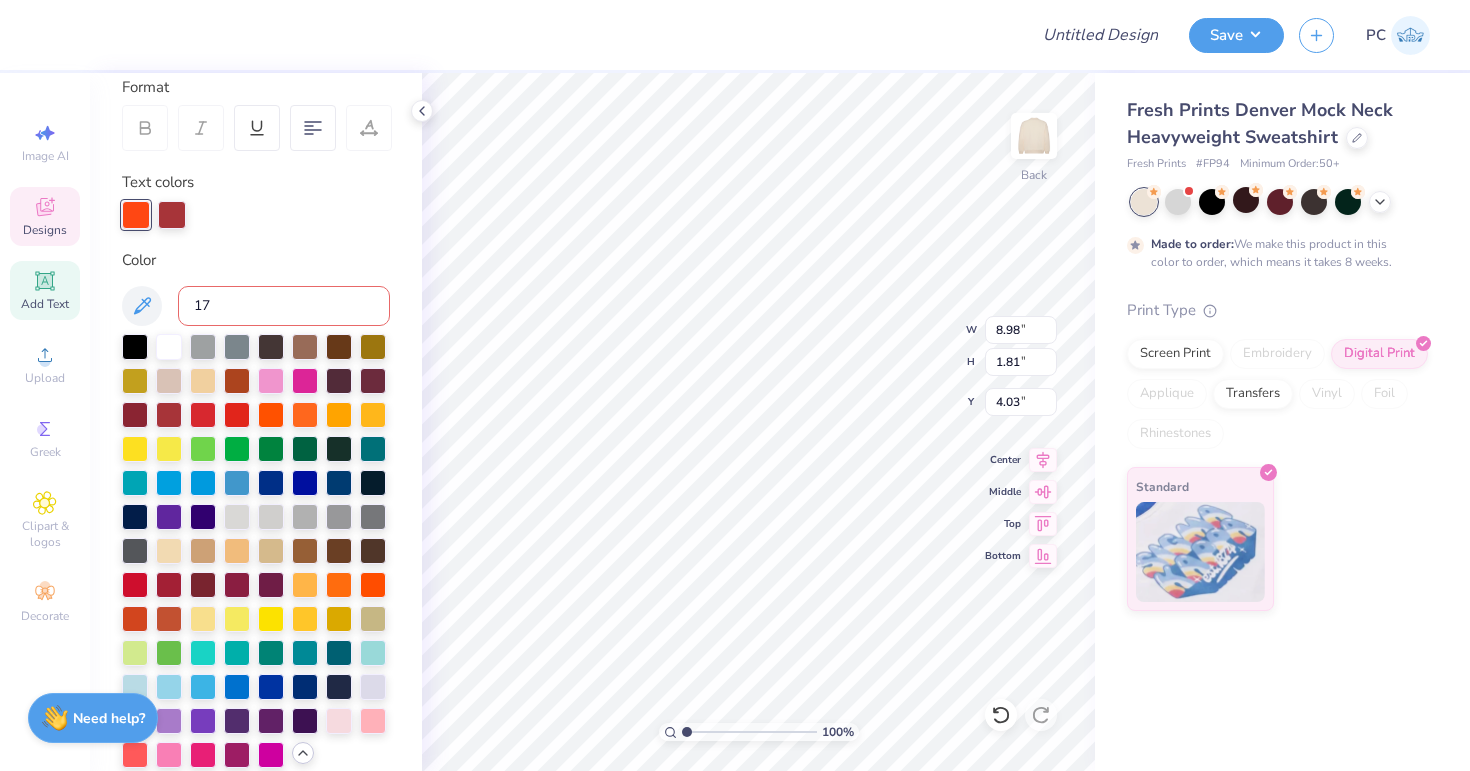 type on "175" 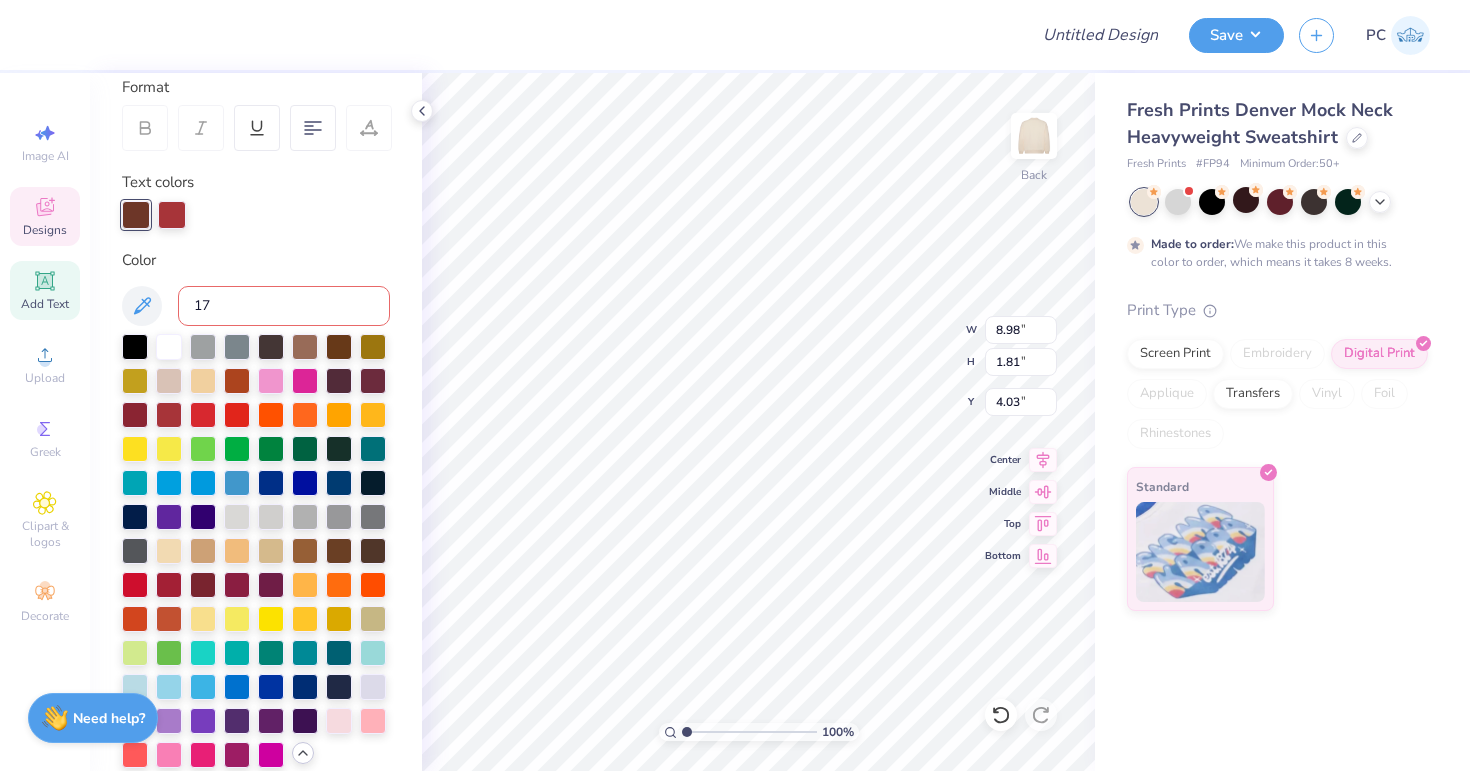 type on "176" 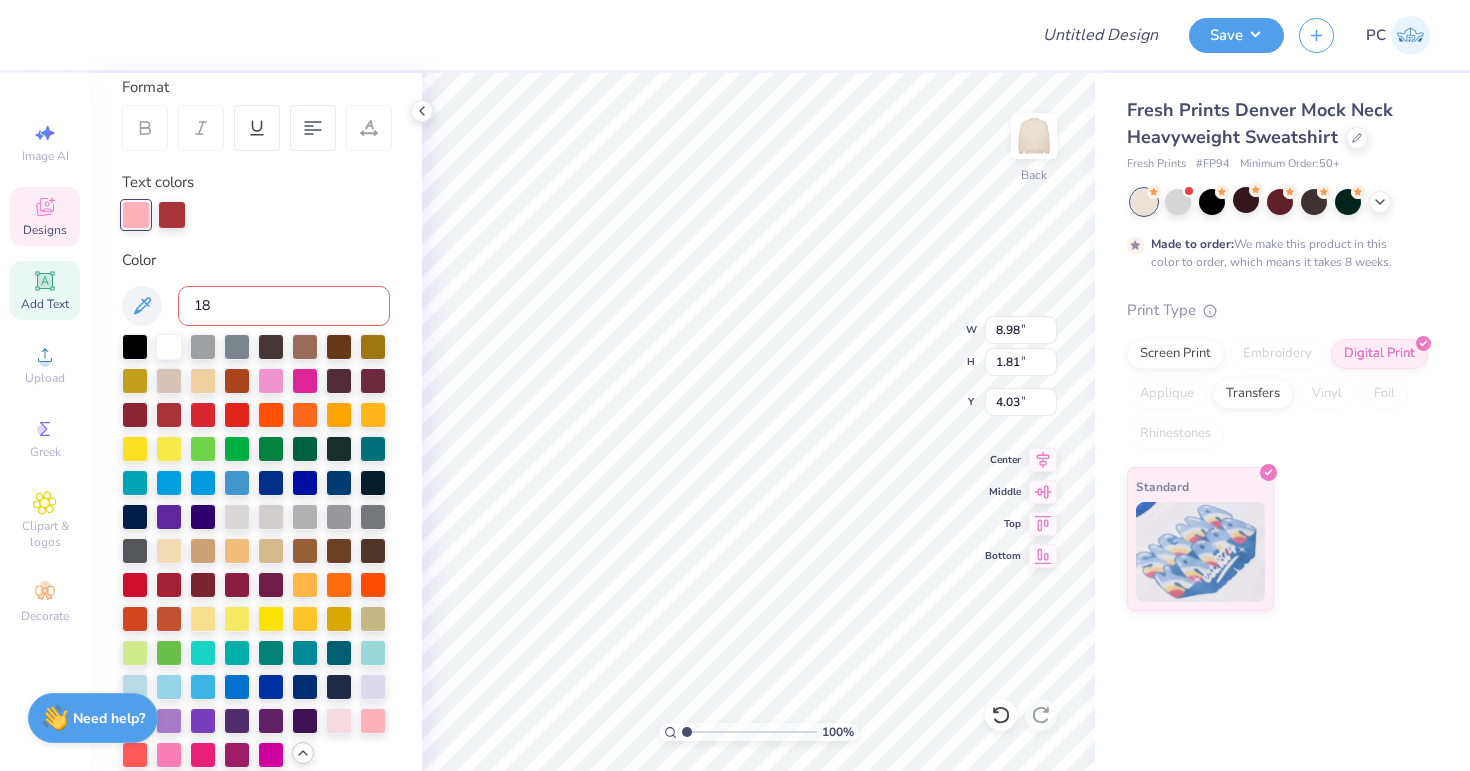 type on "186" 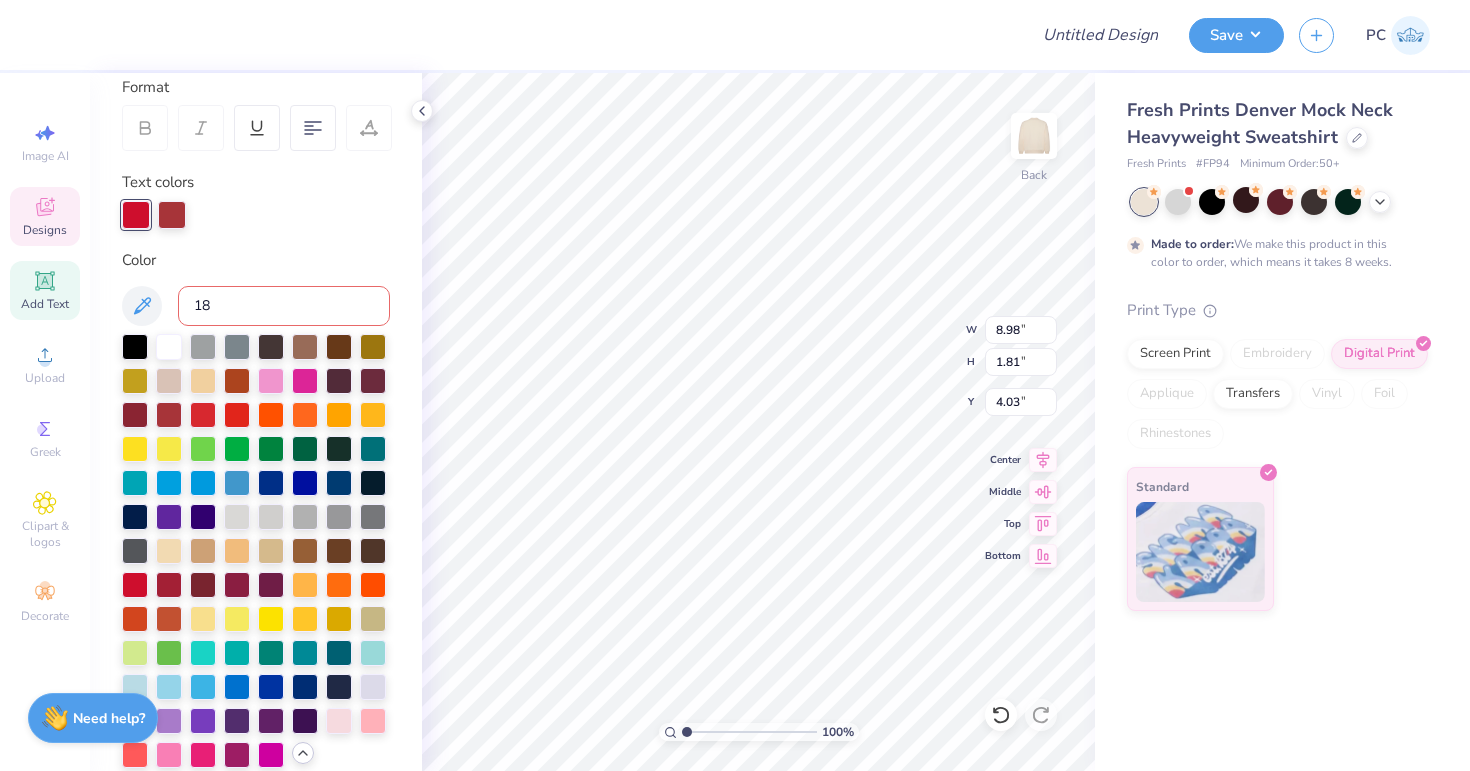 type on "180" 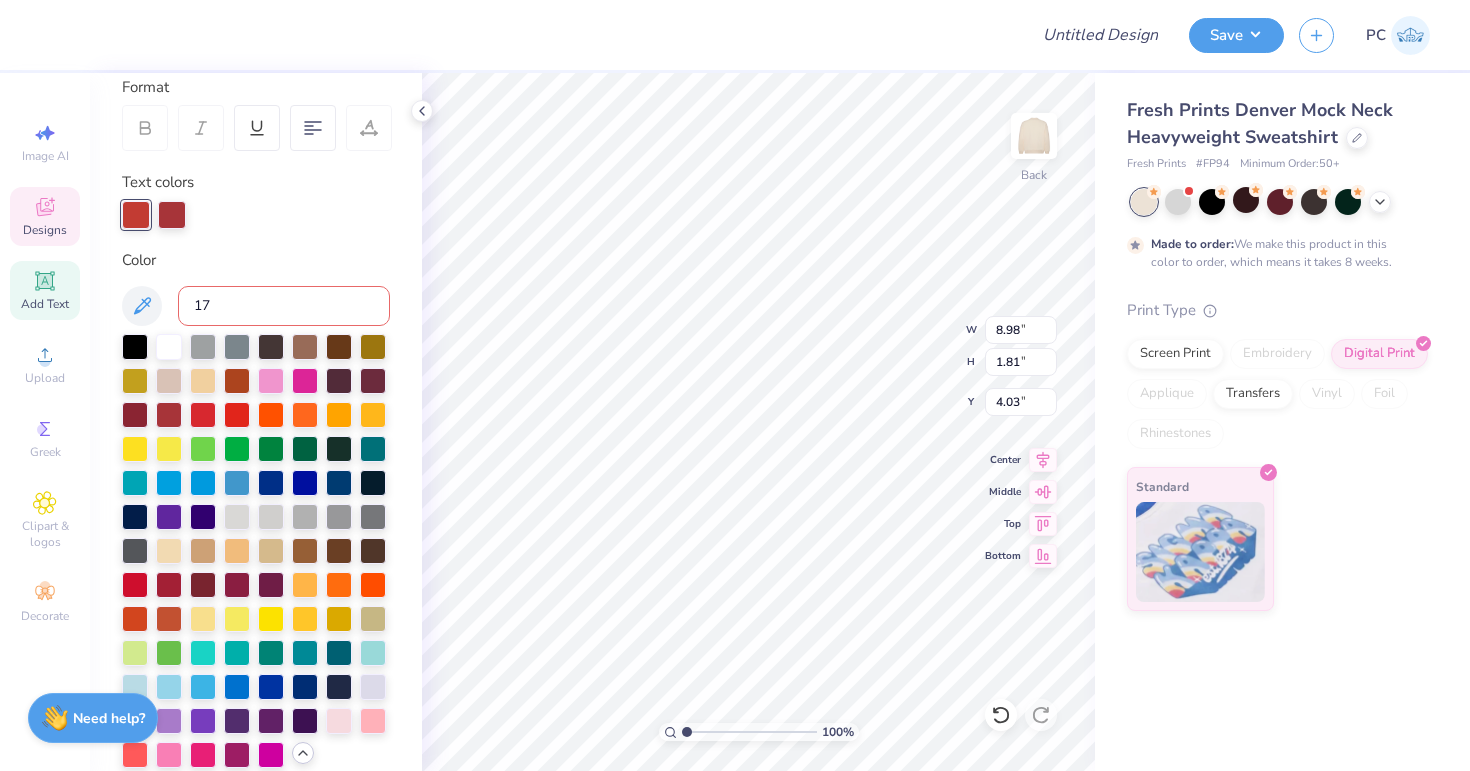 type on "179" 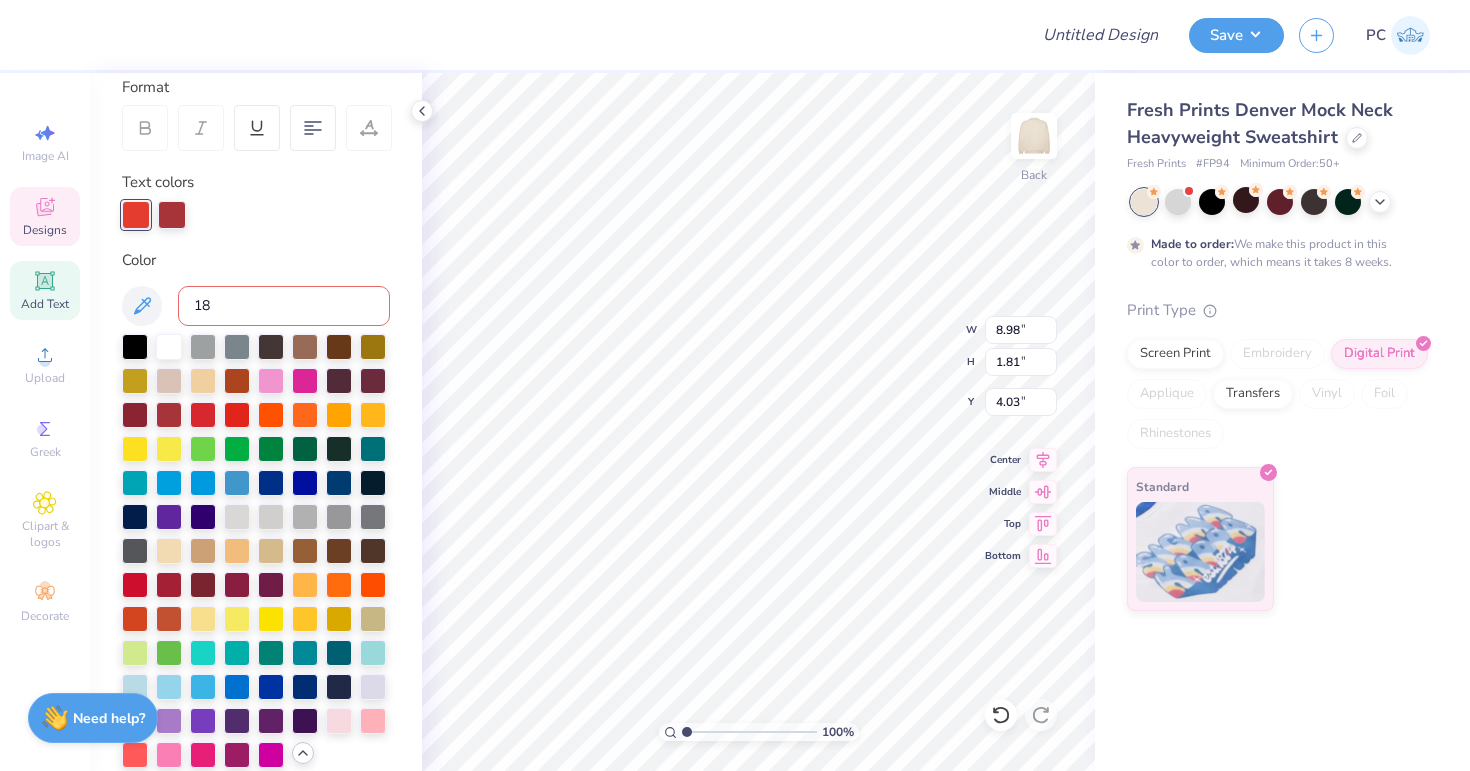 type on "186" 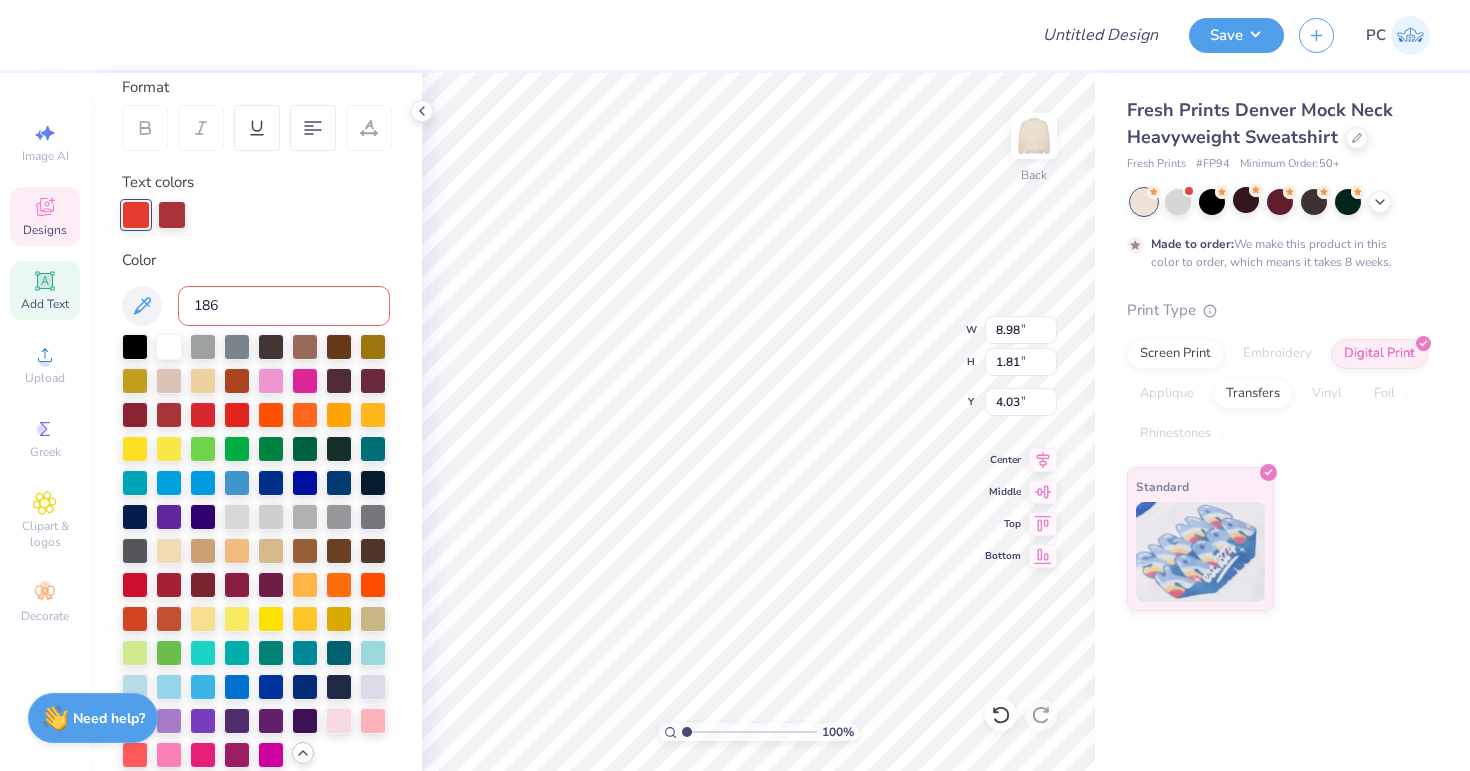 type 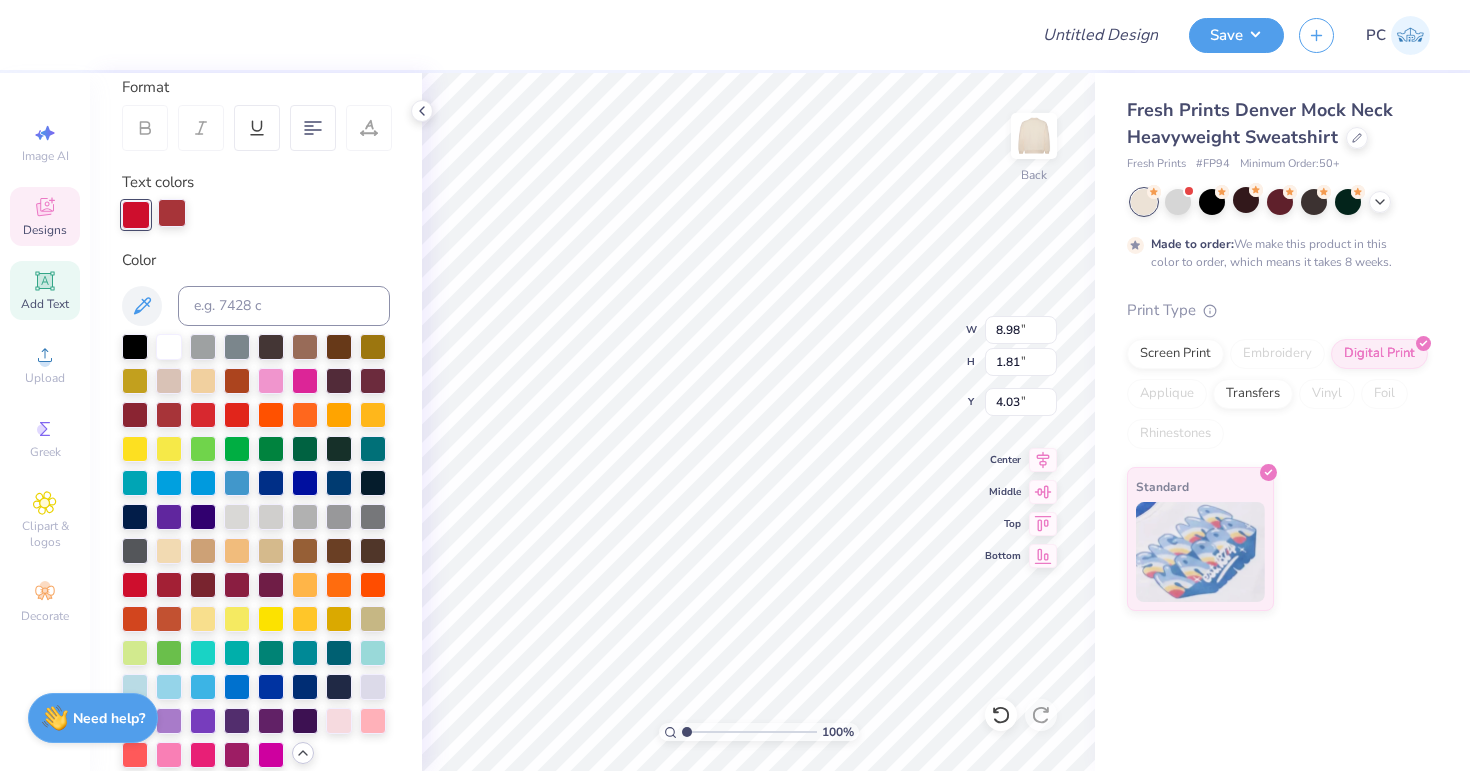 click at bounding box center [172, 213] 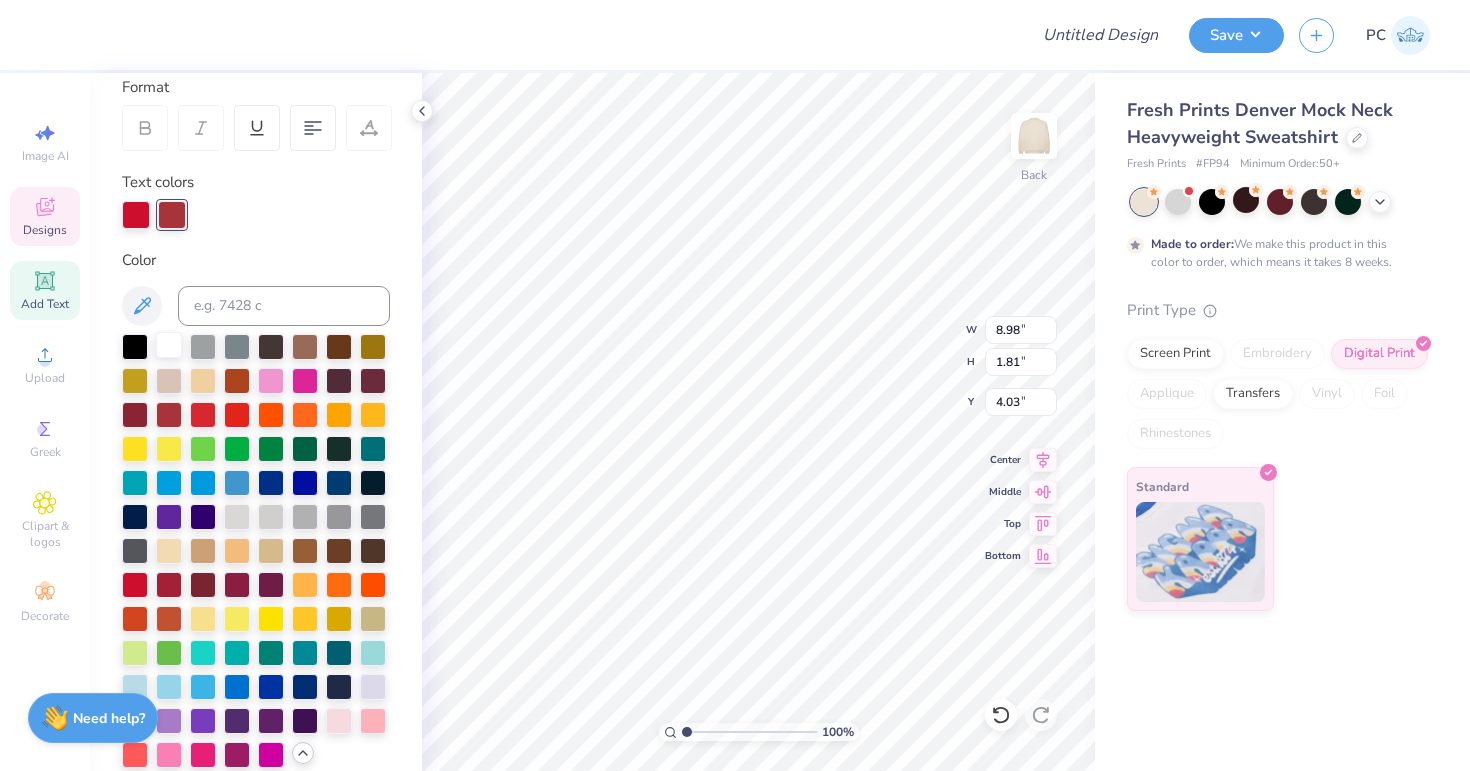 click at bounding box center (169, 345) 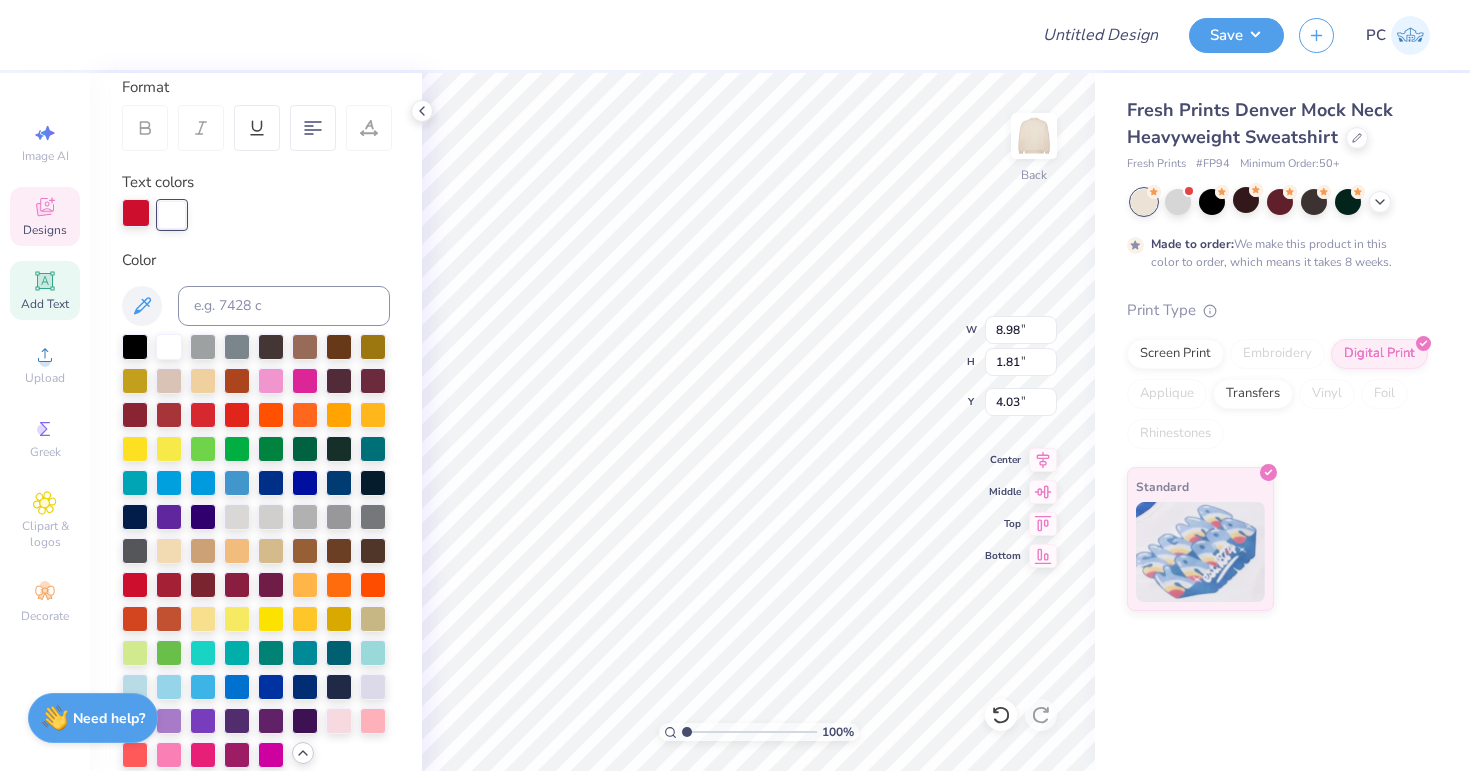 click at bounding box center (136, 213) 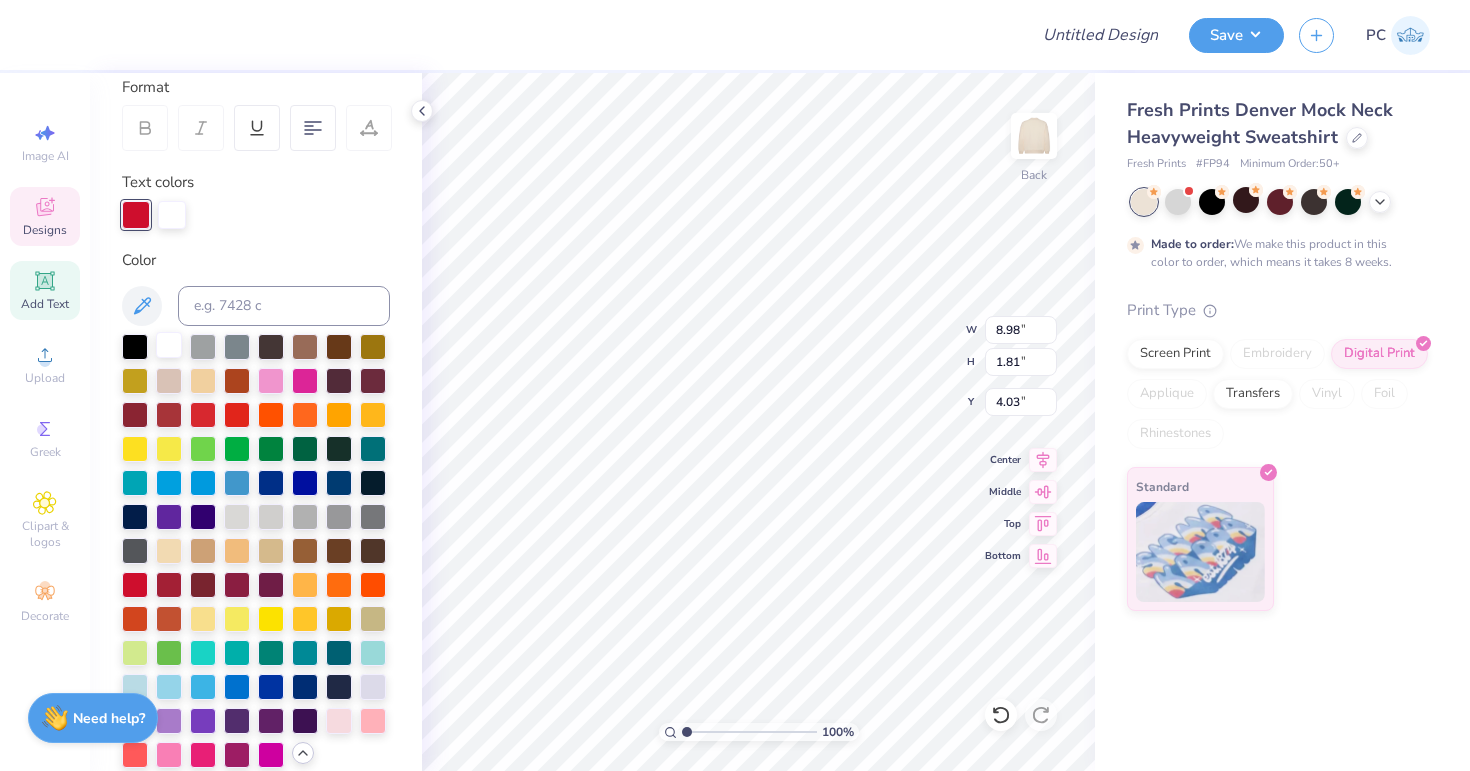 click at bounding box center [169, 345] 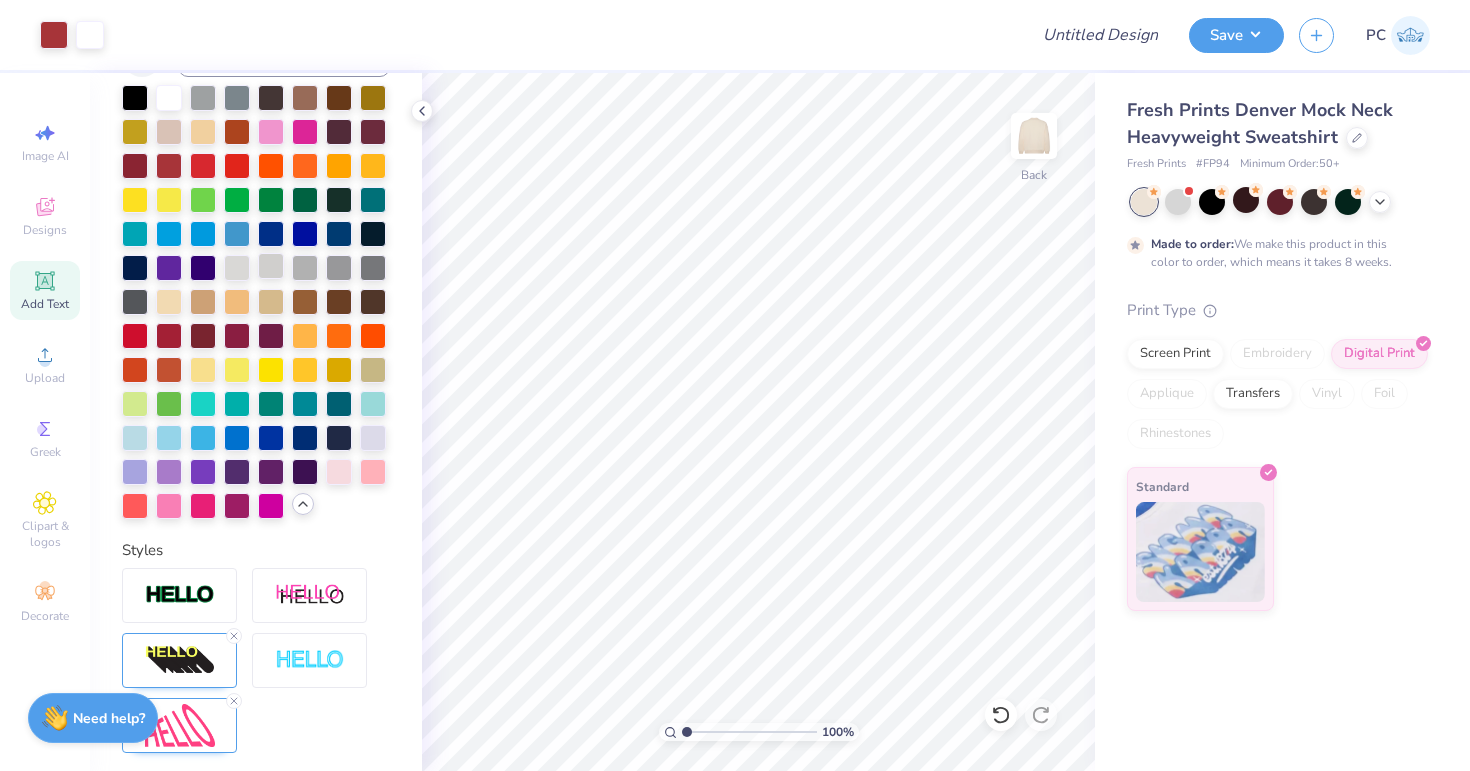 scroll, scrollTop: 430, scrollLeft: 0, axis: vertical 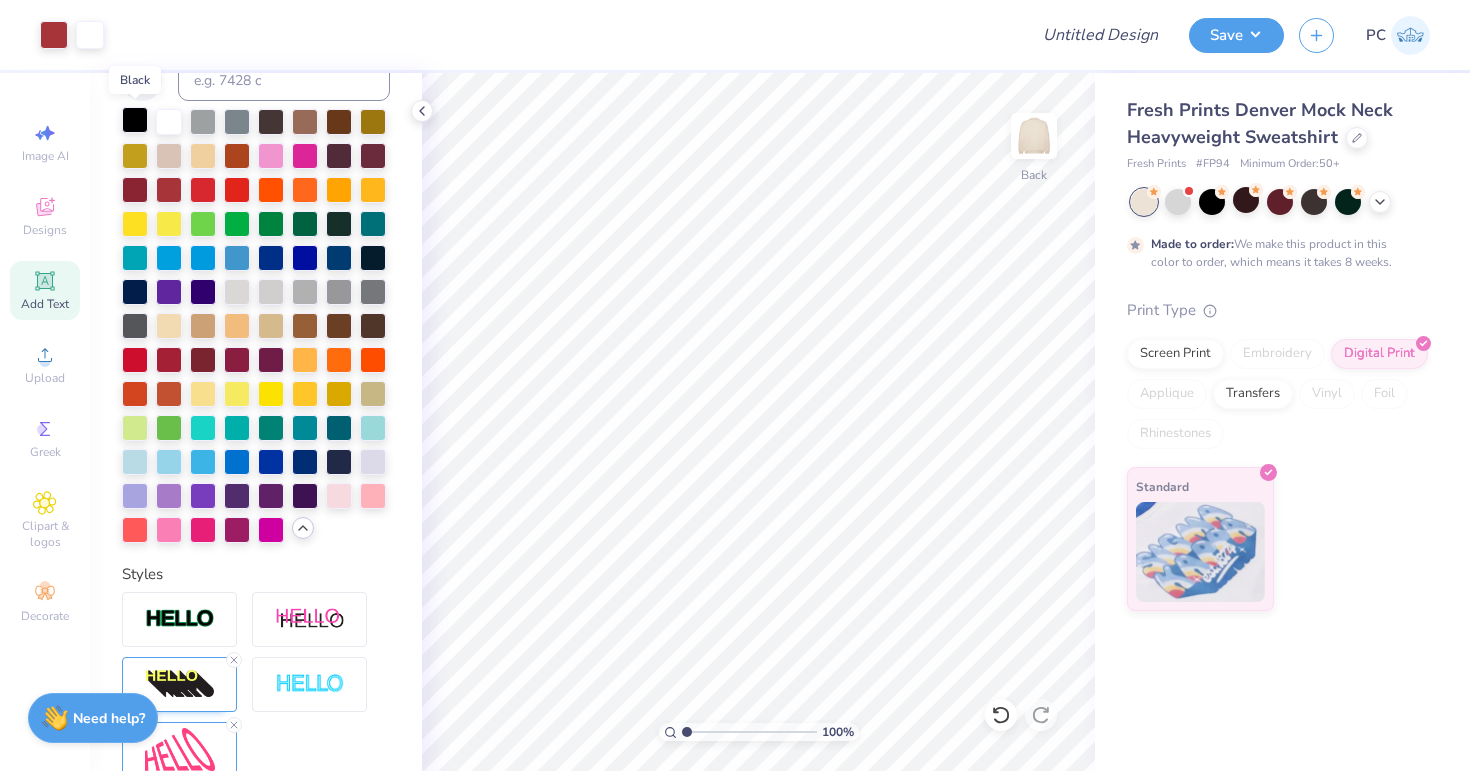 click at bounding box center (135, 120) 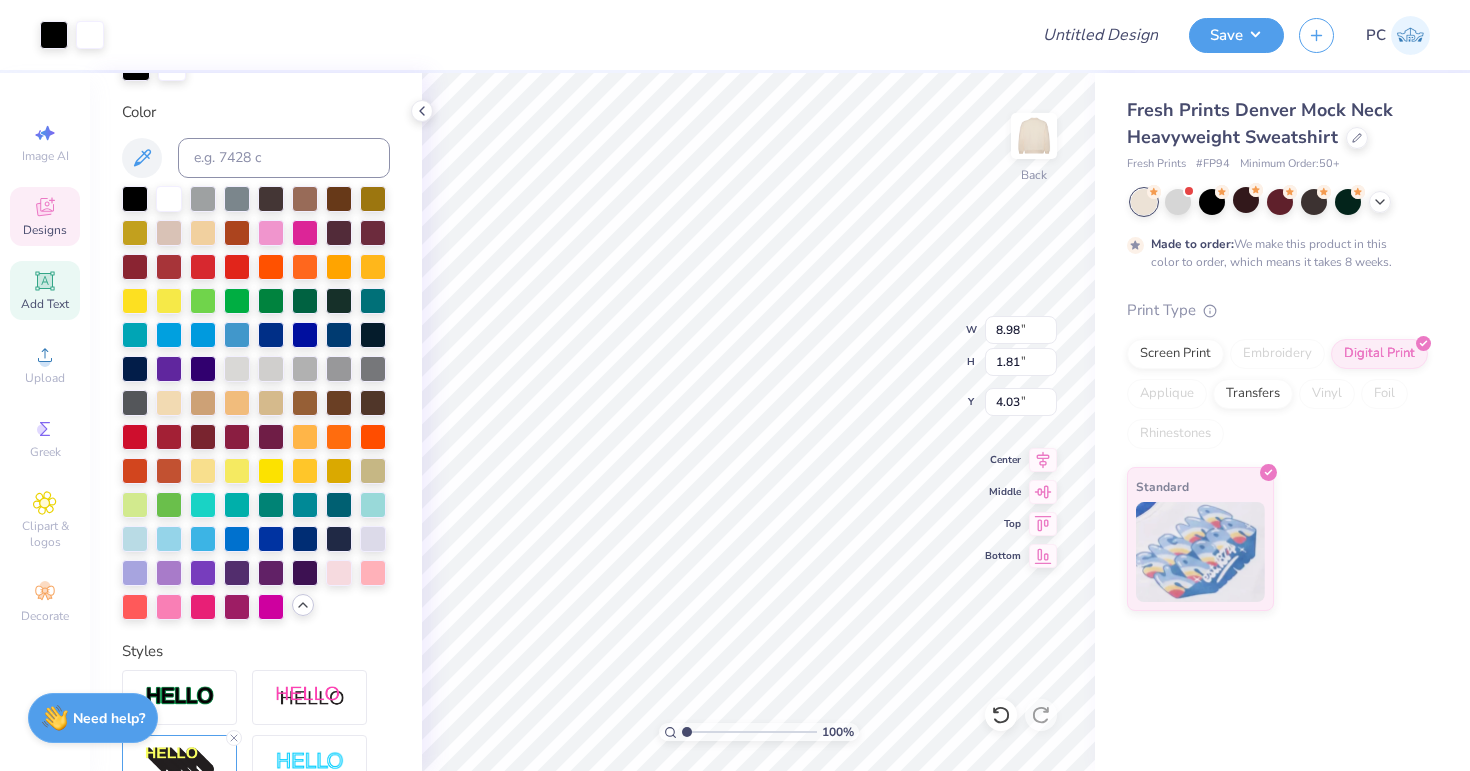 scroll, scrollTop: 508, scrollLeft: 0, axis: vertical 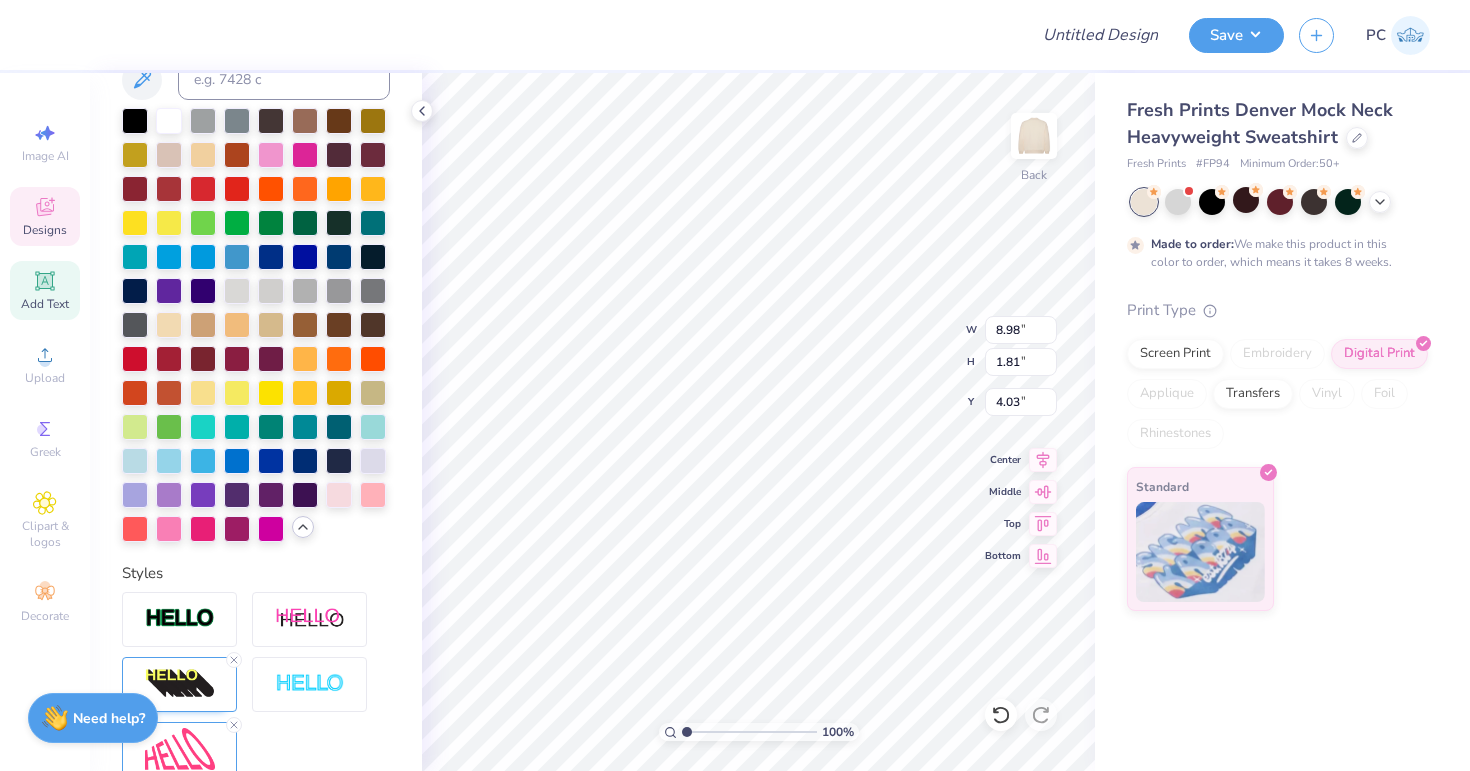 type on "She flies with her own wings" 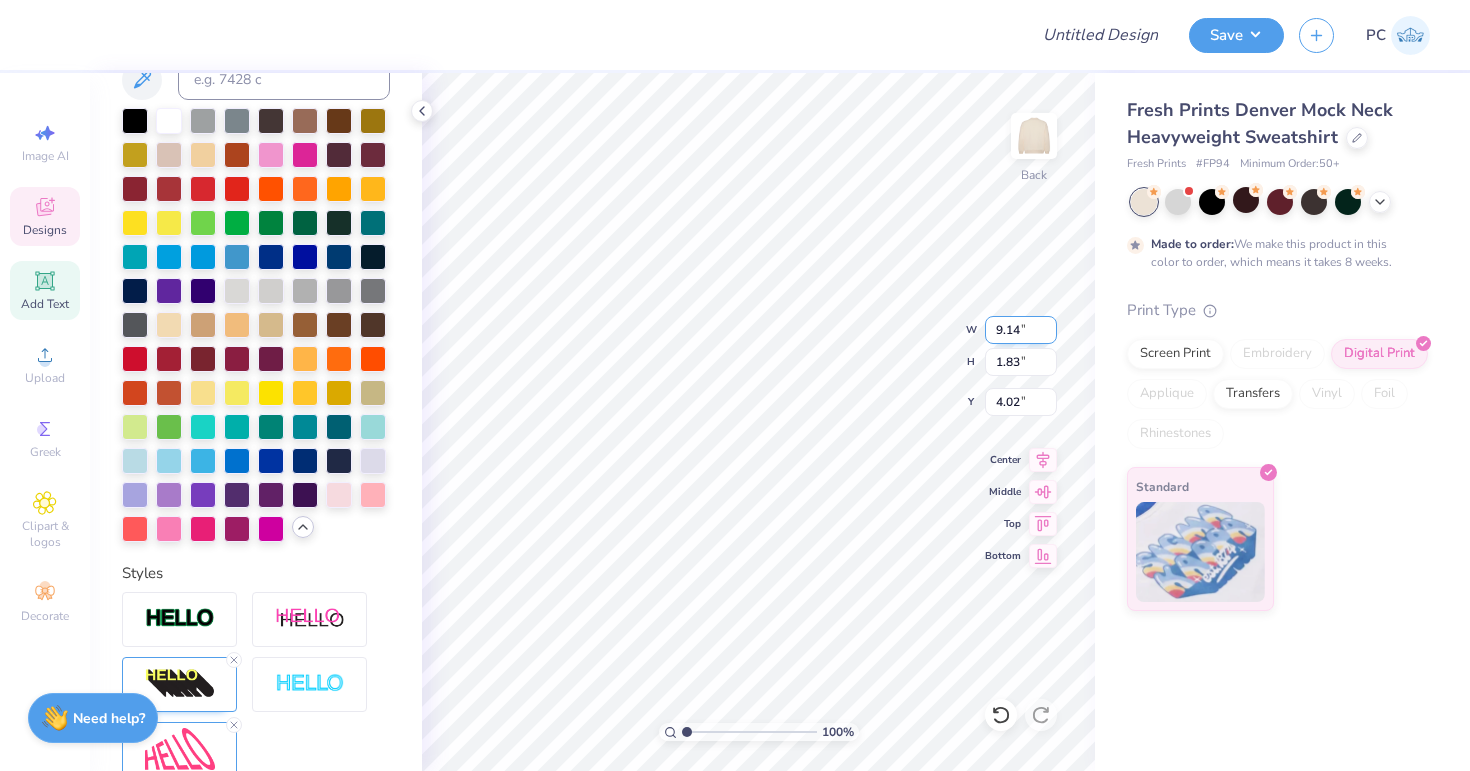 type on "4.44" 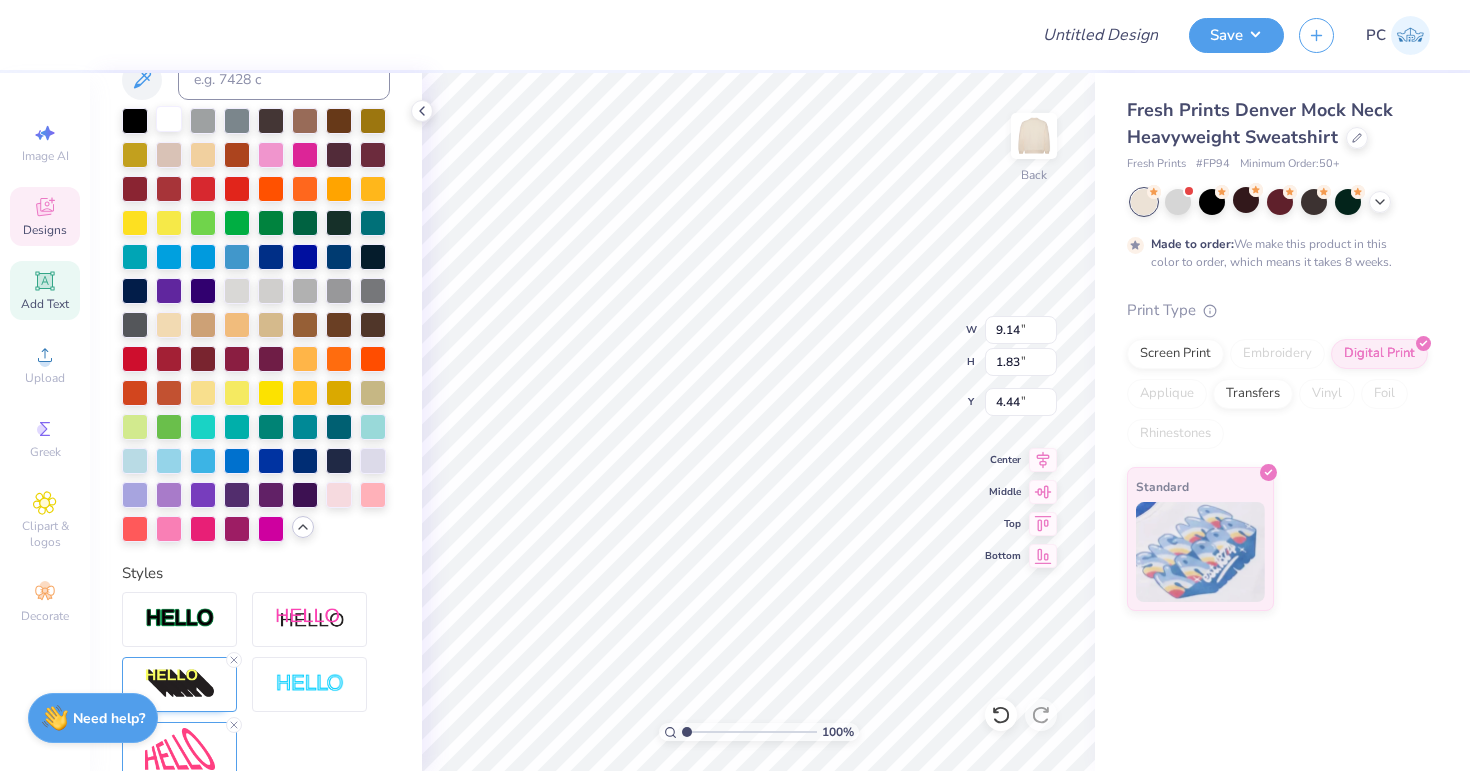 click at bounding box center [169, 119] 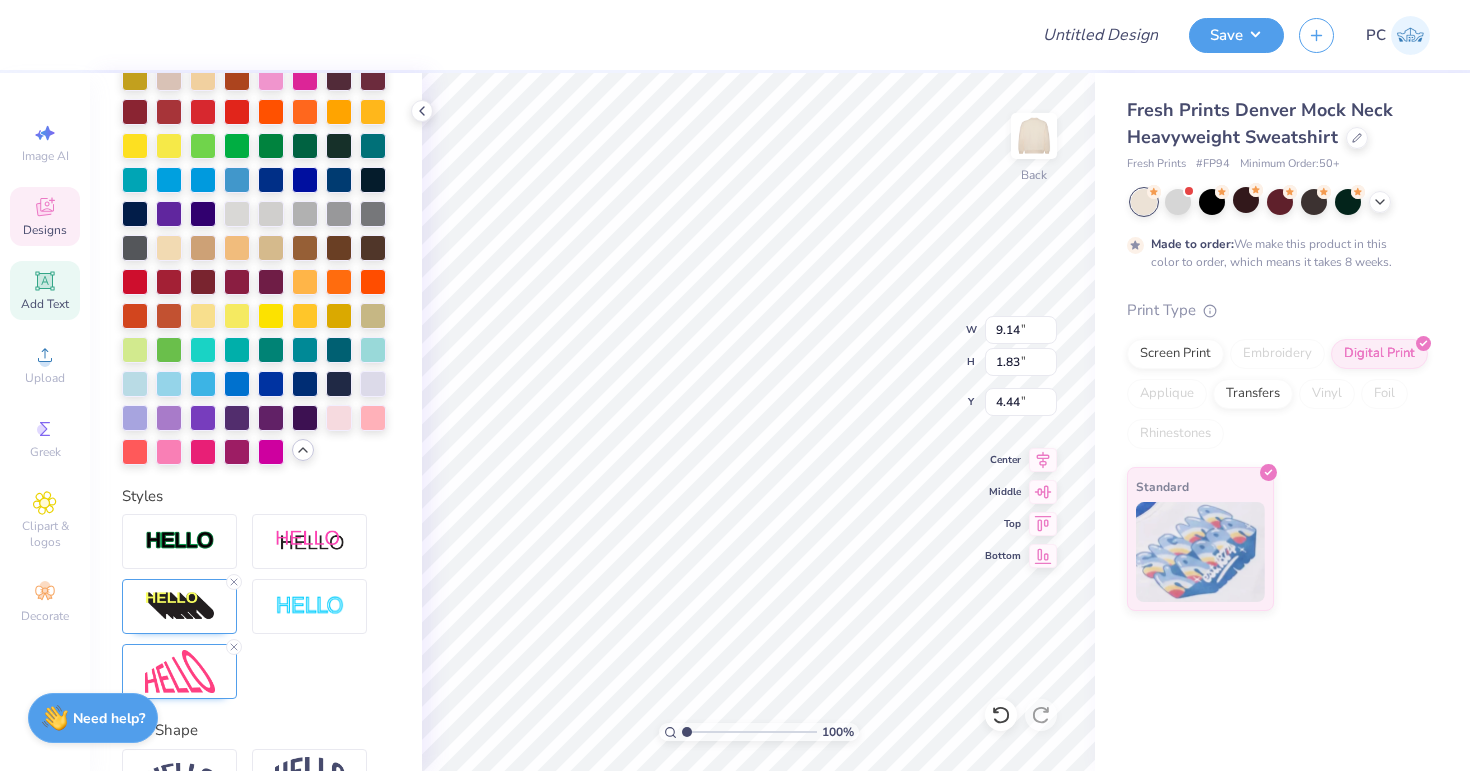 scroll, scrollTop: 430, scrollLeft: 0, axis: vertical 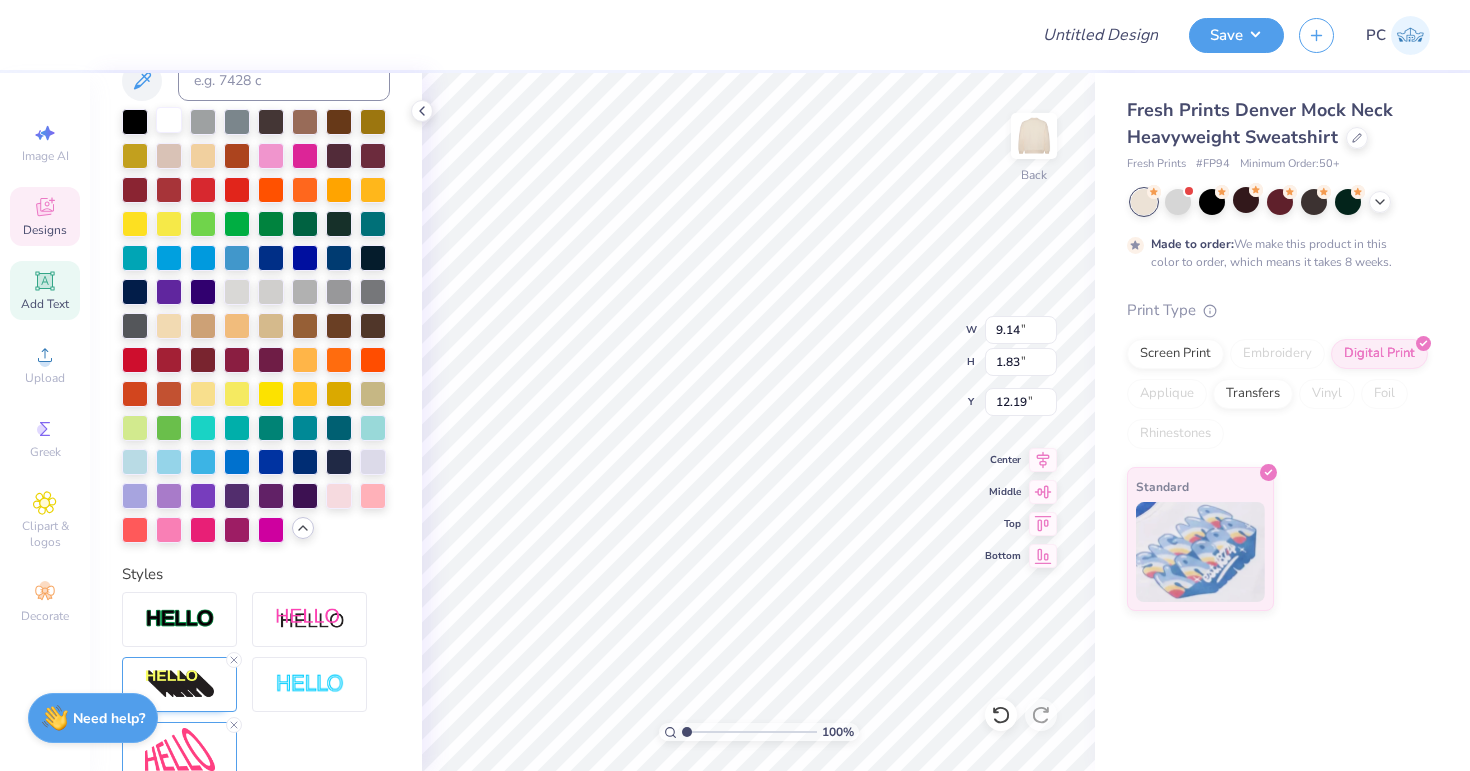type on "12.19" 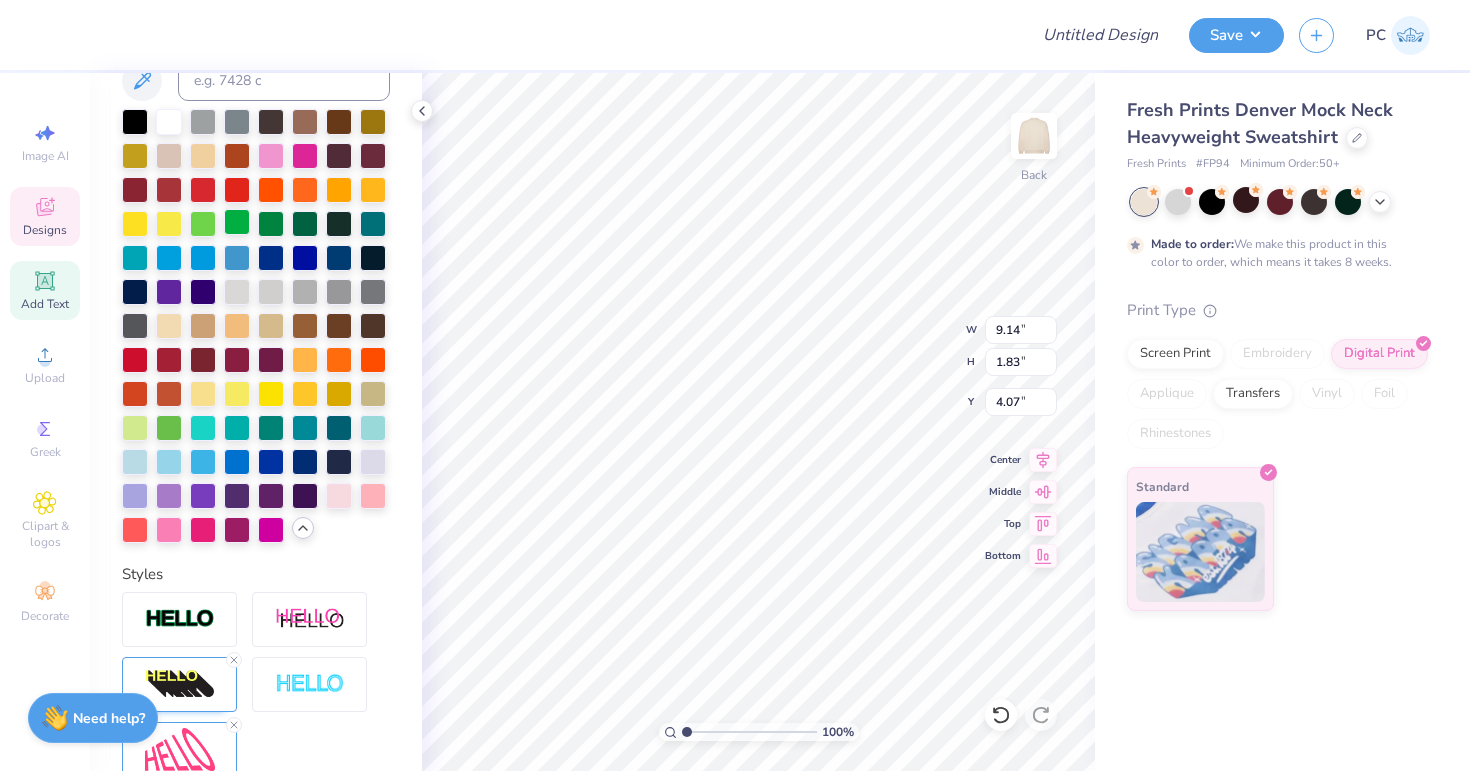scroll, scrollTop: 335, scrollLeft: 0, axis: vertical 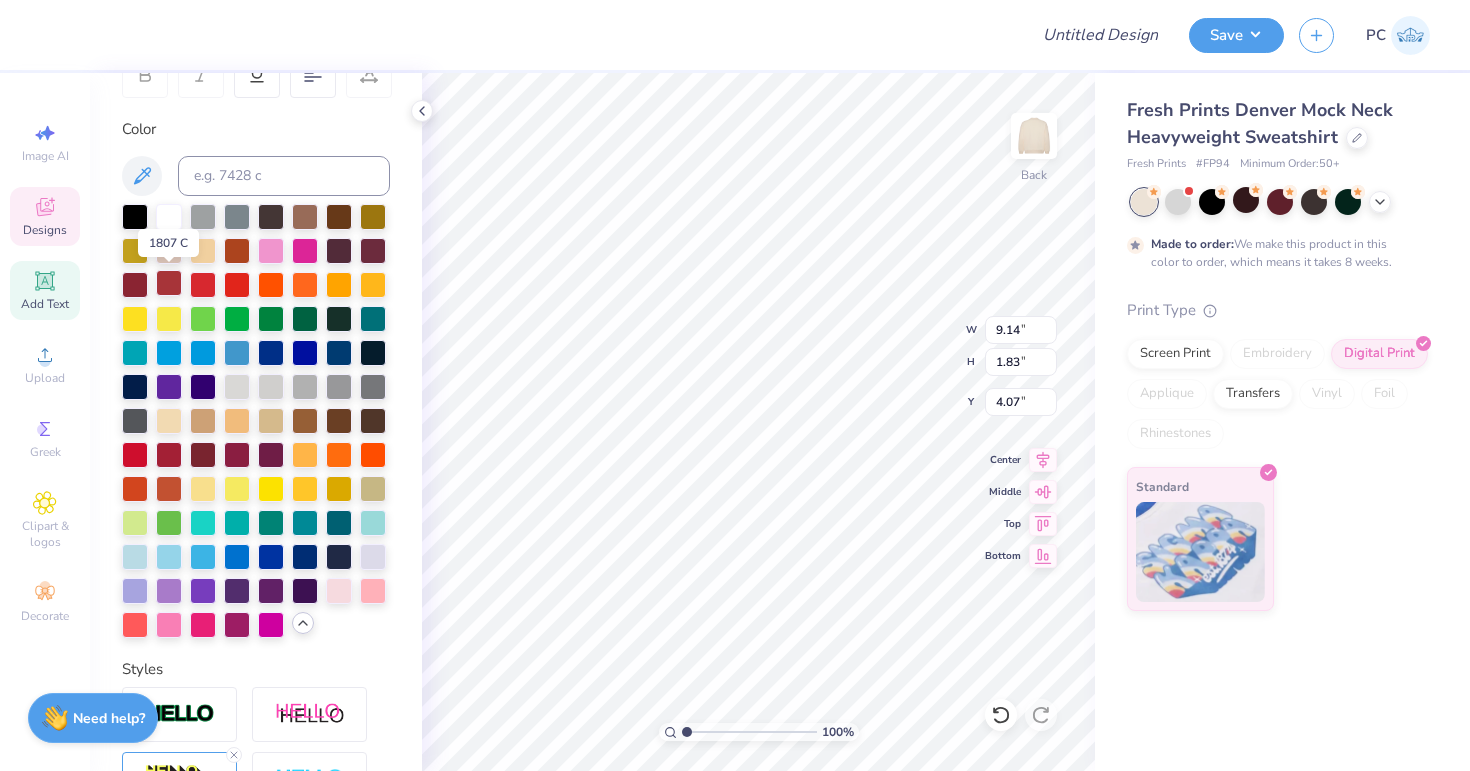 click at bounding box center (169, 283) 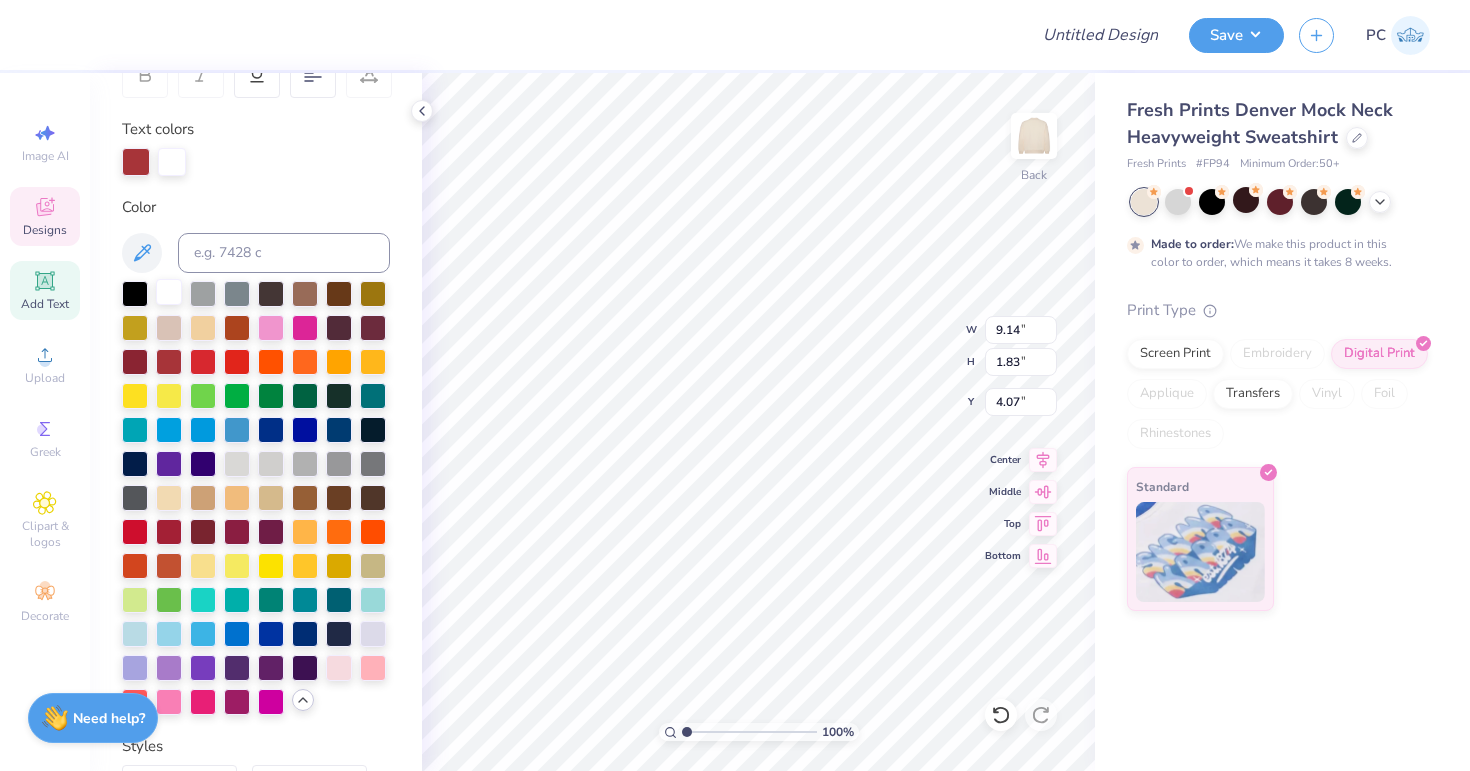 type on "4.27" 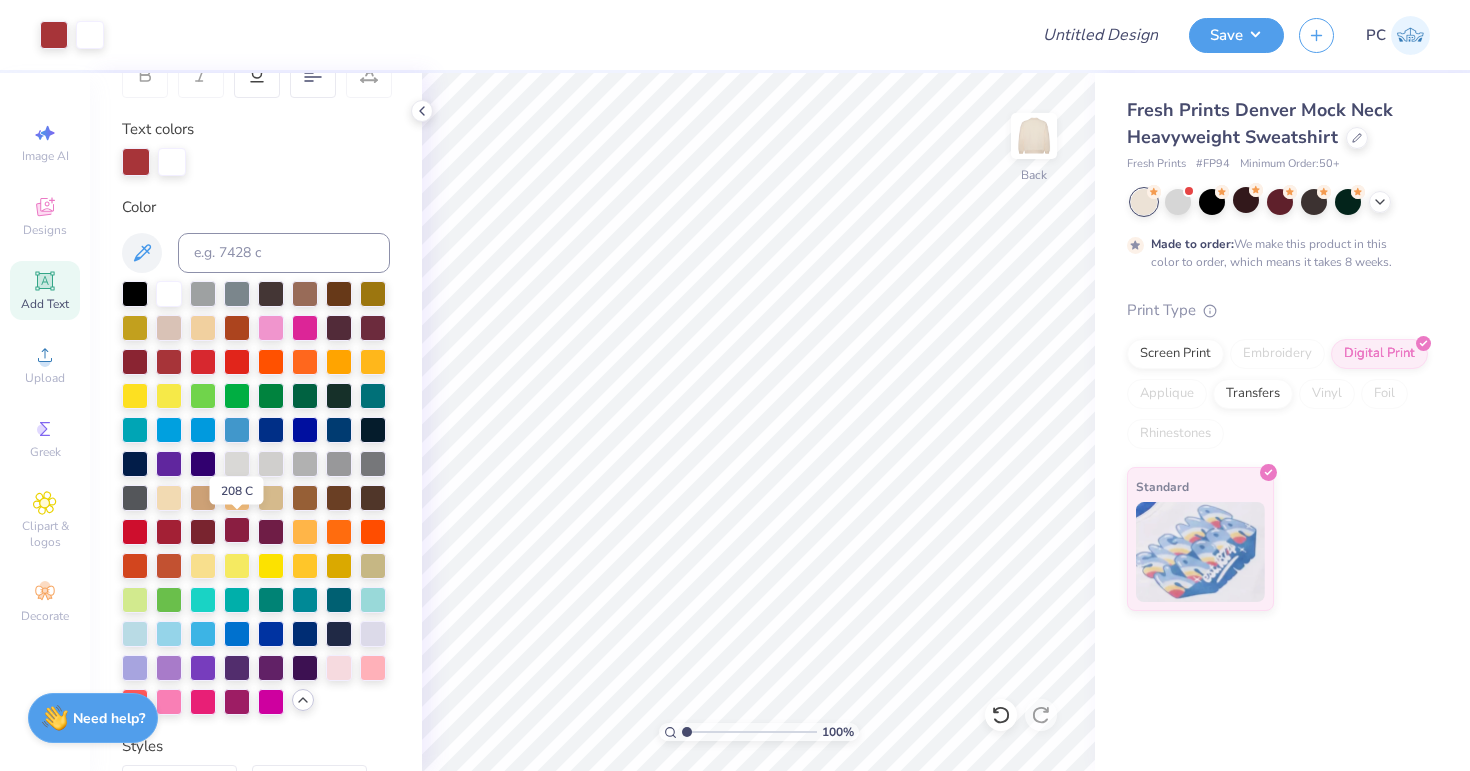 click at bounding box center [237, 530] 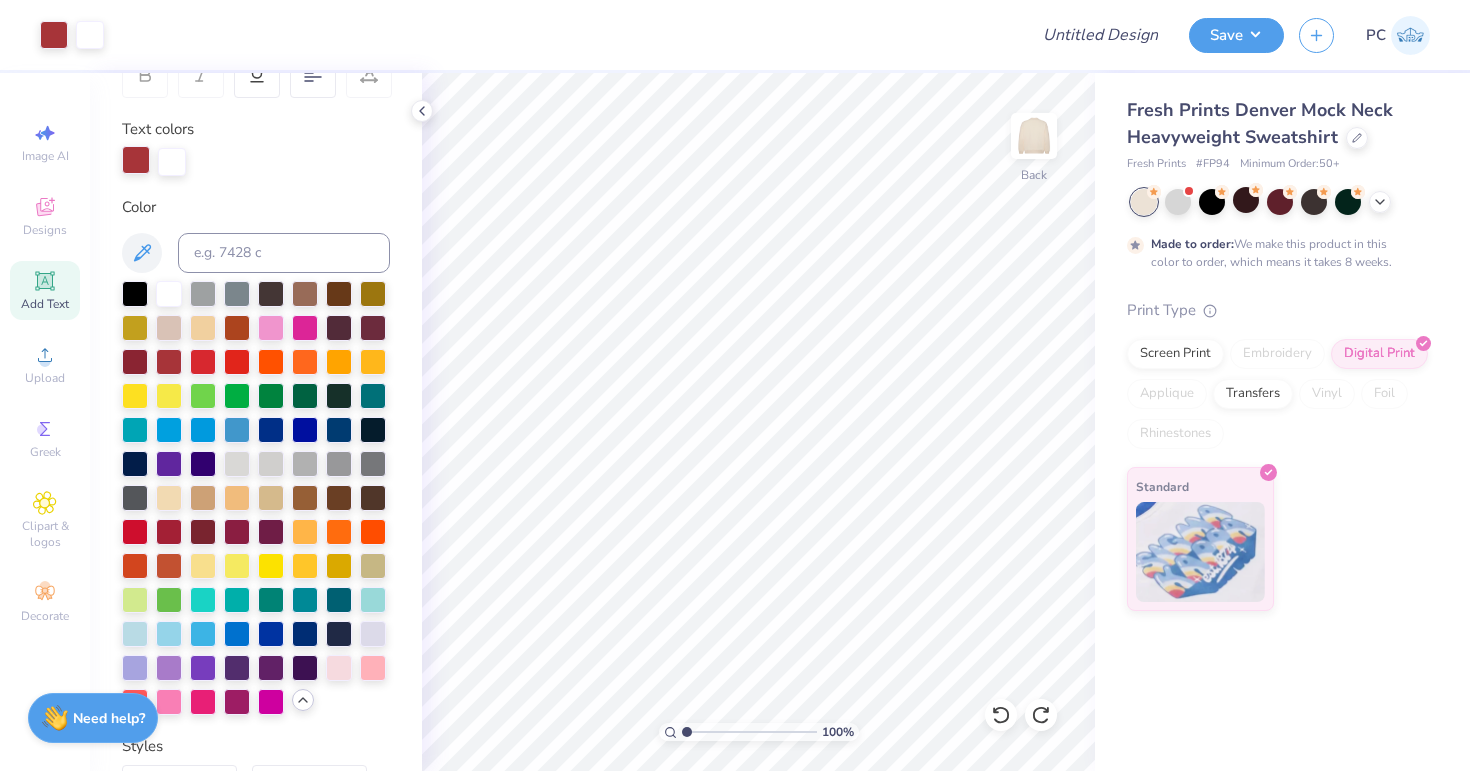 click at bounding box center (136, 160) 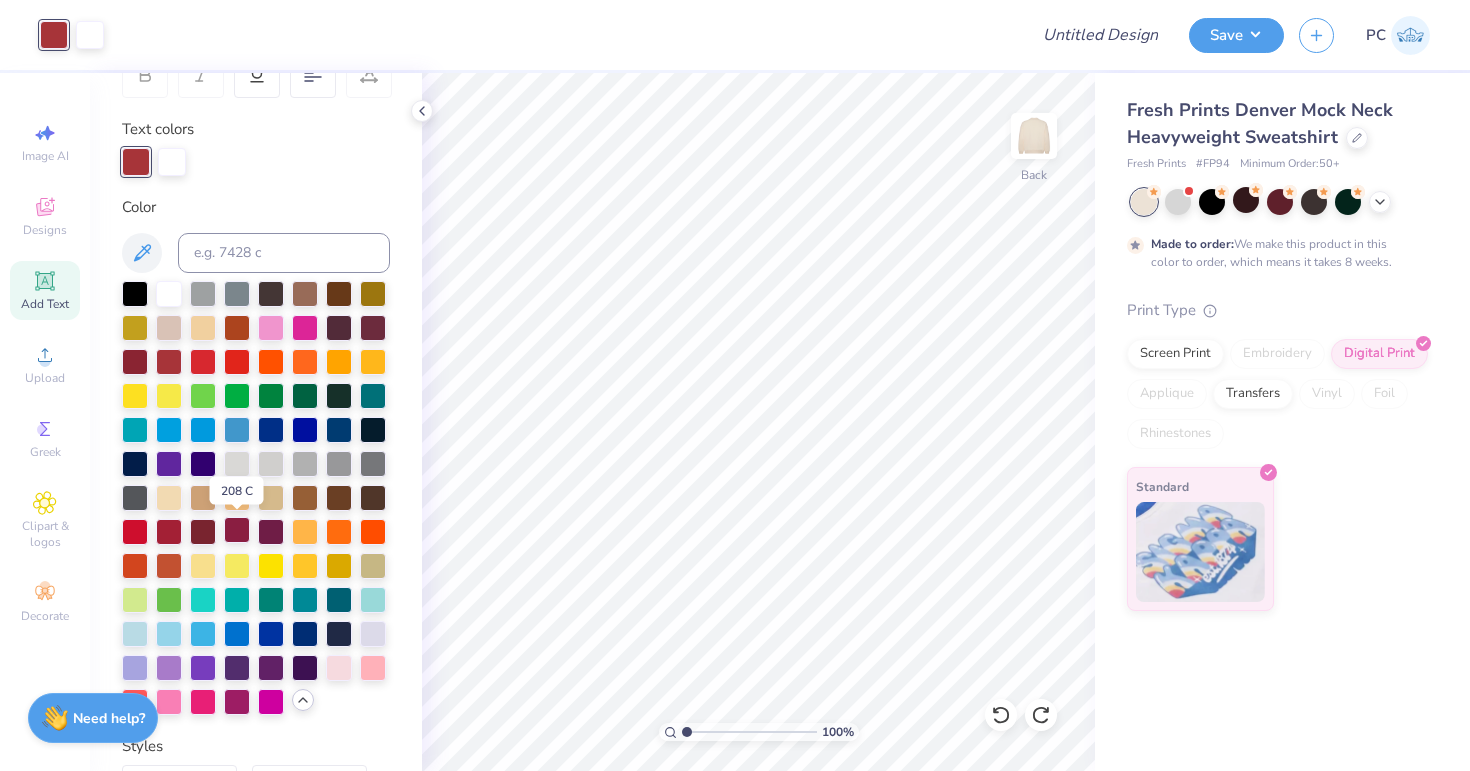 click at bounding box center (237, 530) 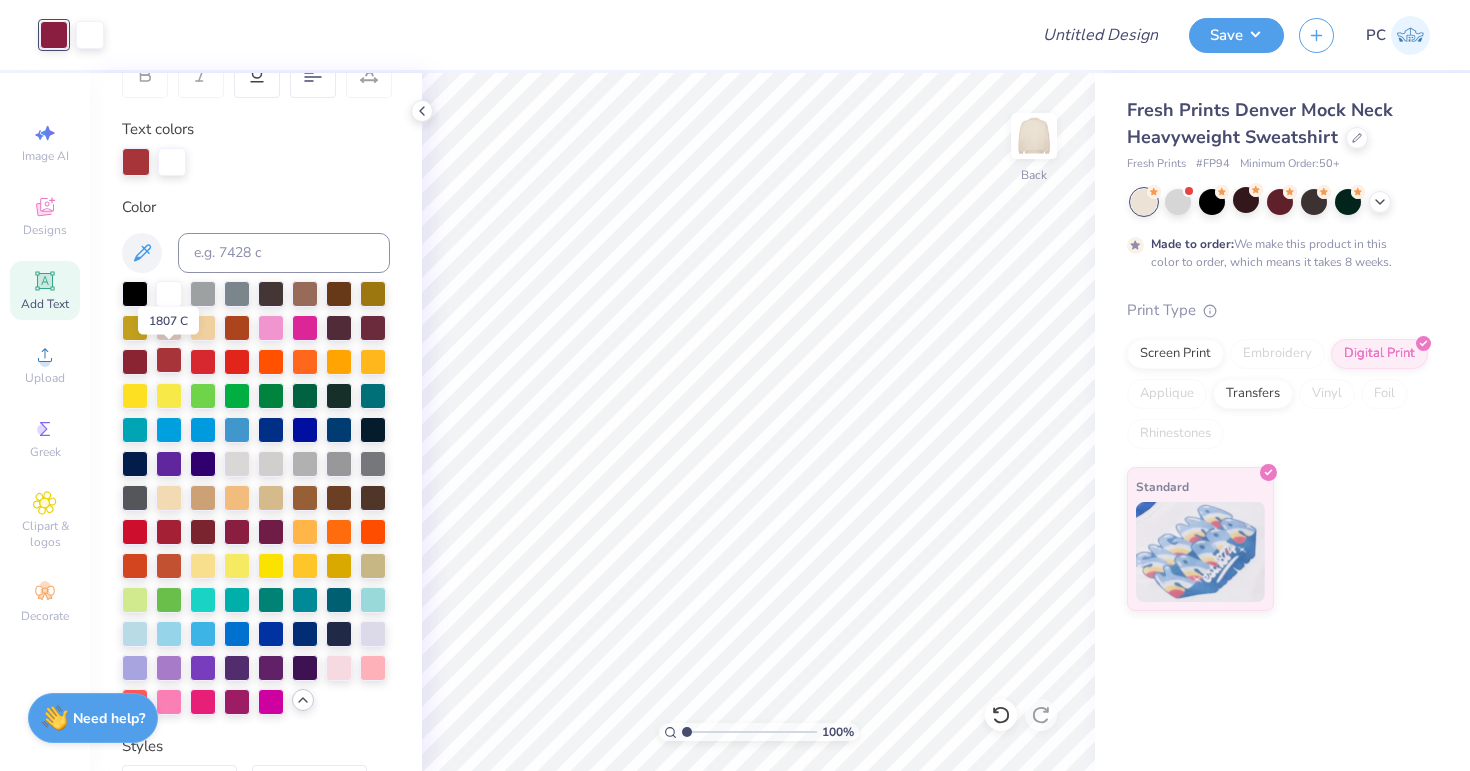 click at bounding box center (169, 360) 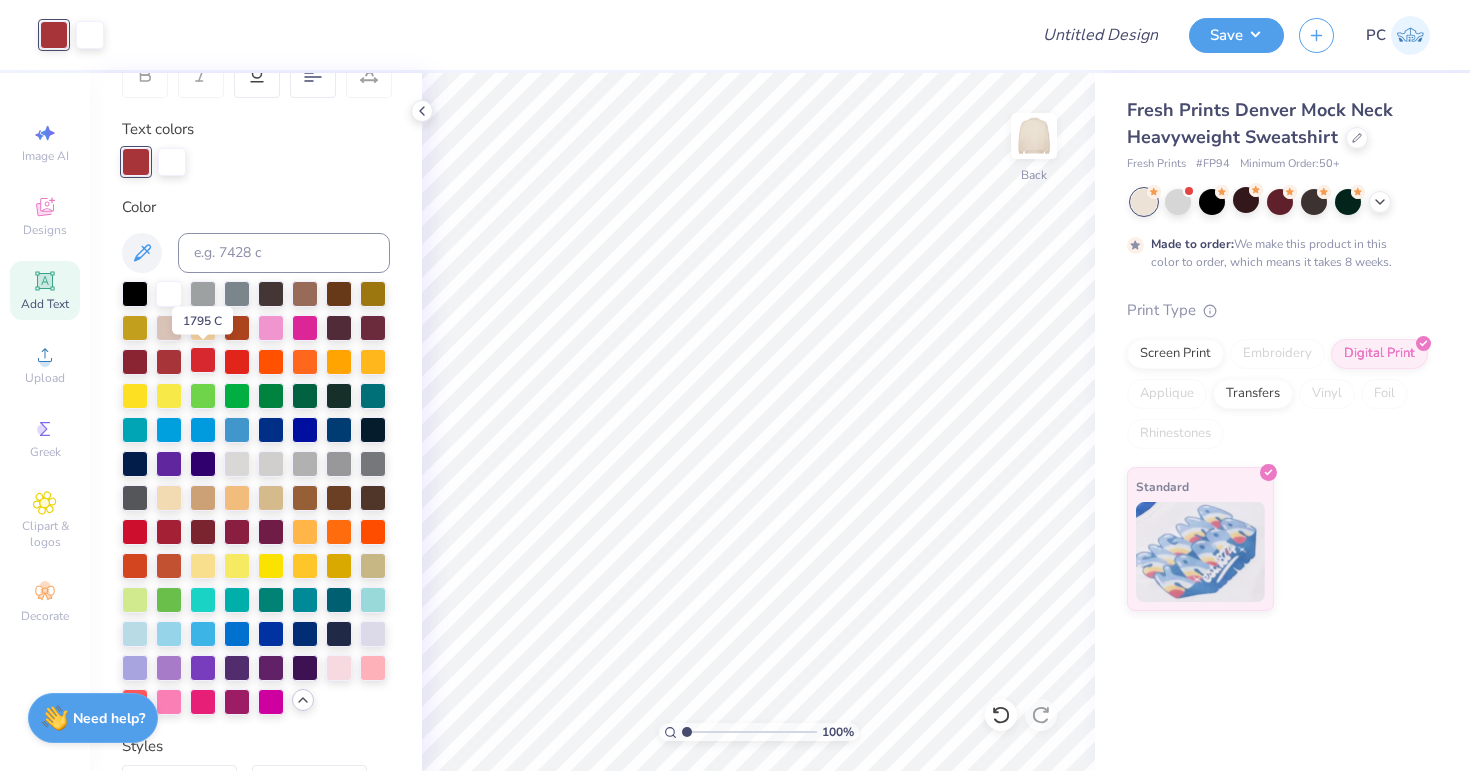 click at bounding box center [203, 360] 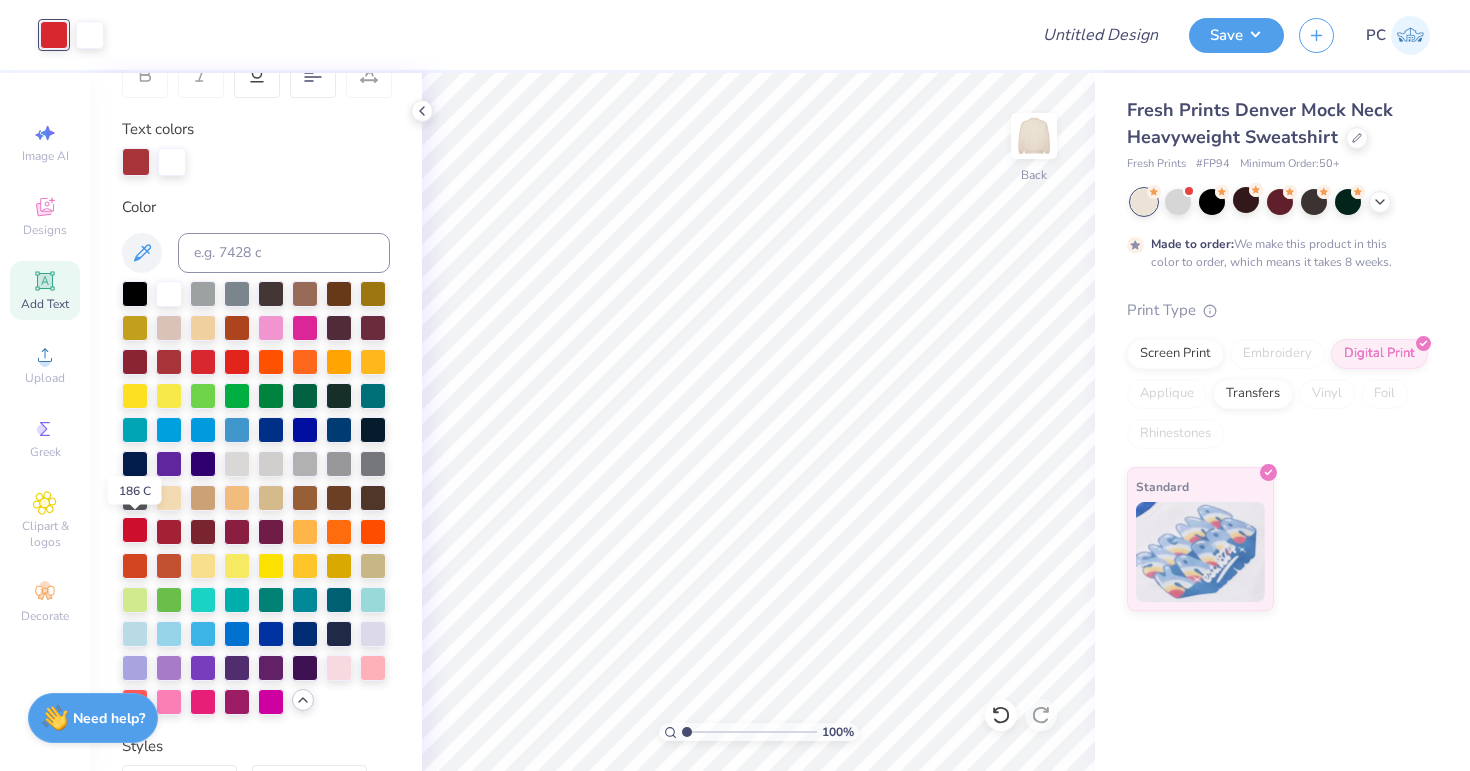 click at bounding box center [135, 530] 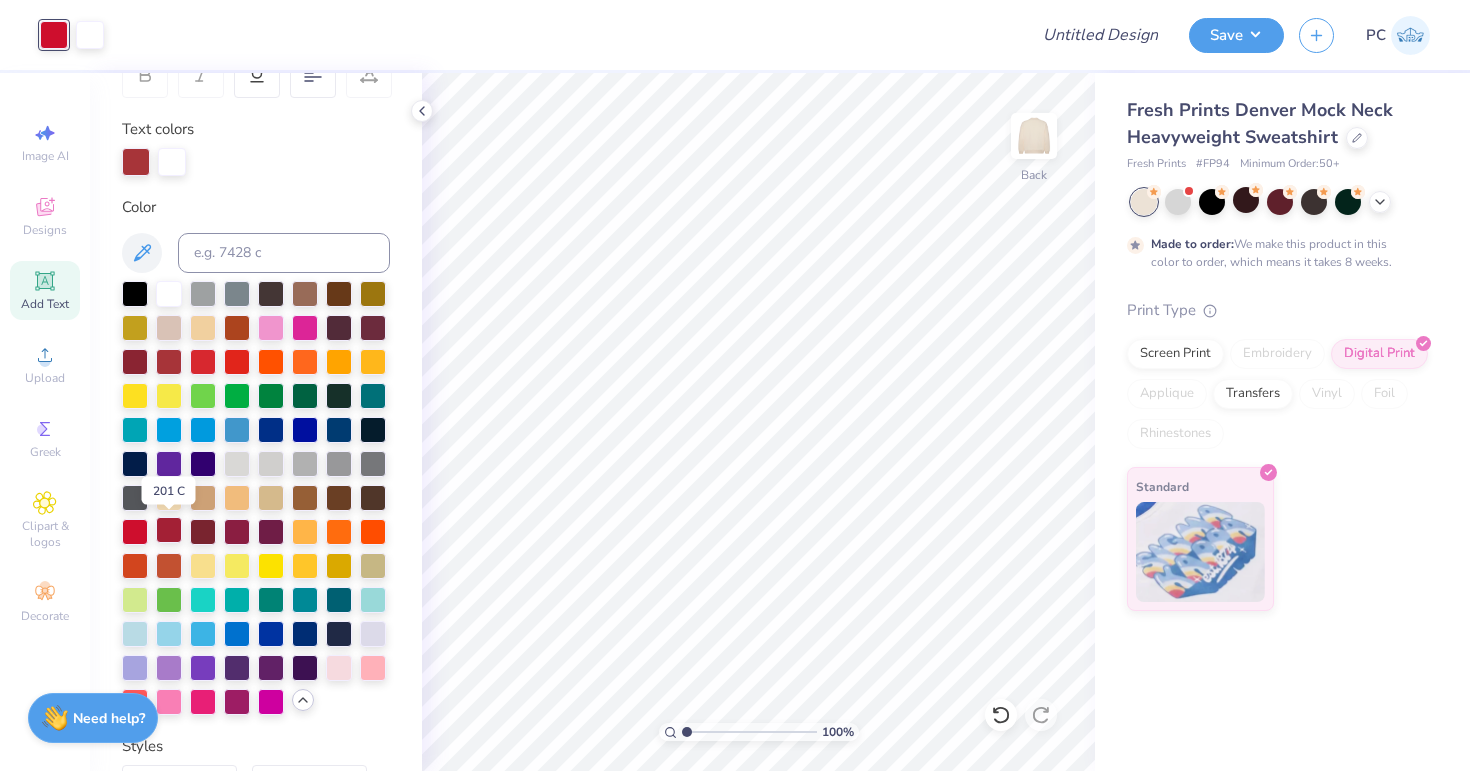 click at bounding box center [169, 530] 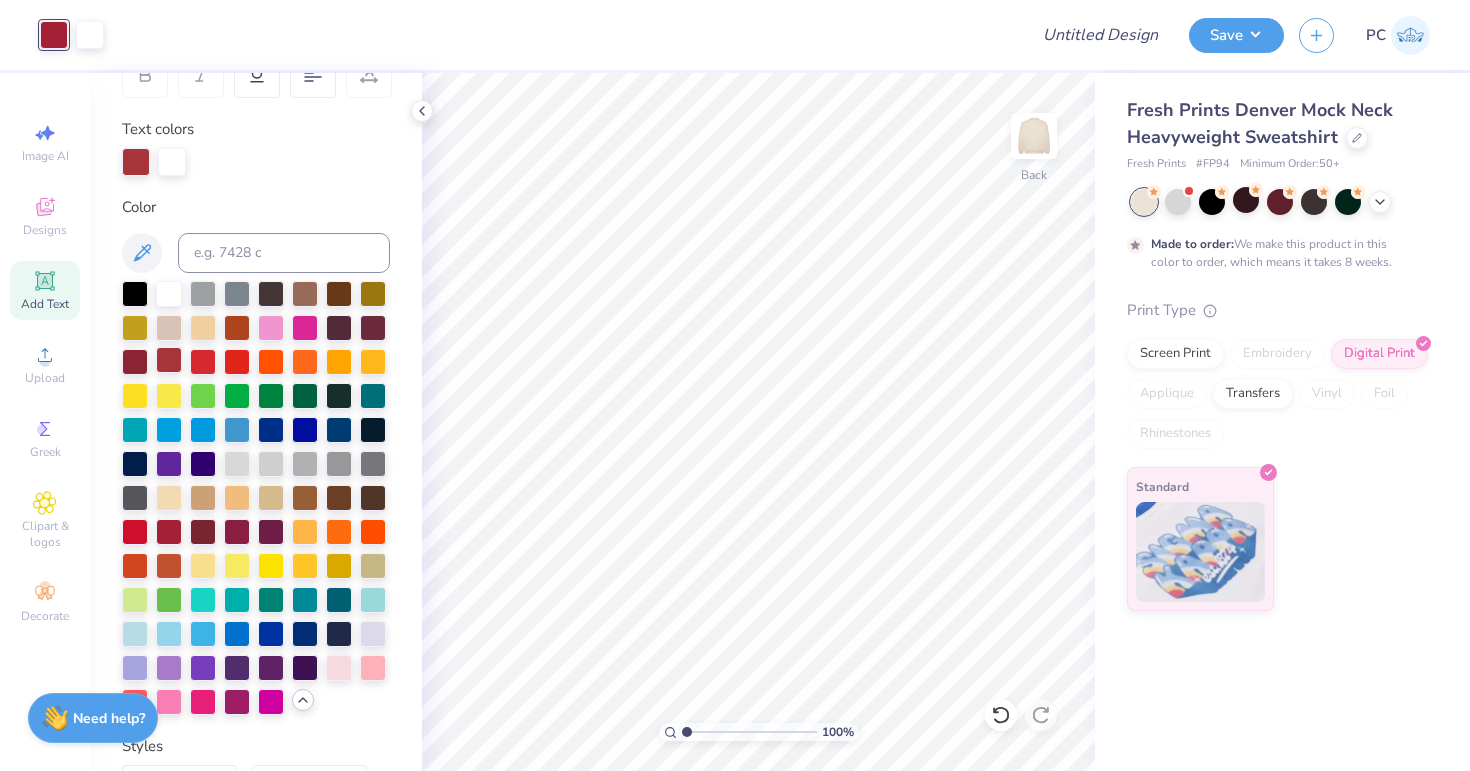 click at bounding box center (169, 360) 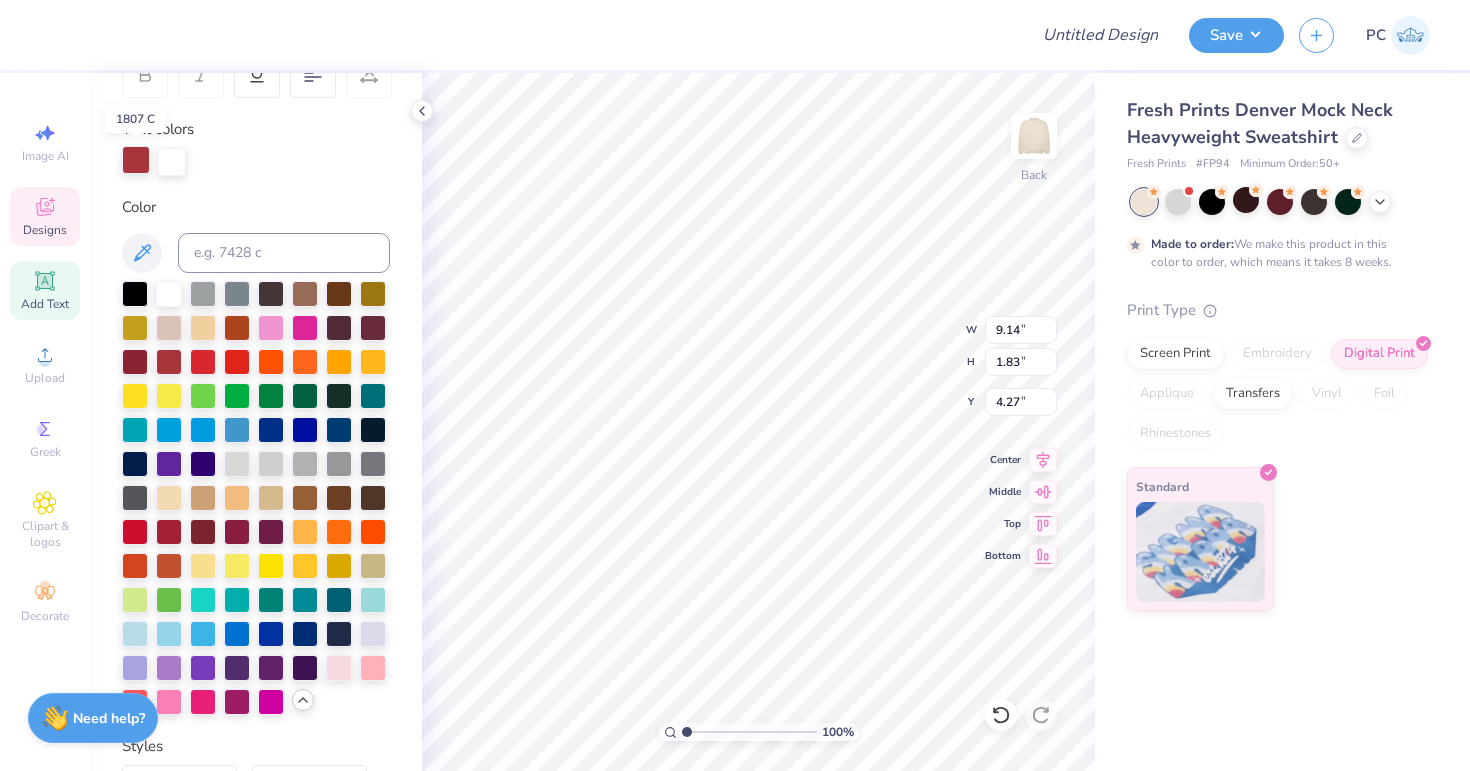 click at bounding box center [136, 160] 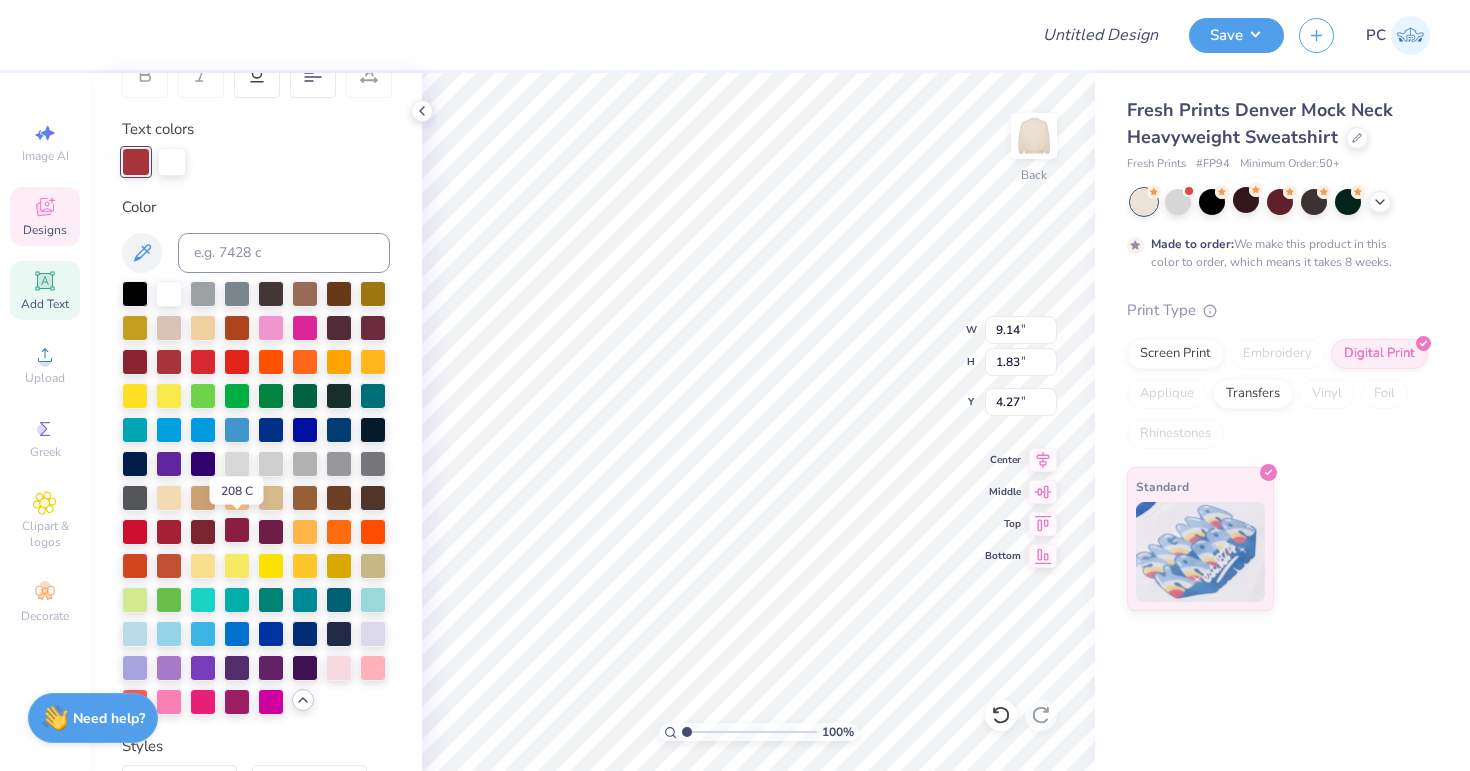 click at bounding box center [237, 530] 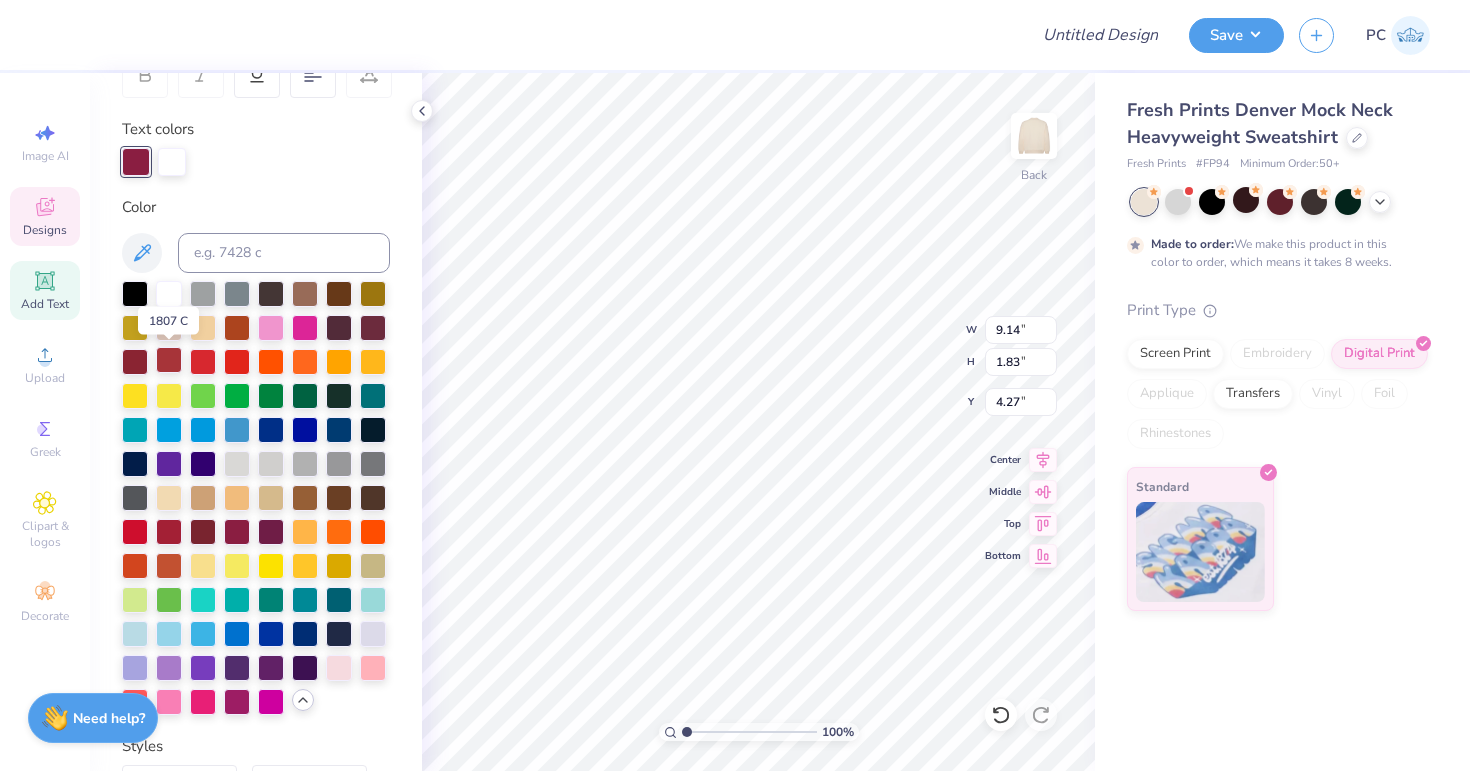 click at bounding box center [169, 360] 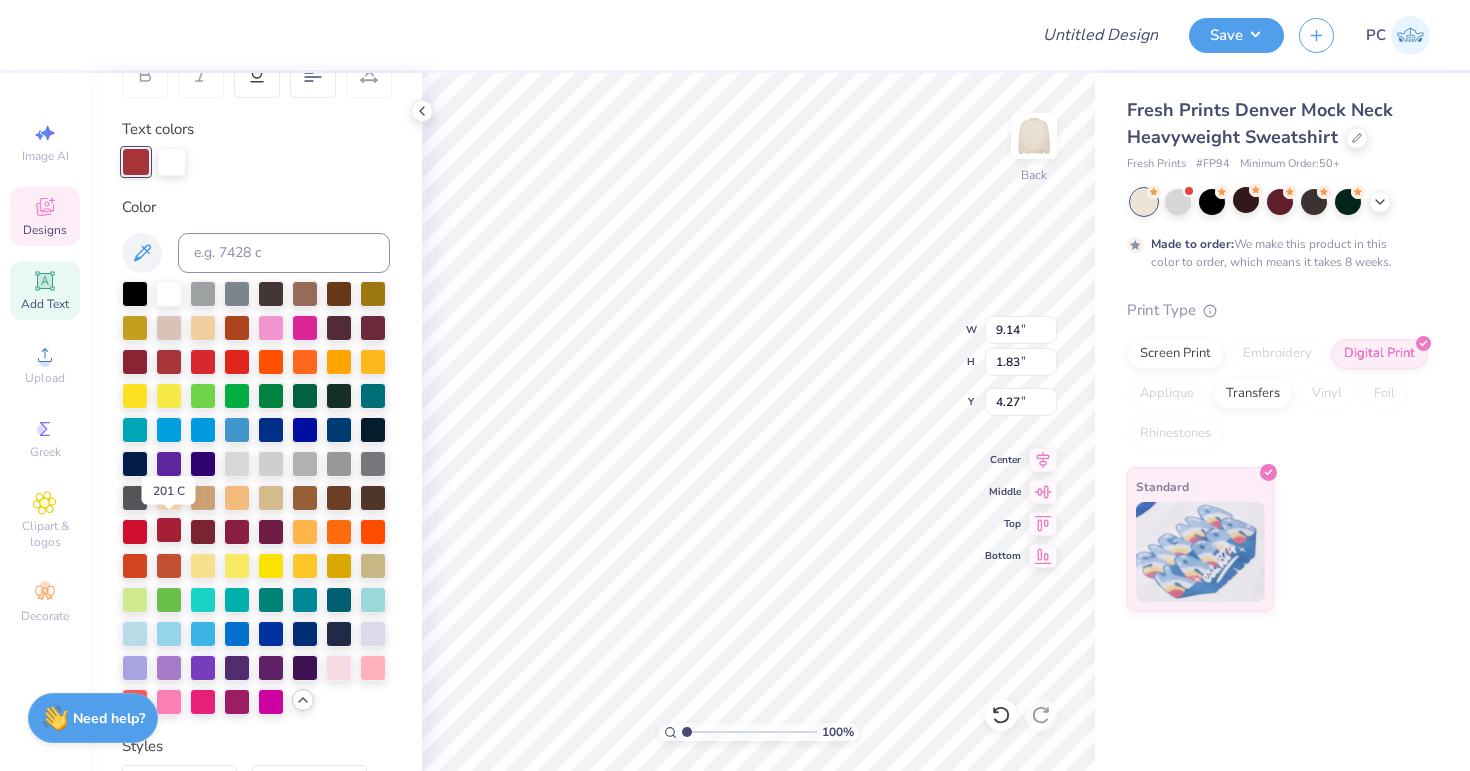 click at bounding box center (169, 530) 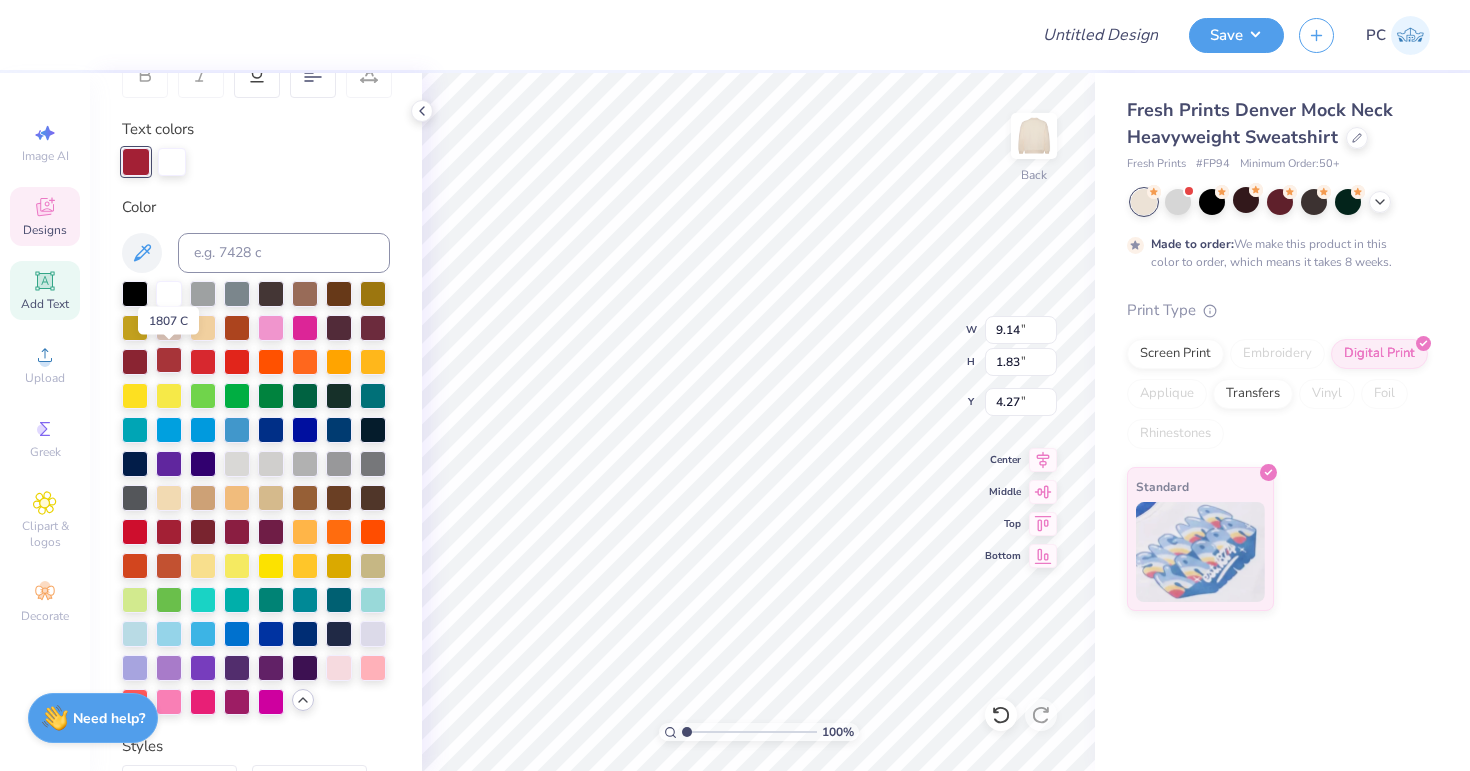click at bounding box center [169, 360] 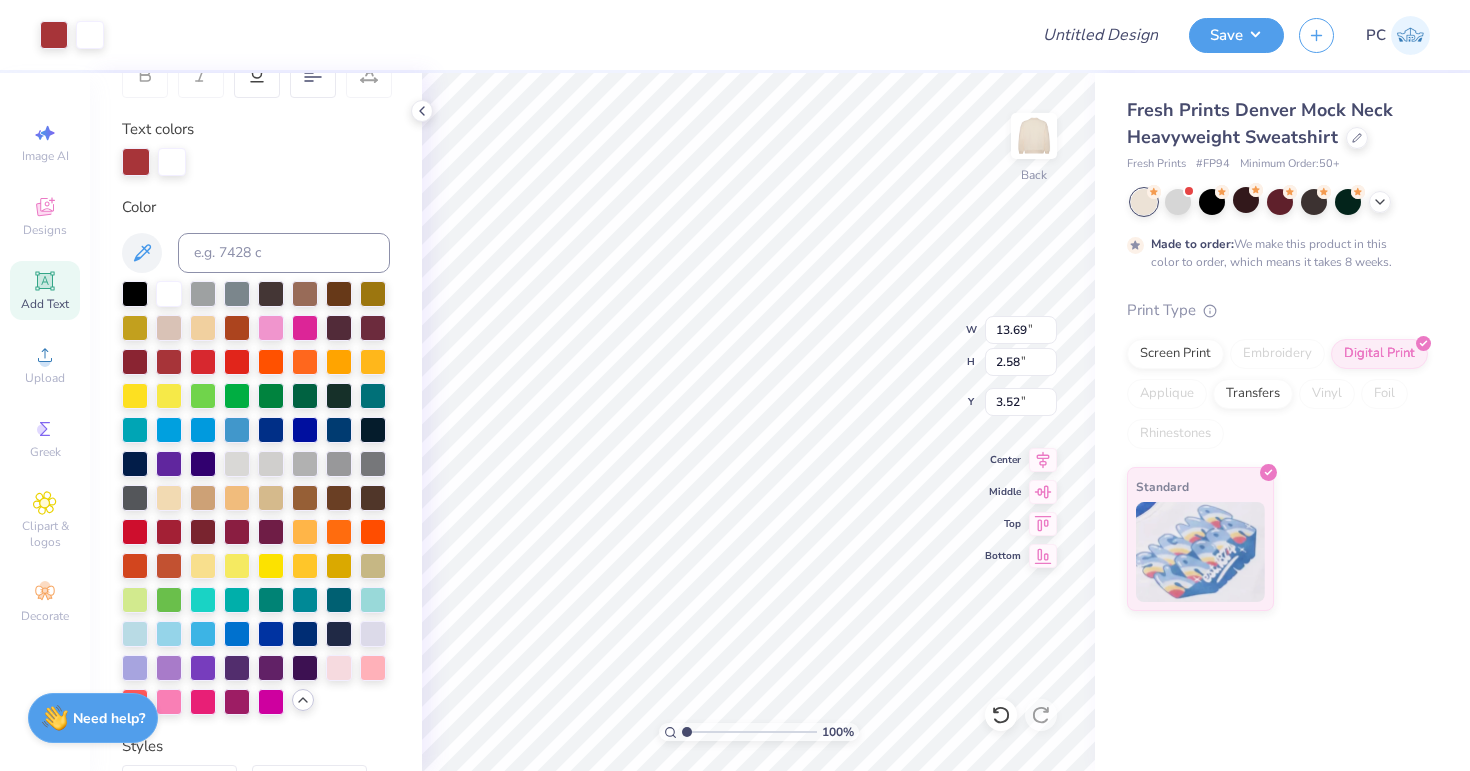 type on "12.60" 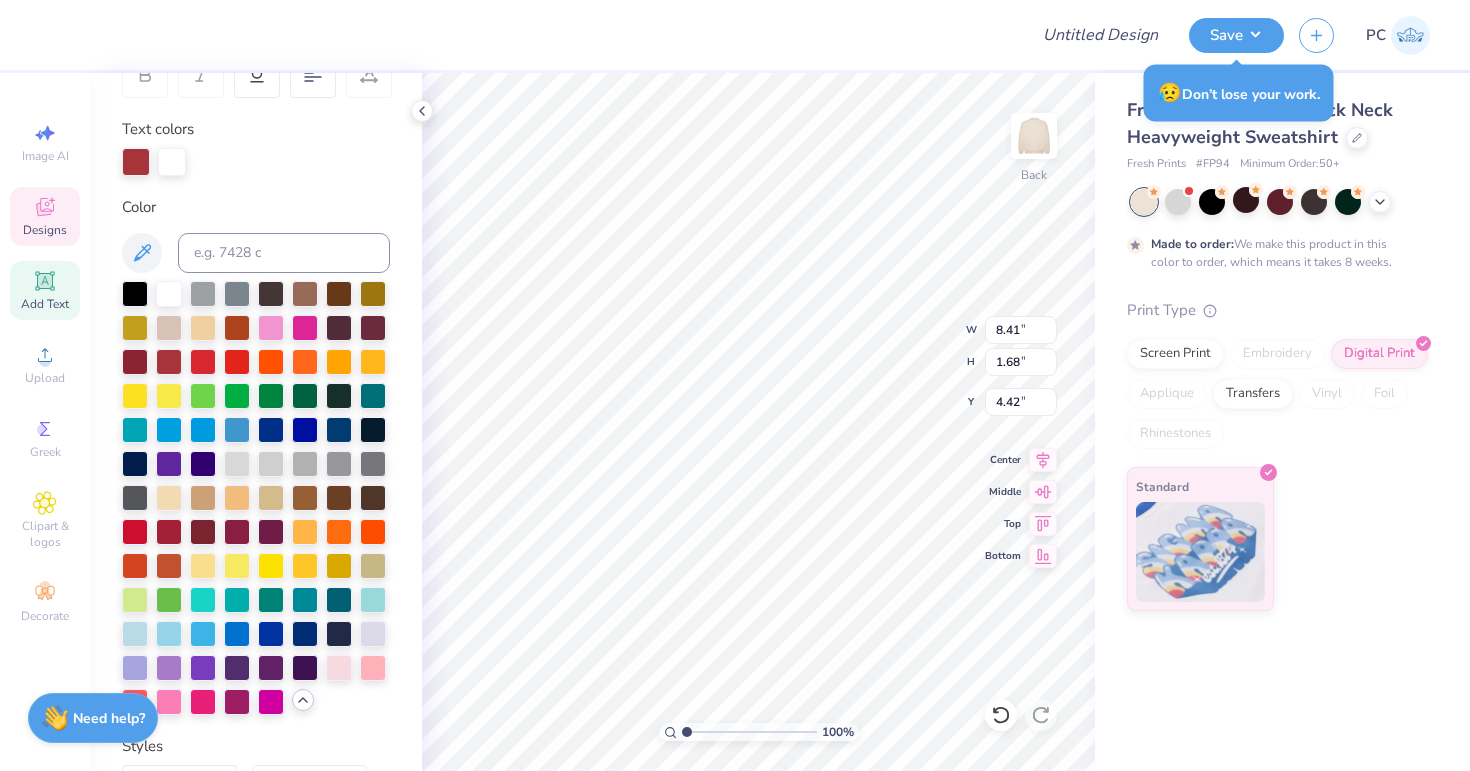 type on "4.50" 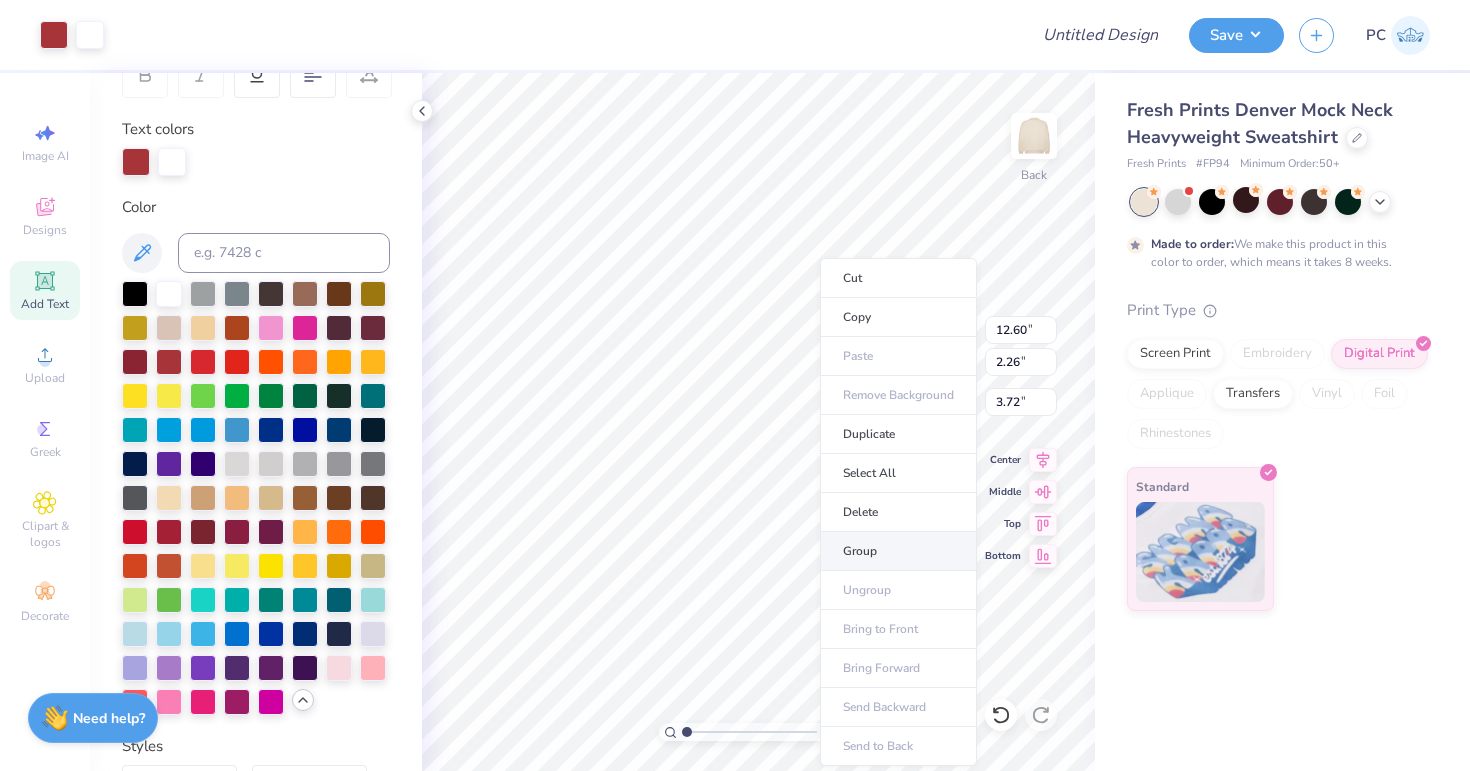 click on "Group" at bounding box center (898, 551) 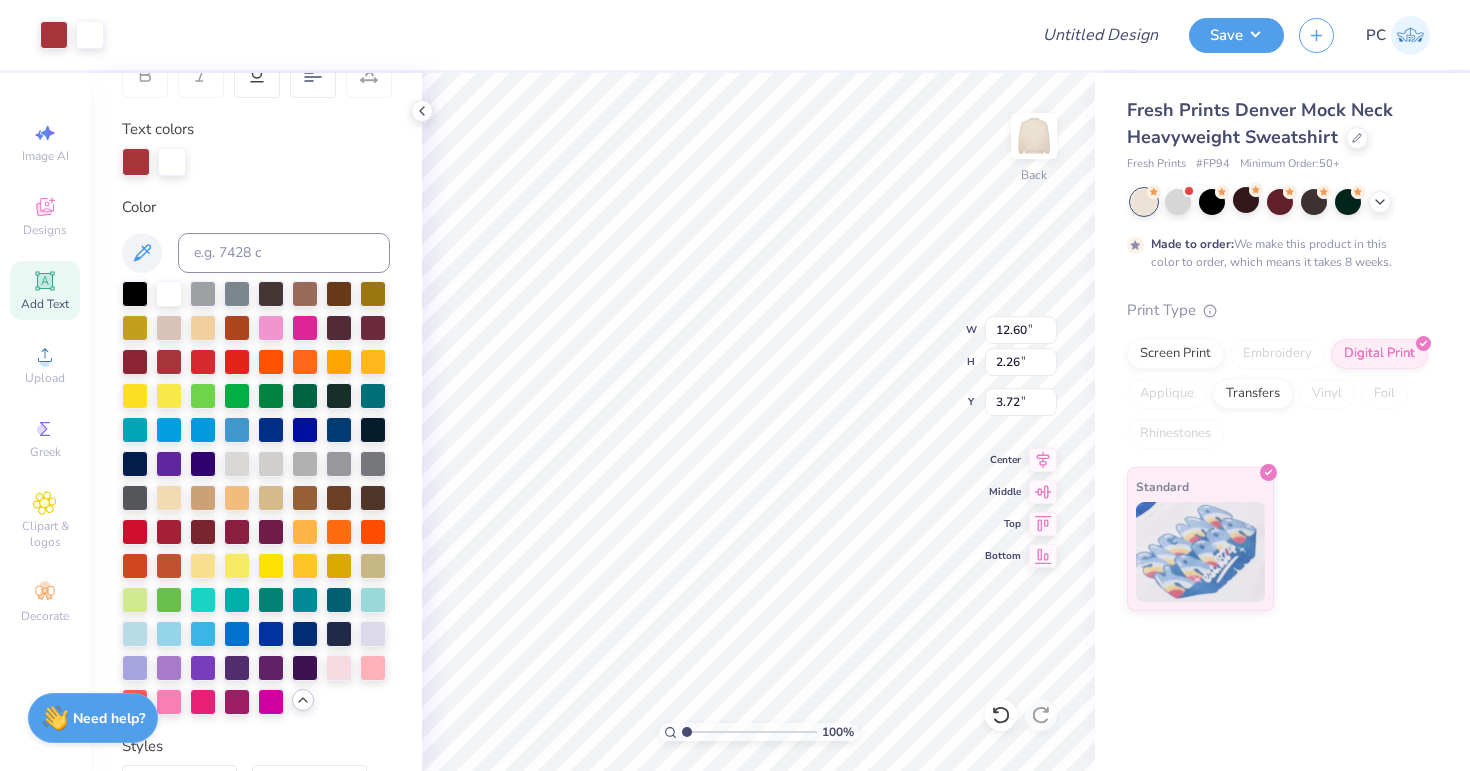 type on "2.69" 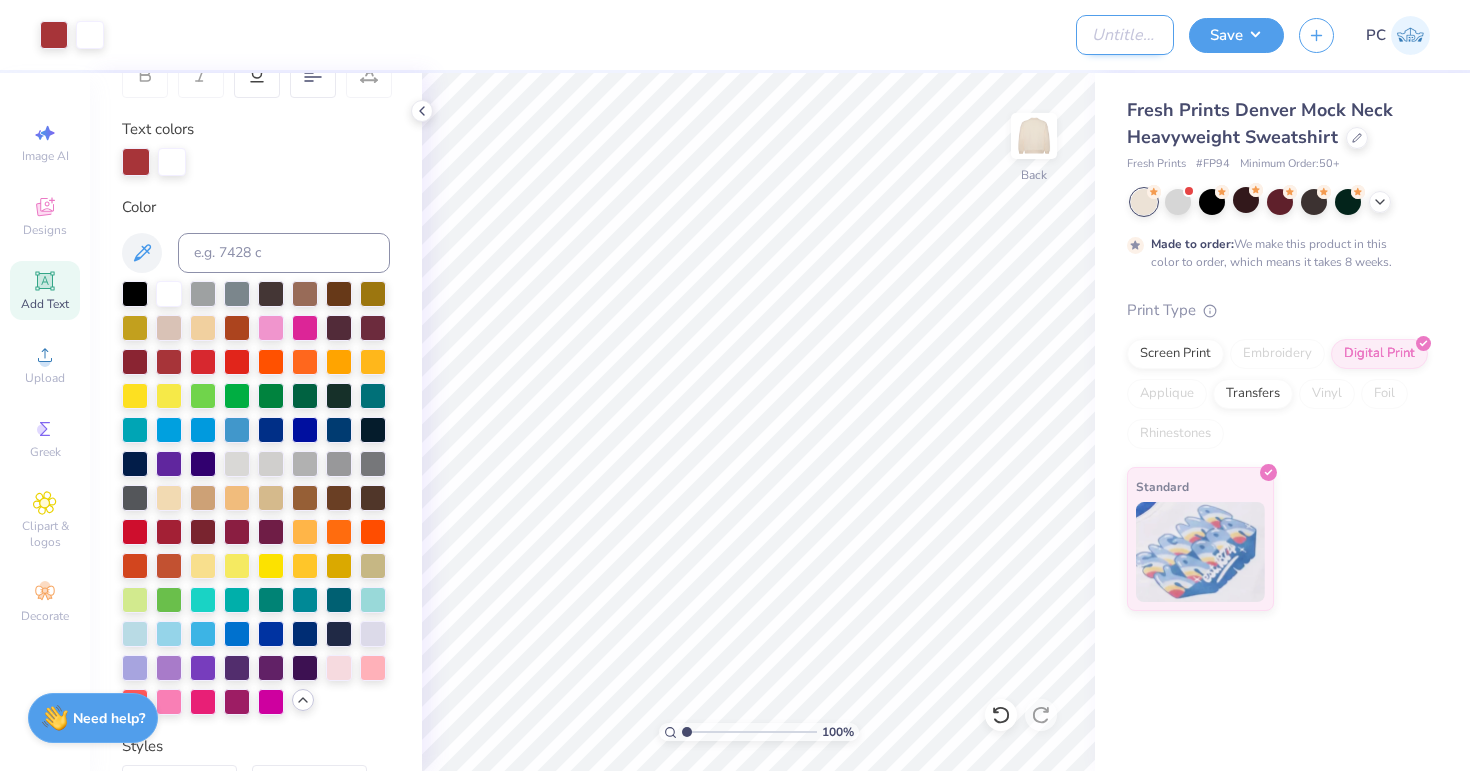 click on "Design Title" at bounding box center (1125, 35) 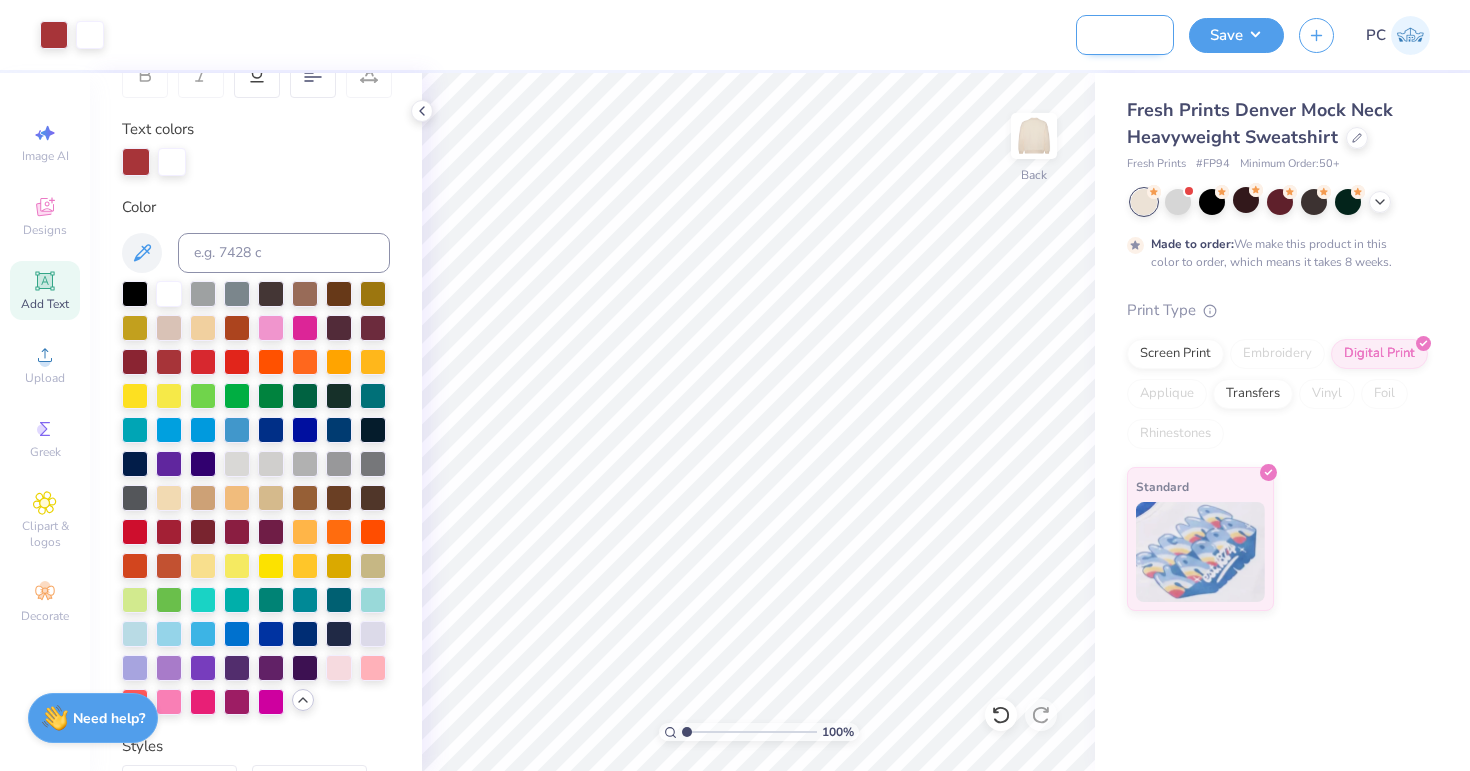 scroll, scrollTop: 0, scrollLeft: 69, axis: horizontal 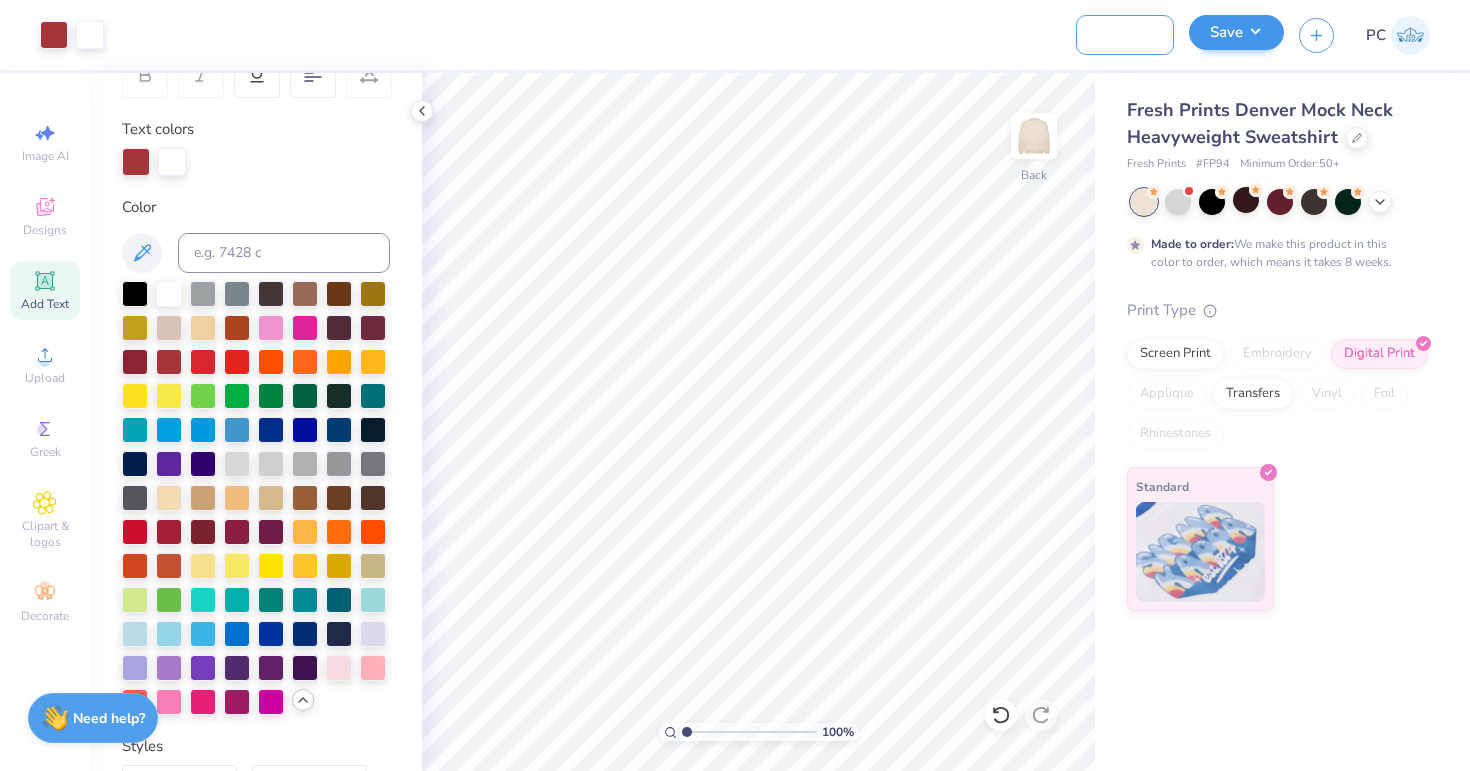 type on "Alpha Xi Omicron" 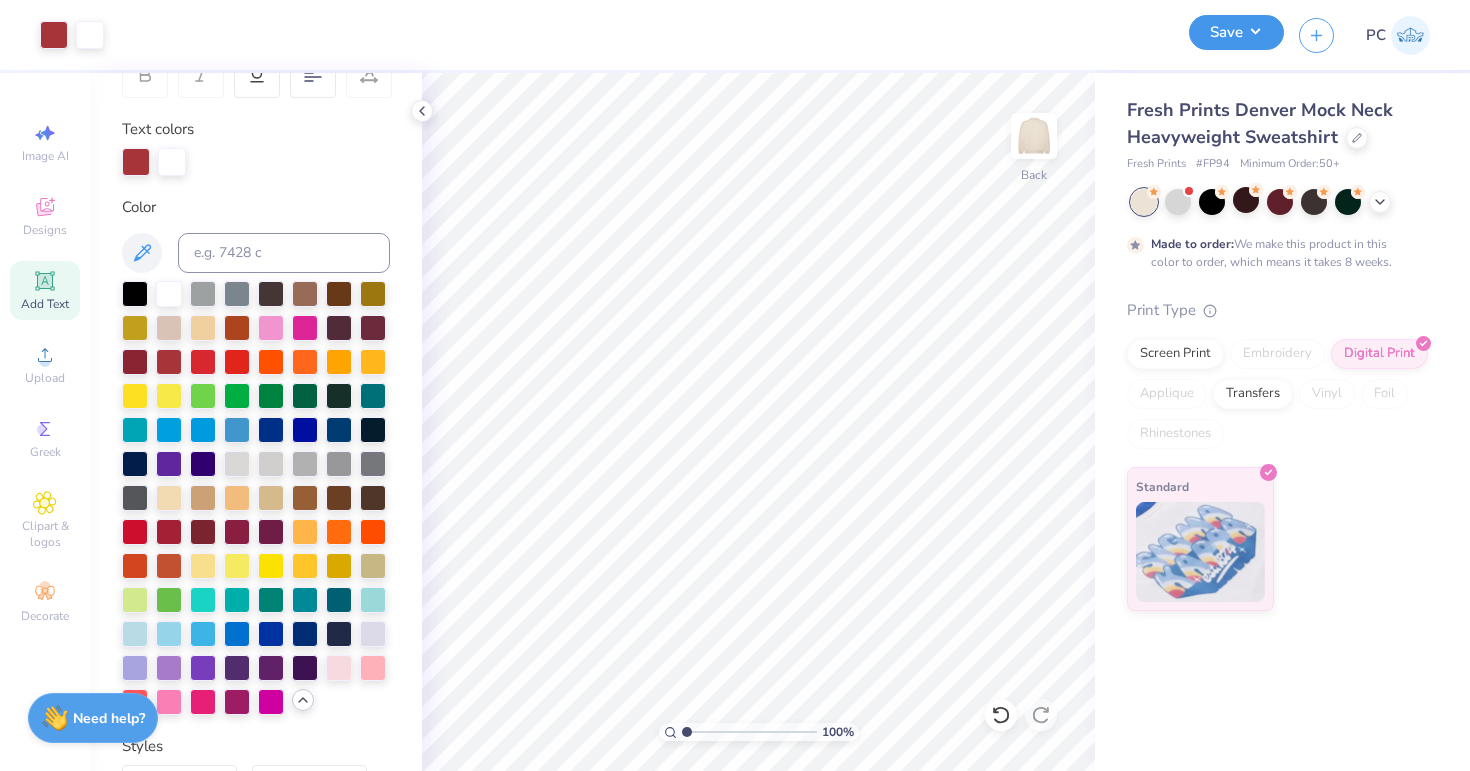 scroll, scrollTop: 0, scrollLeft: 0, axis: both 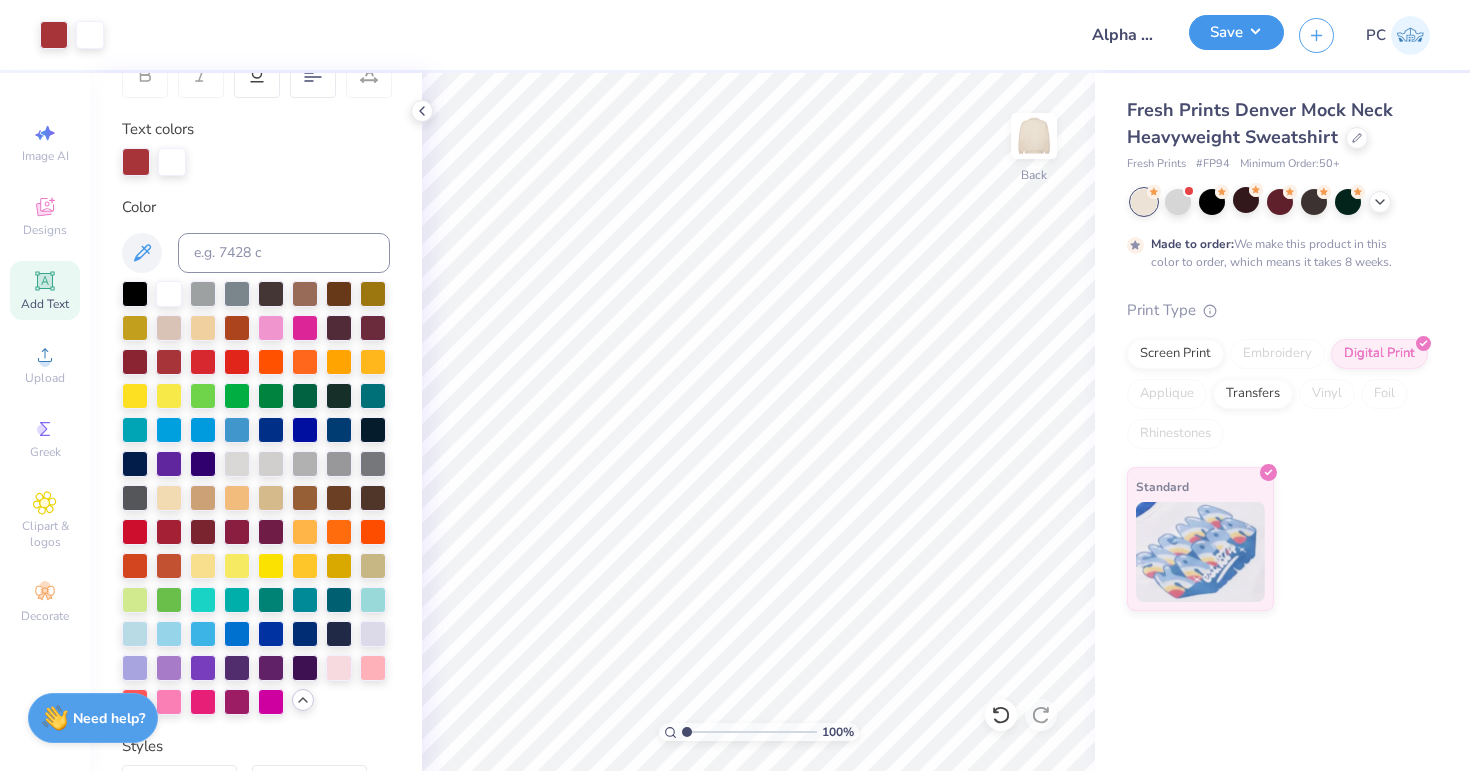 click on "Save" at bounding box center [1236, 32] 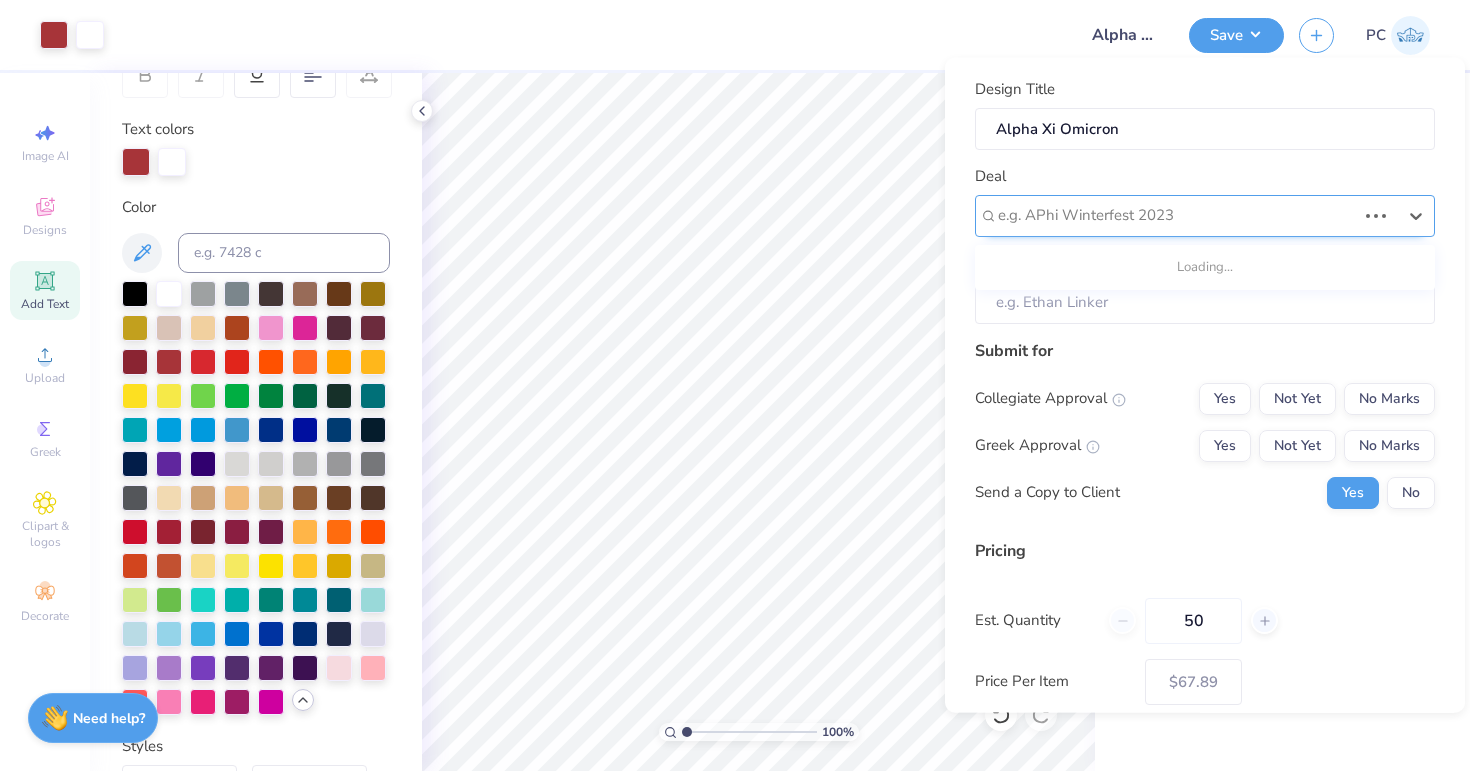 click at bounding box center [1177, 215] 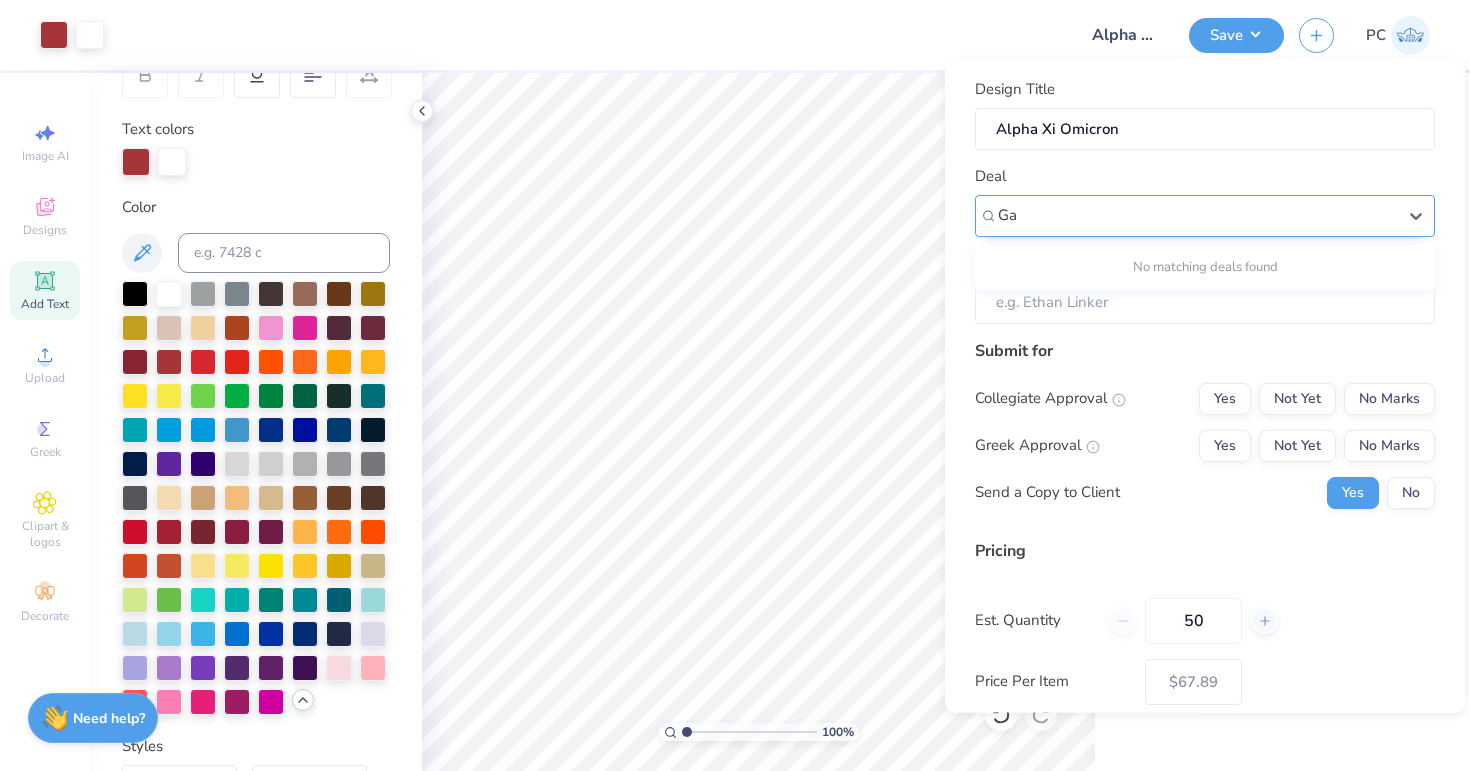 type on "G" 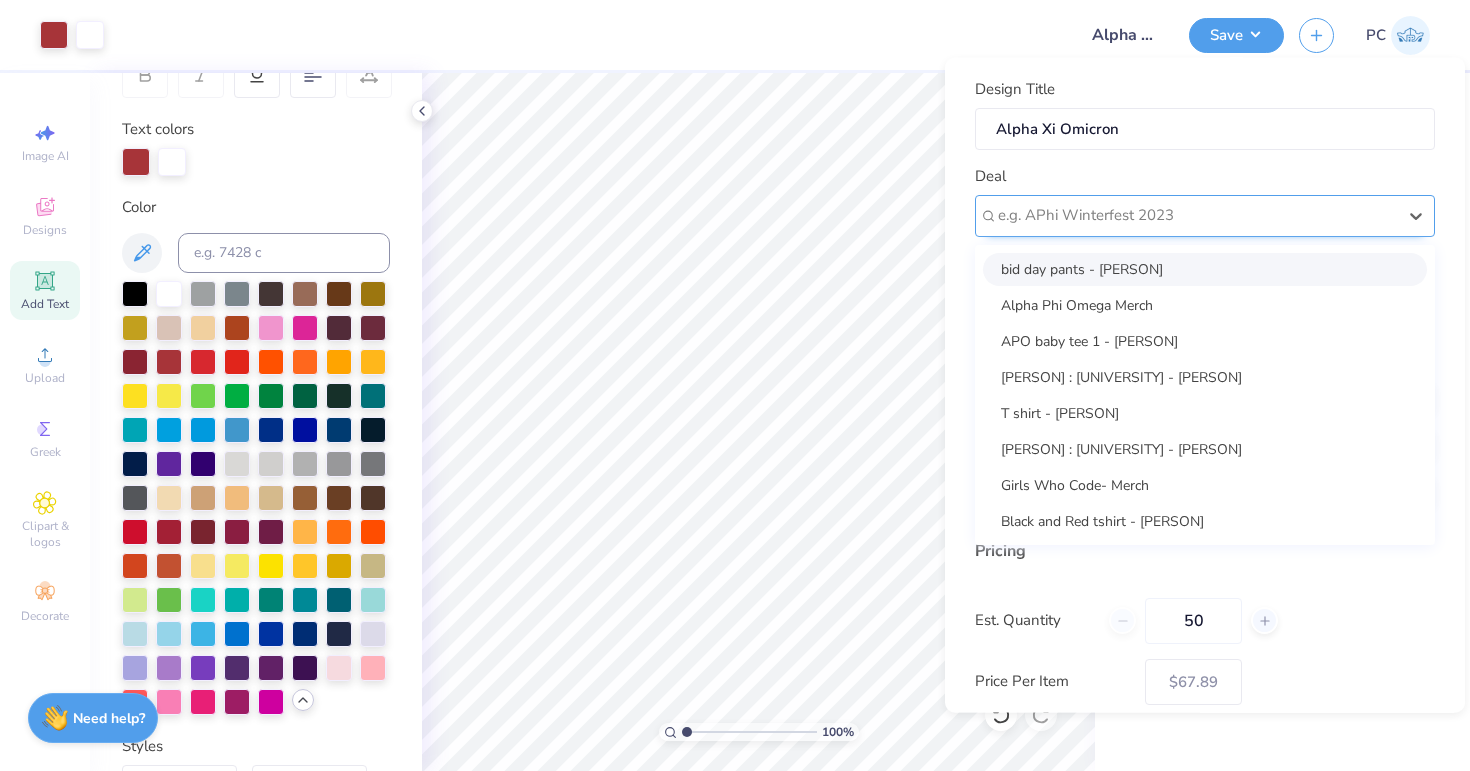 click at bounding box center [1197, 215] 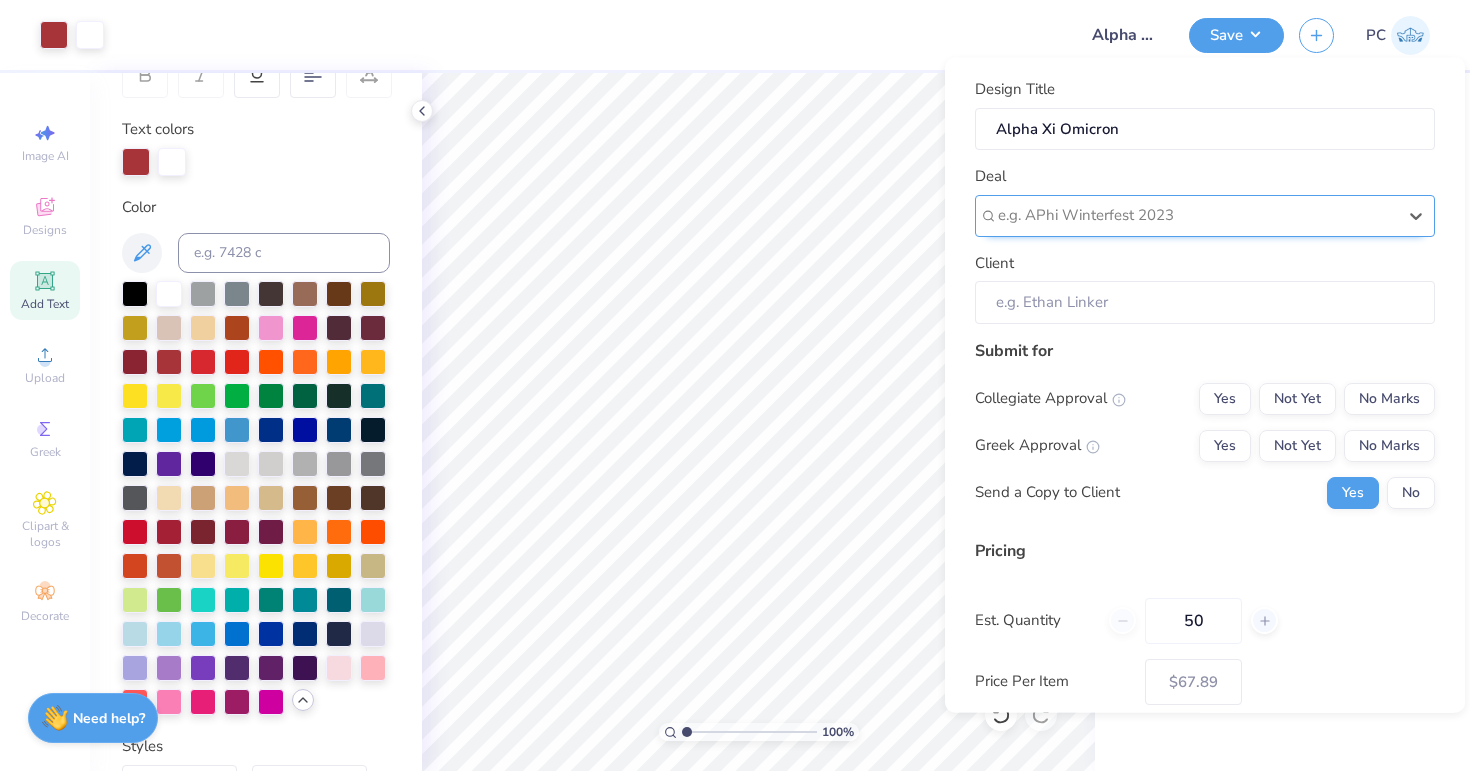 click at bounding box center [1197, 215] 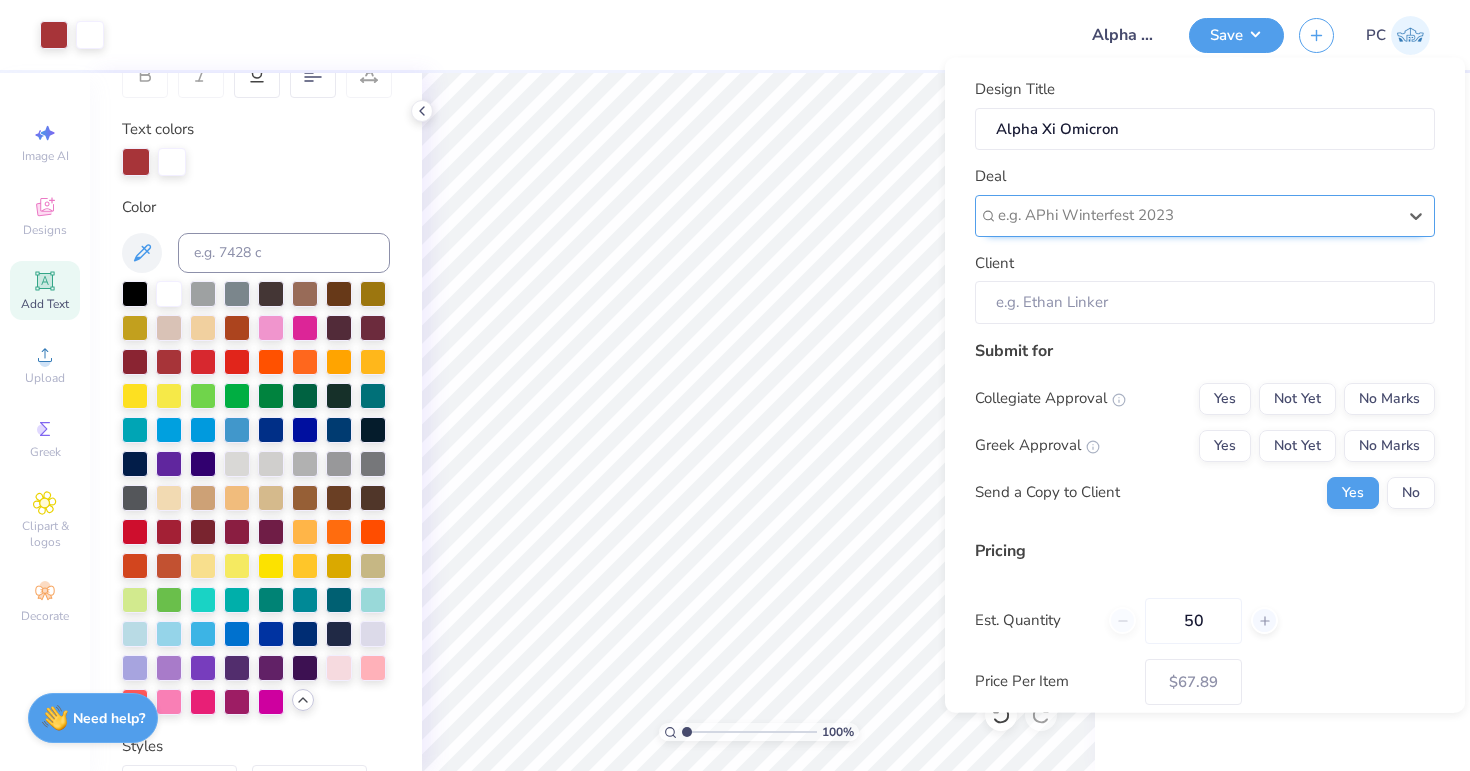 click at bounding box center (1197, 215) 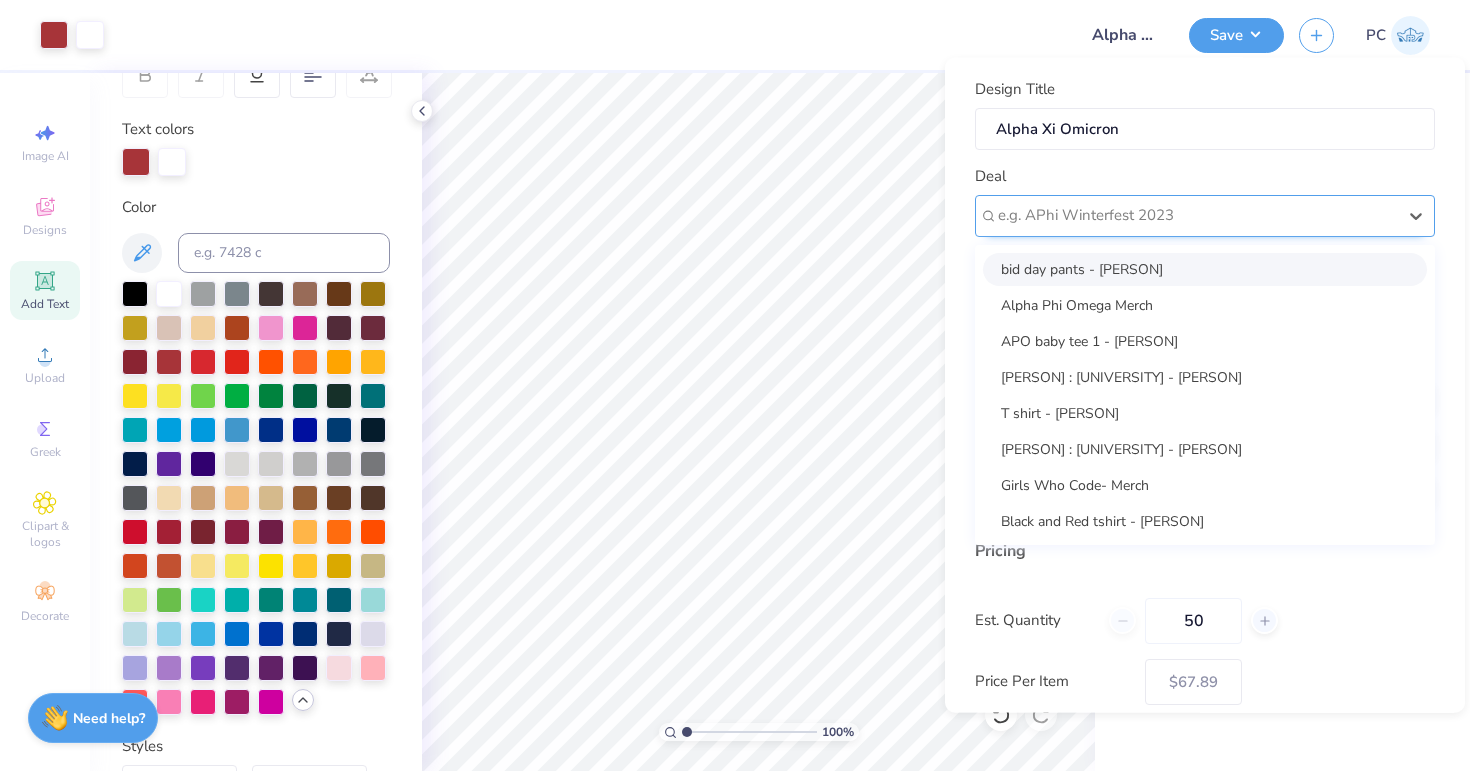 click at bounding box center (1197, 215) 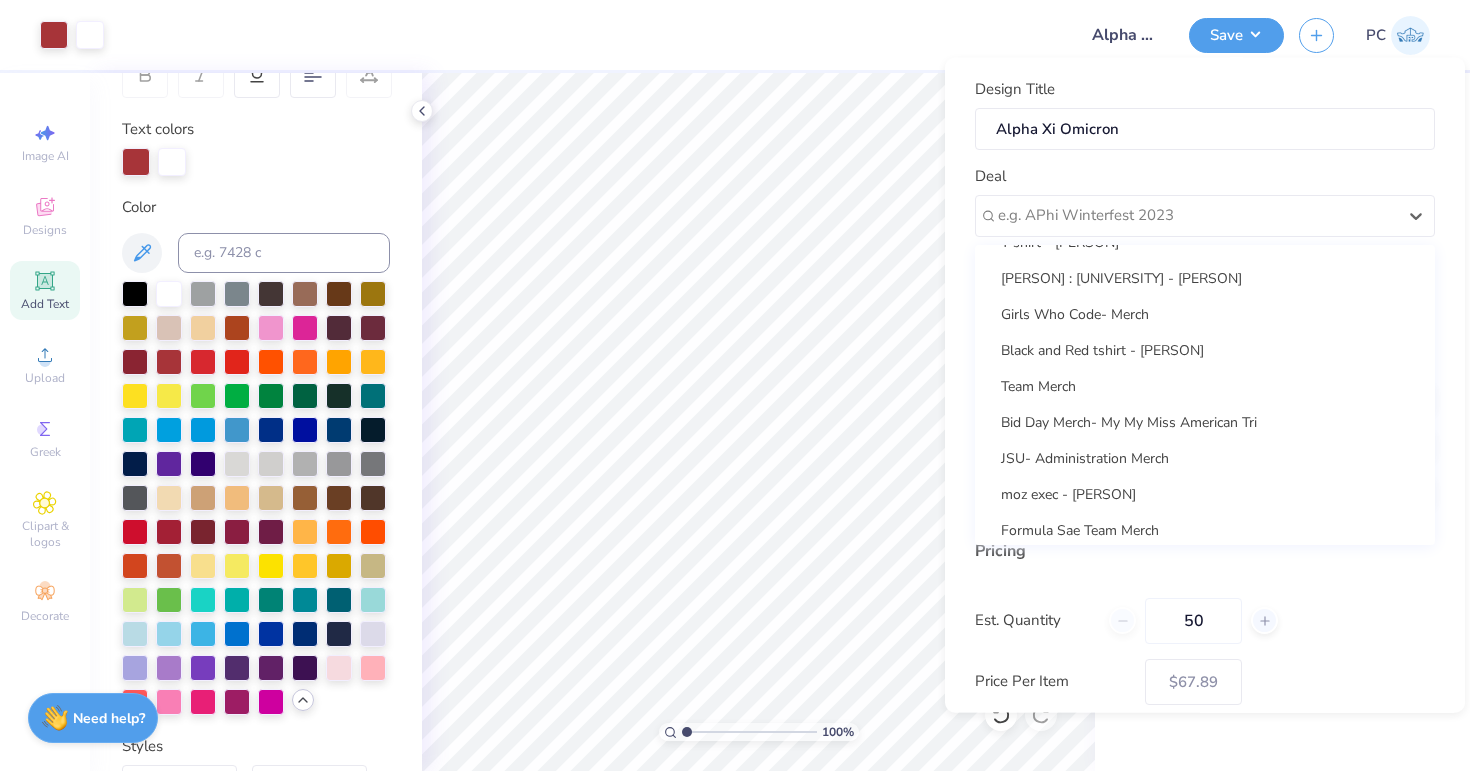 scroll, scrollTop: 0, scrollLeft: 0, axis: both 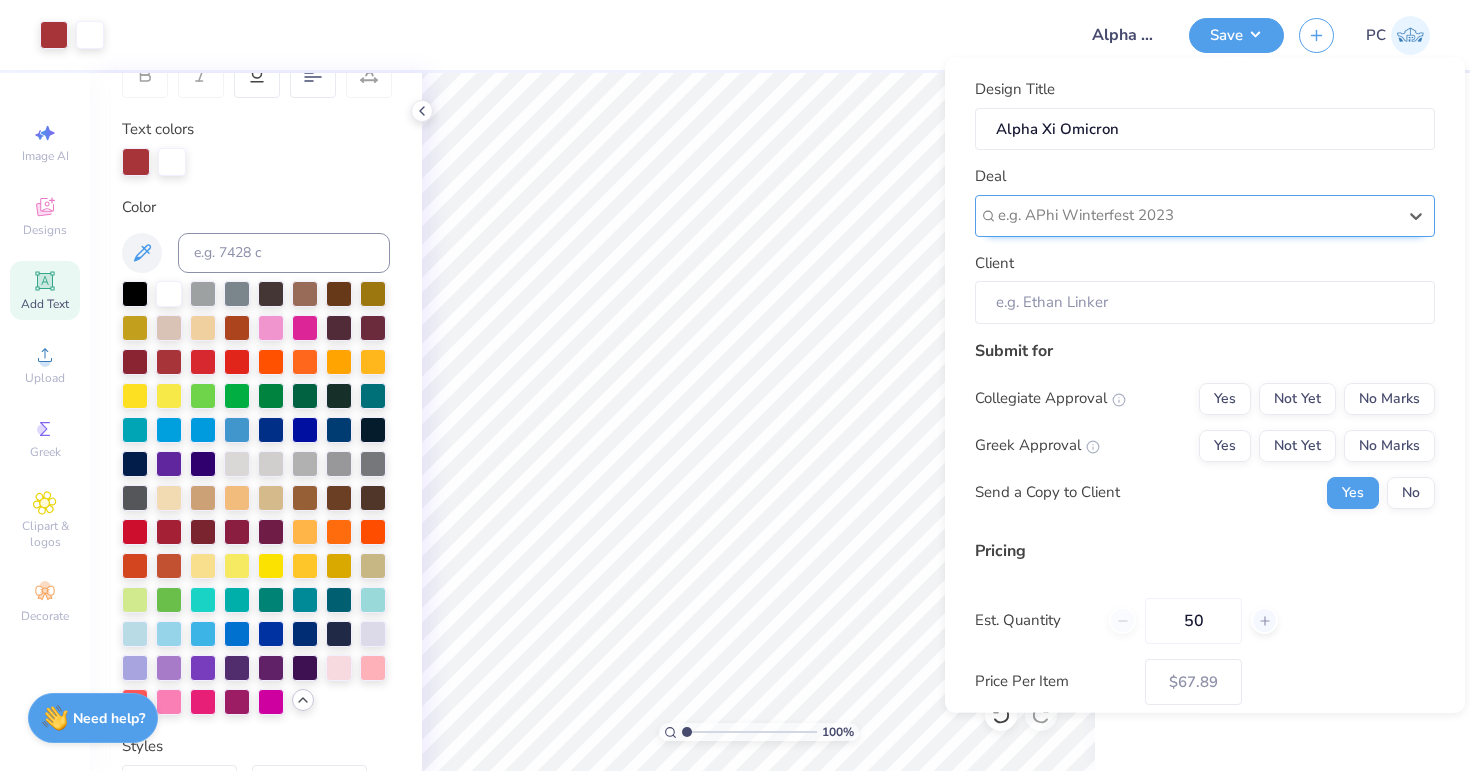 click at bounding box center (1197, 215) 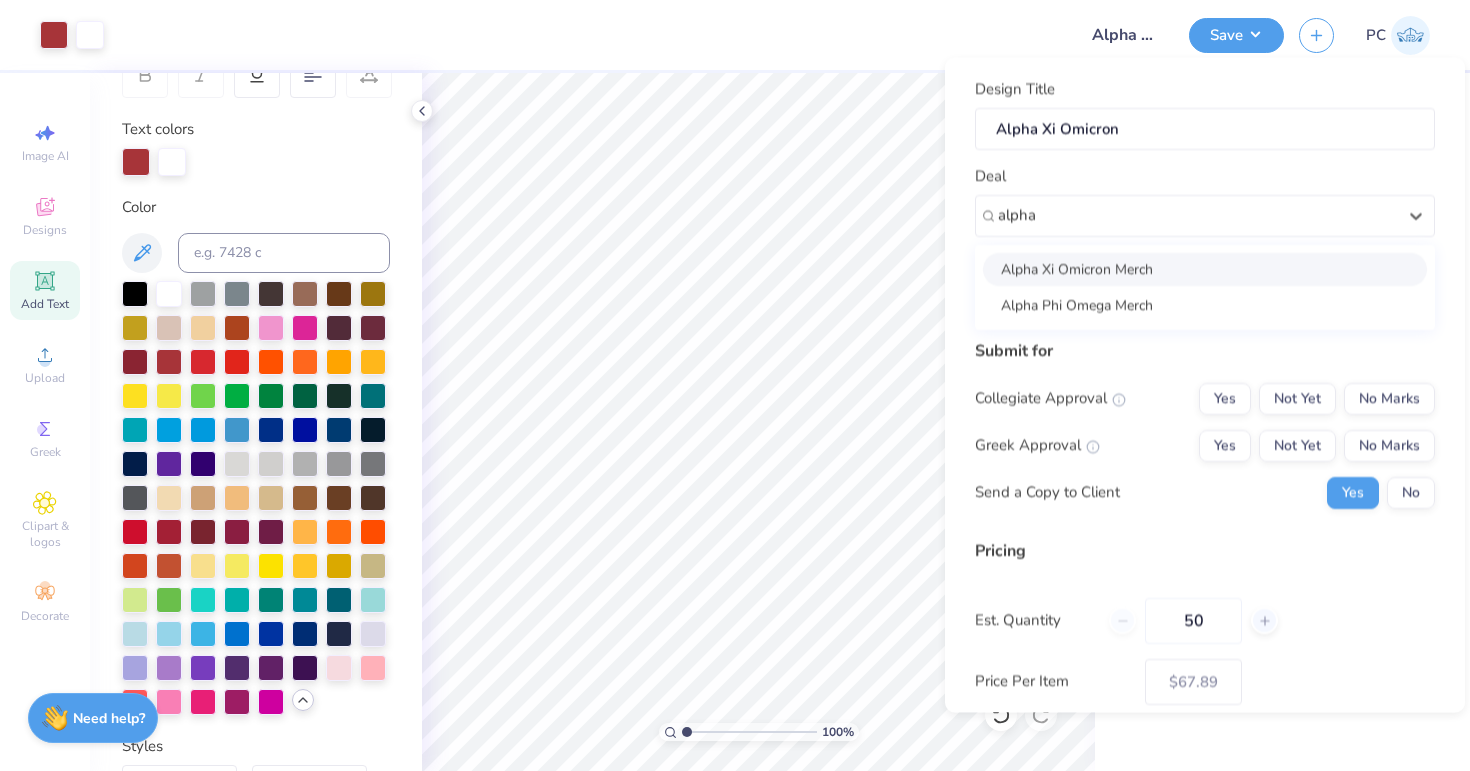 click on "Alpha Xi Omicron Merch" at bounding box center (1205, 268) 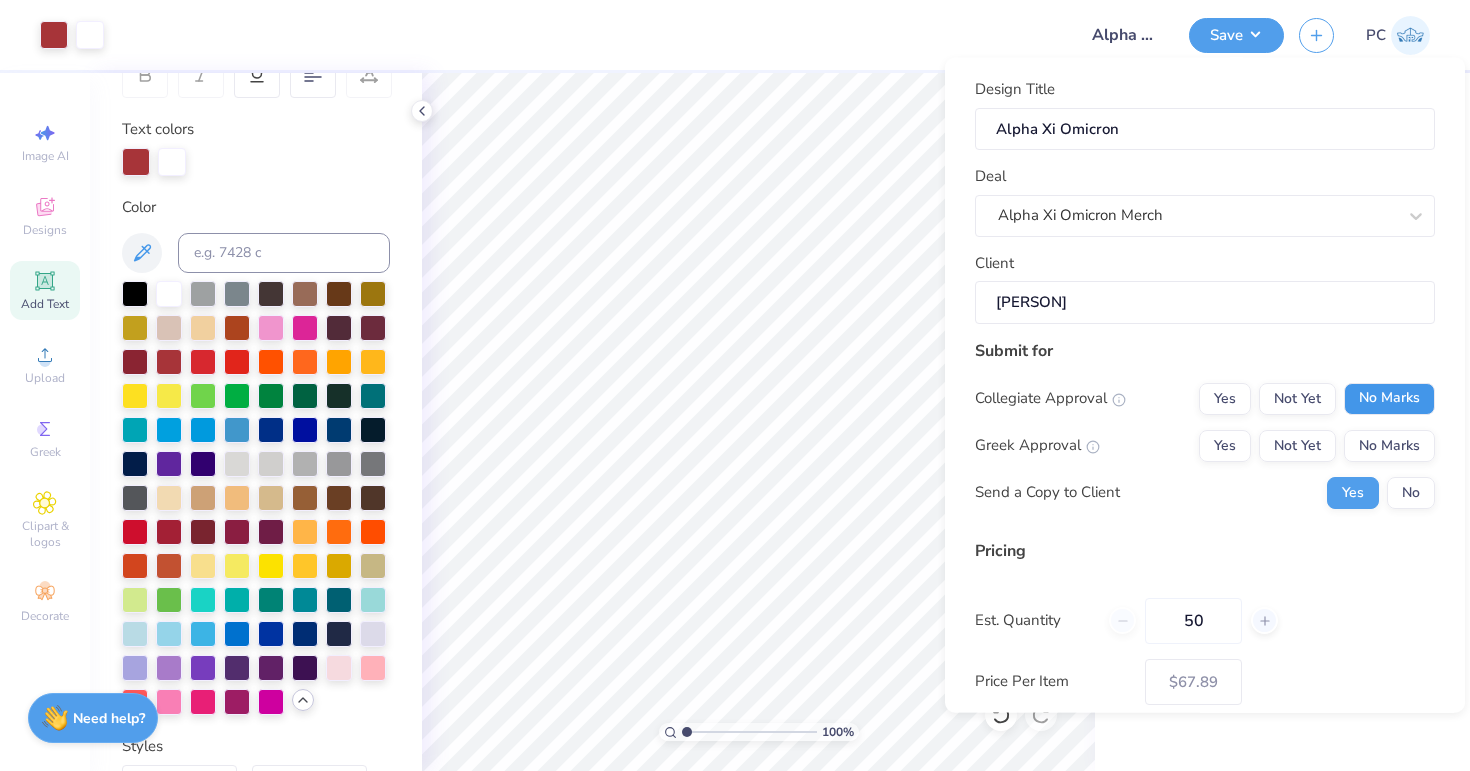 click on "No Marks" at bounding box center (1389, 398) 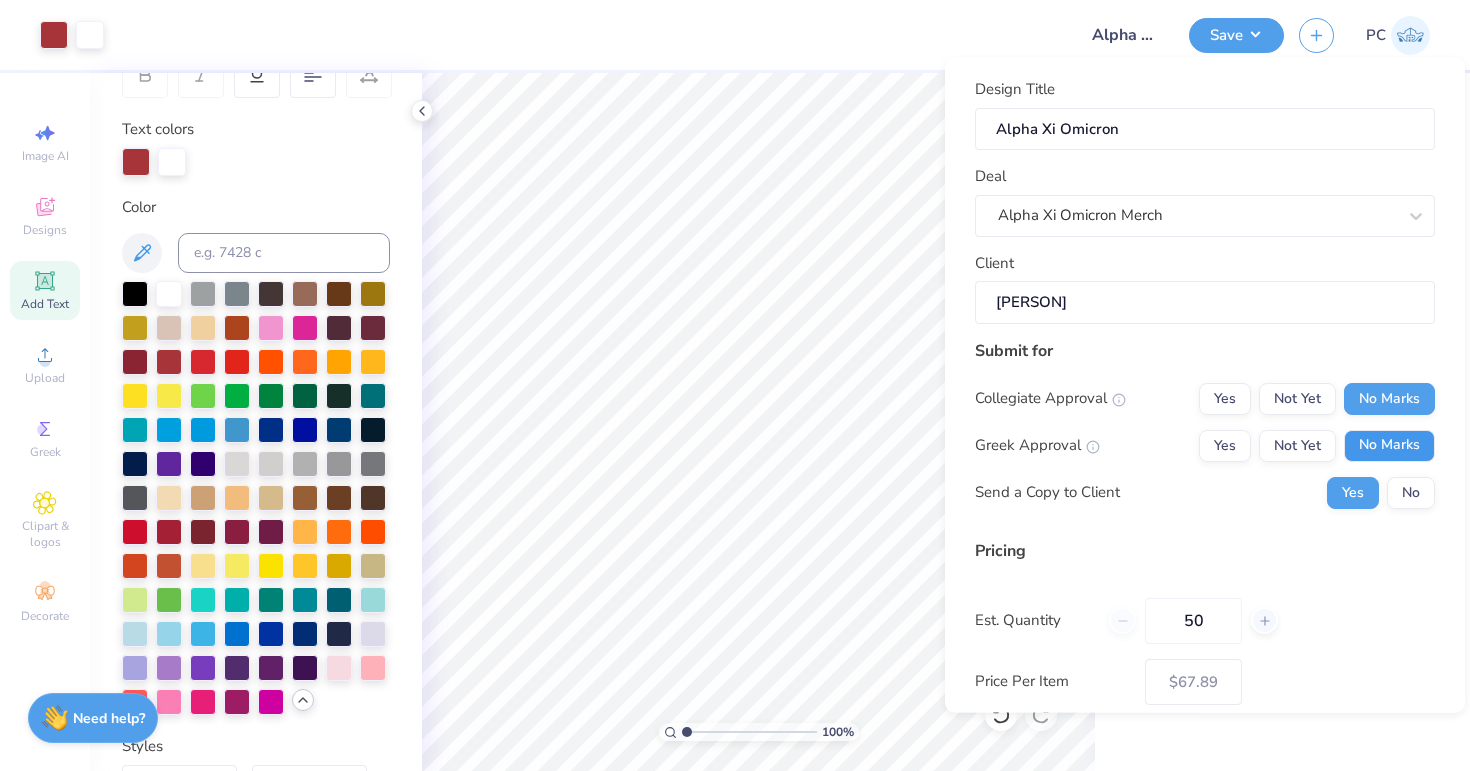 click on "No Marks" at bounding box center (1389, 445) 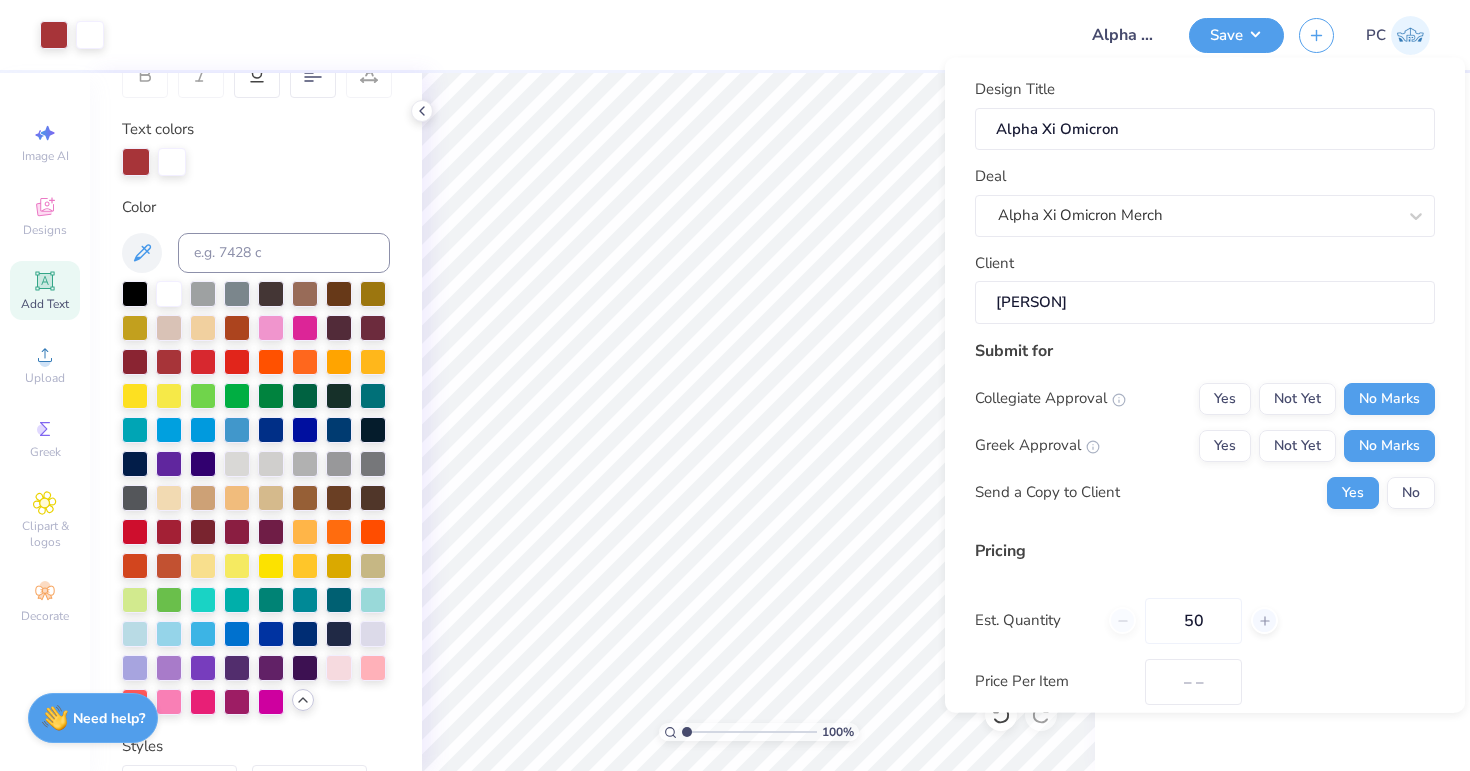 type on "$67.89" 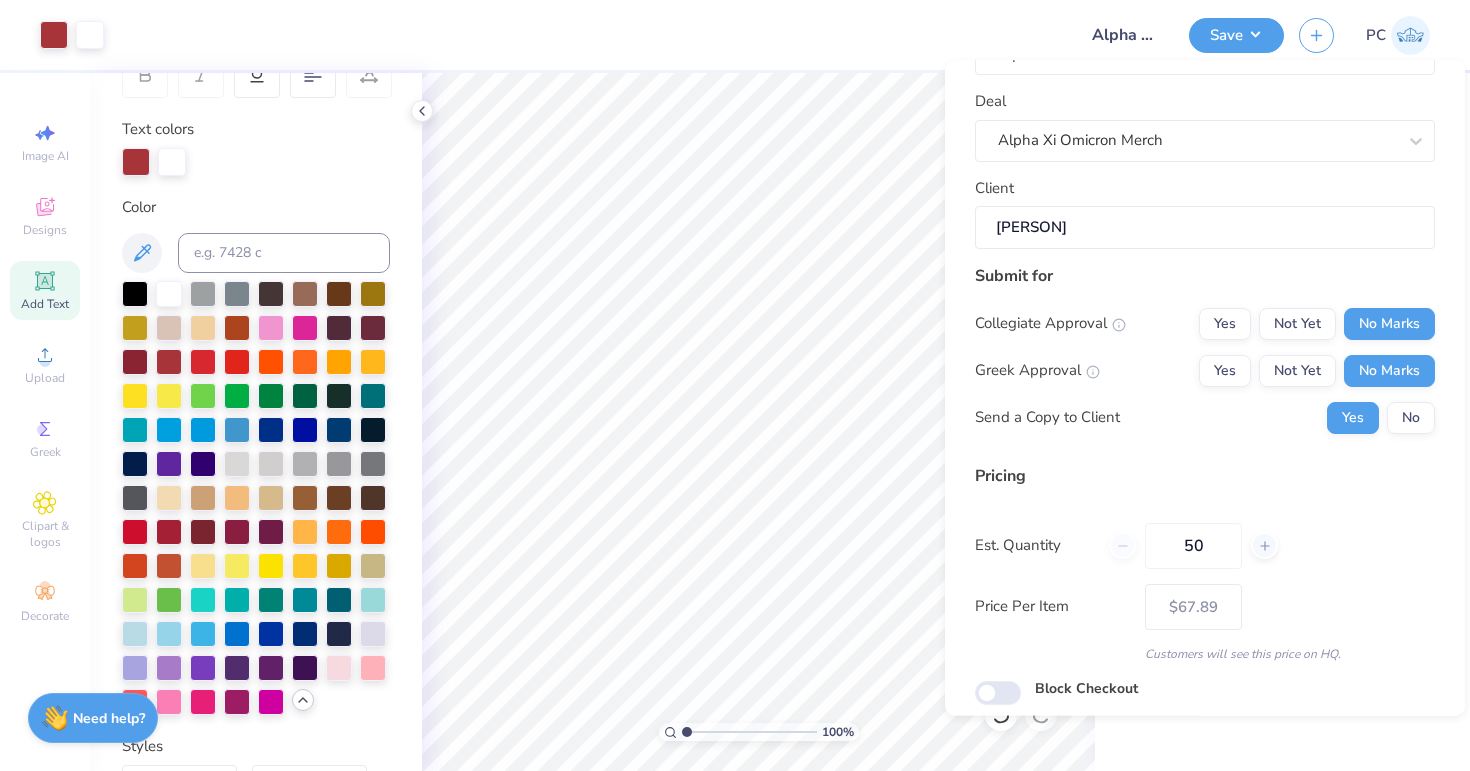 scroll, scrollTop: 149, scrollLeft: 0, axis: vertical 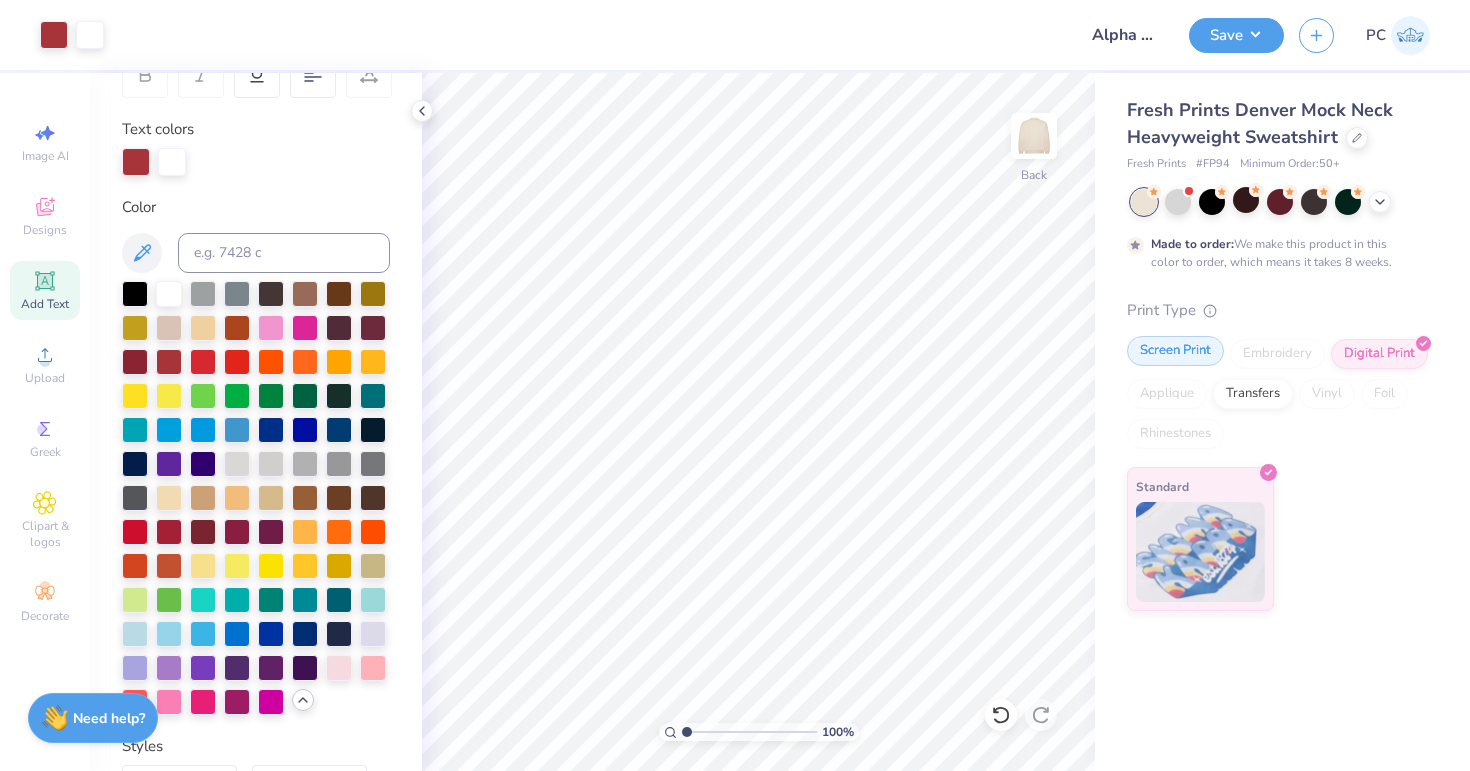 click on "Screen Print" at bounding box center (1175, 351) 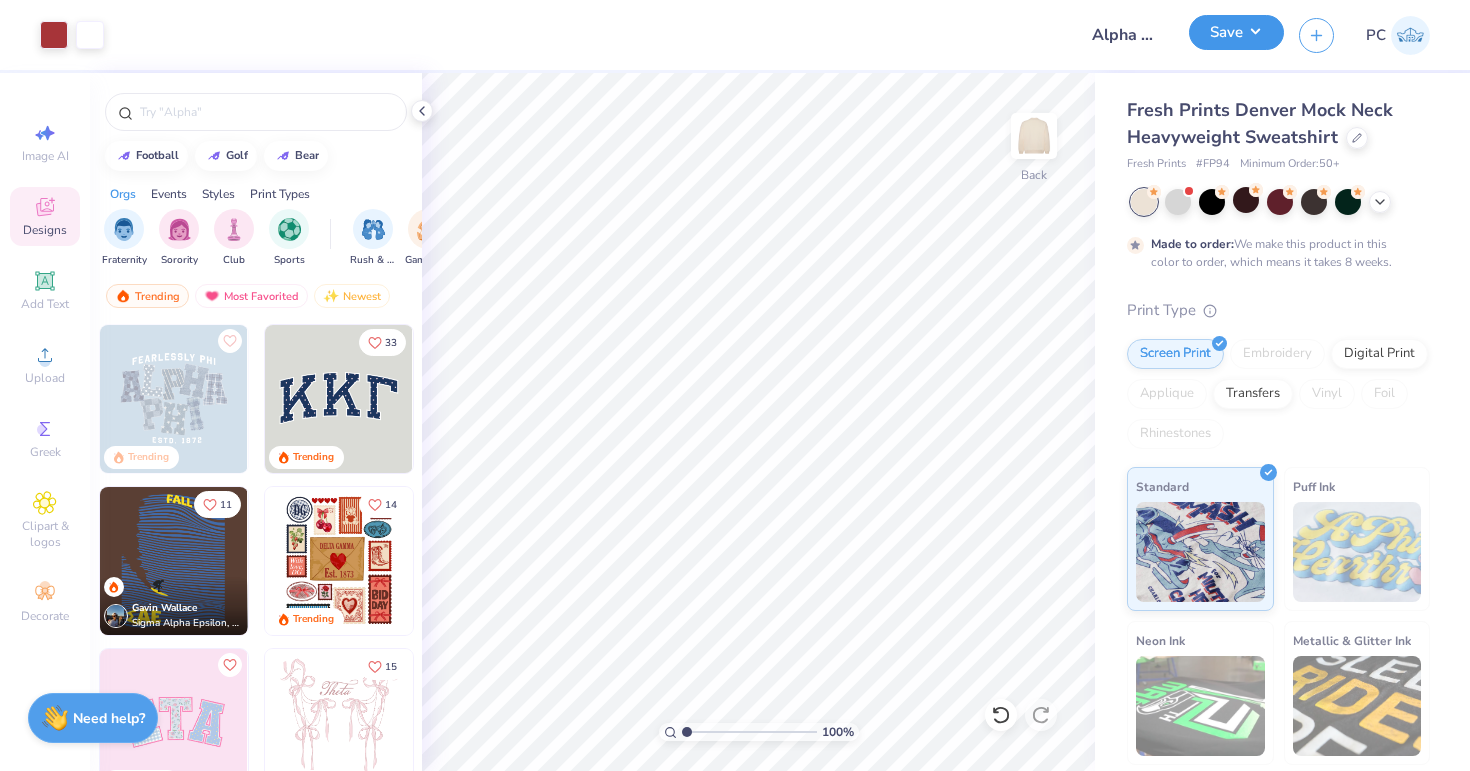 click on "Save" at bounding box center [1236, 32] 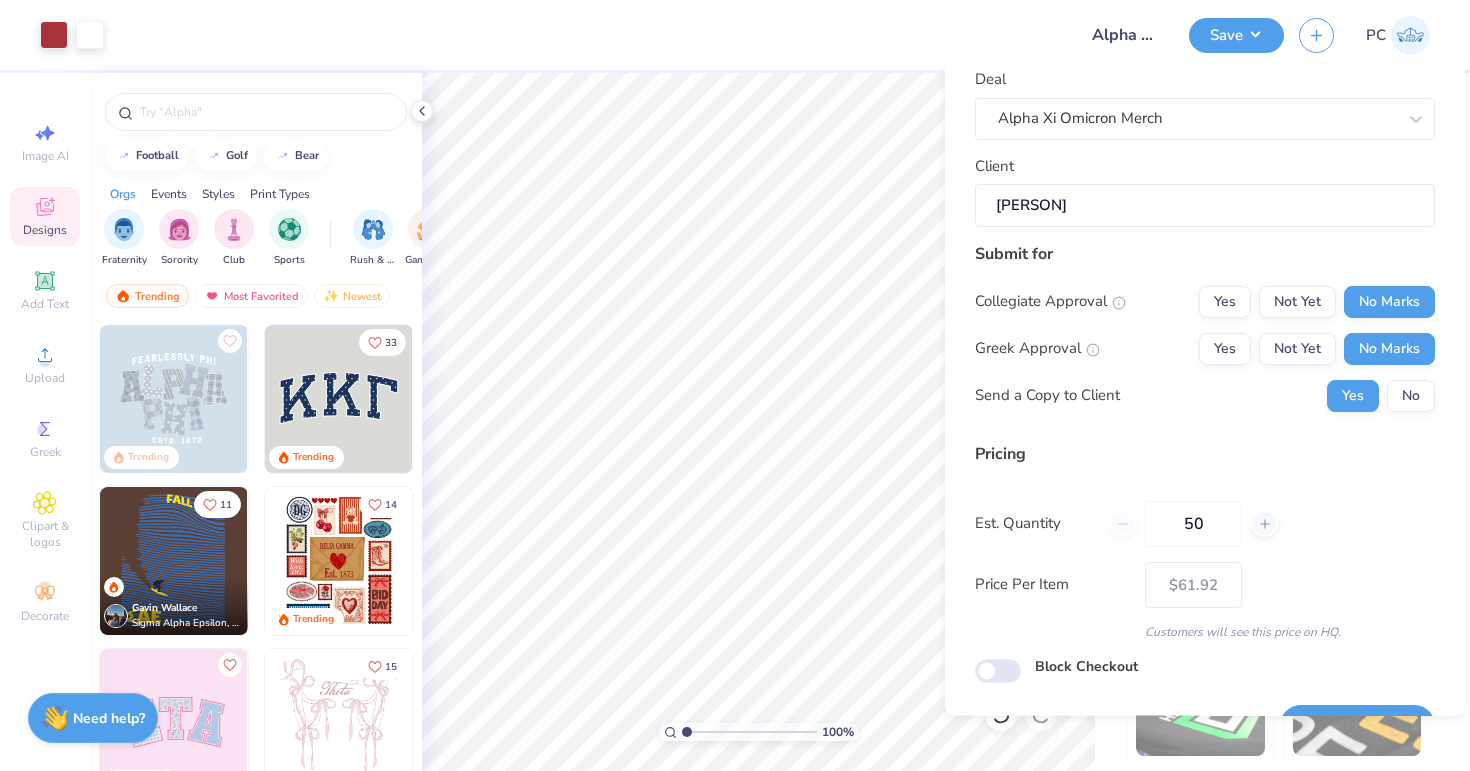 scroll, scrollTop: 149, scrollLeft: 0, axis: vertical 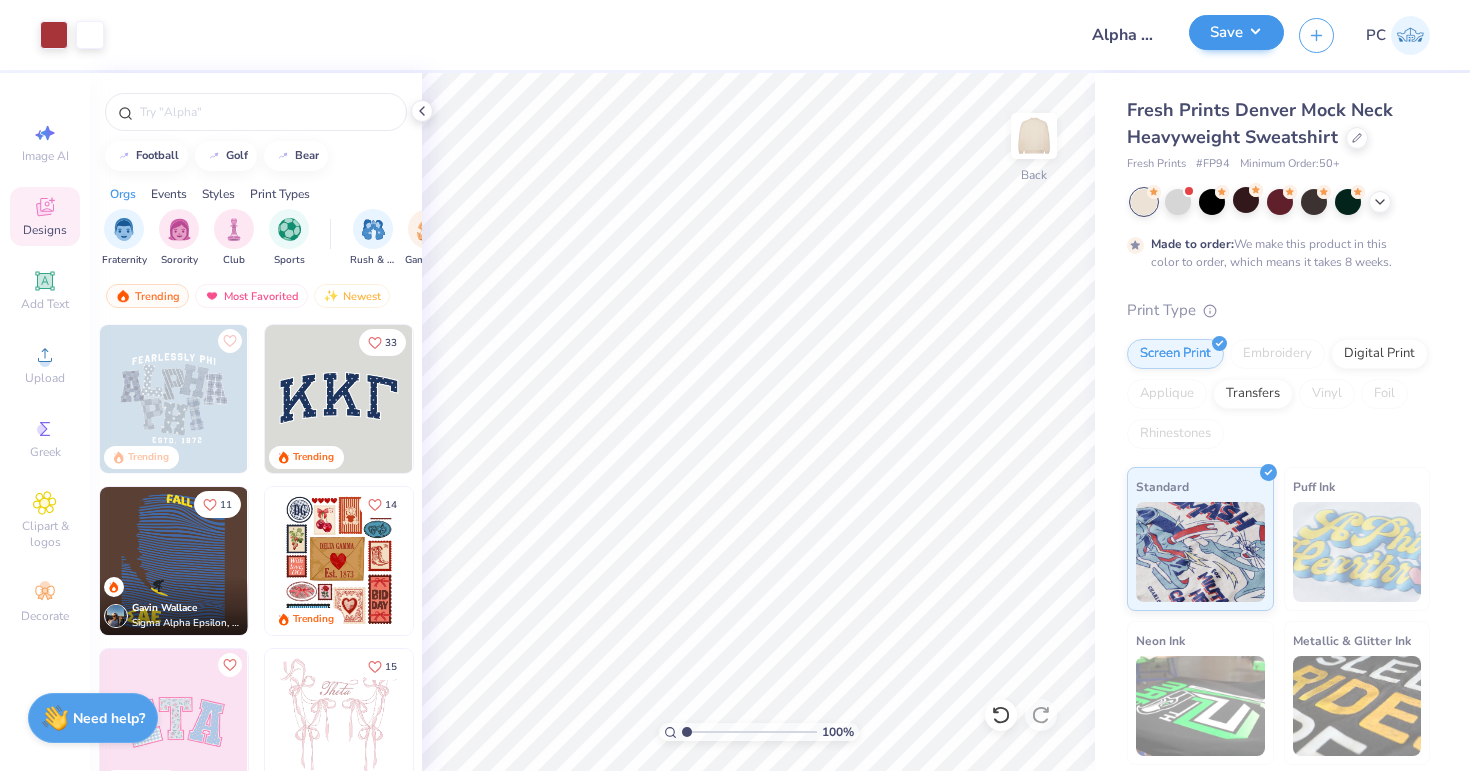 click on "Save" at bounding box center (1236, 35) 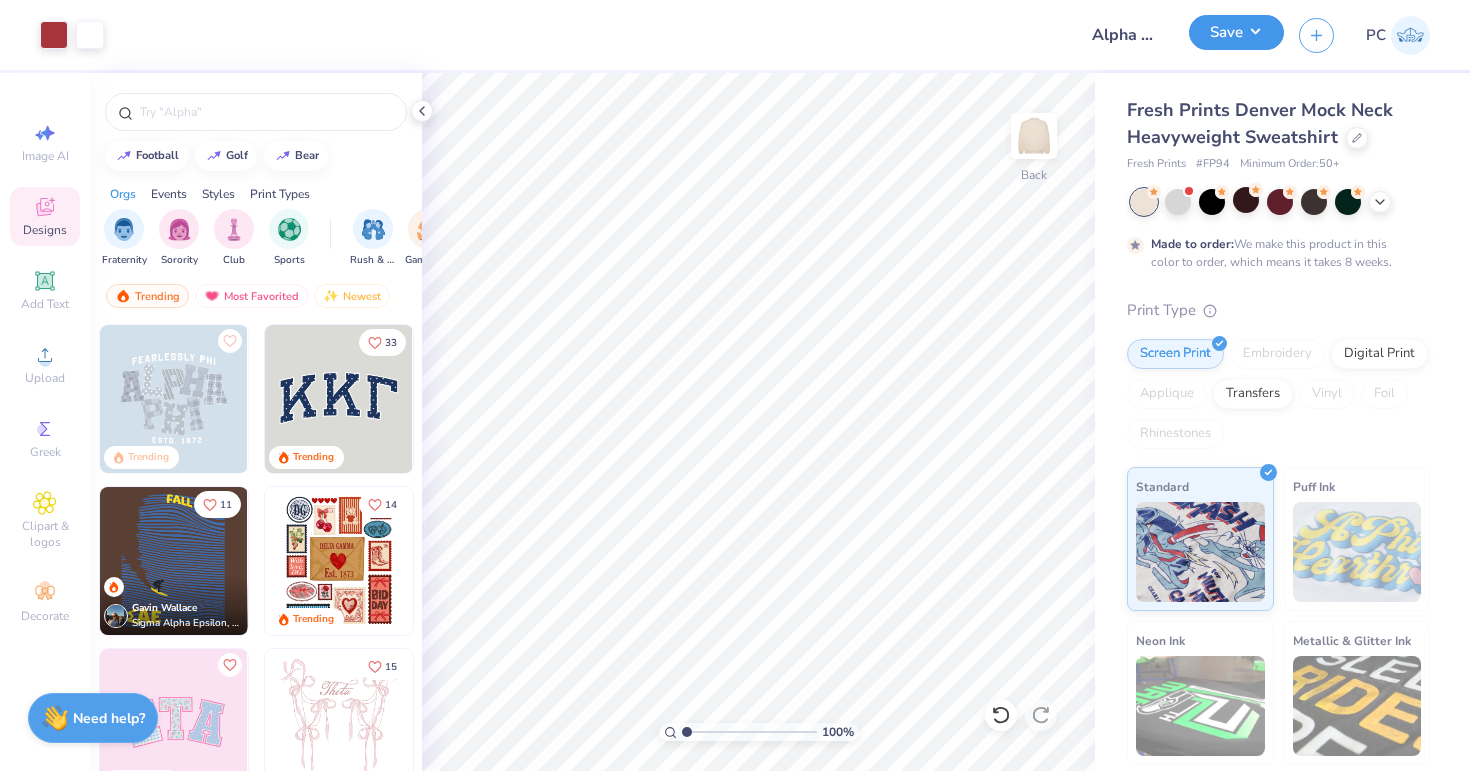 click on "Save" at bounding box center (1236, 32) 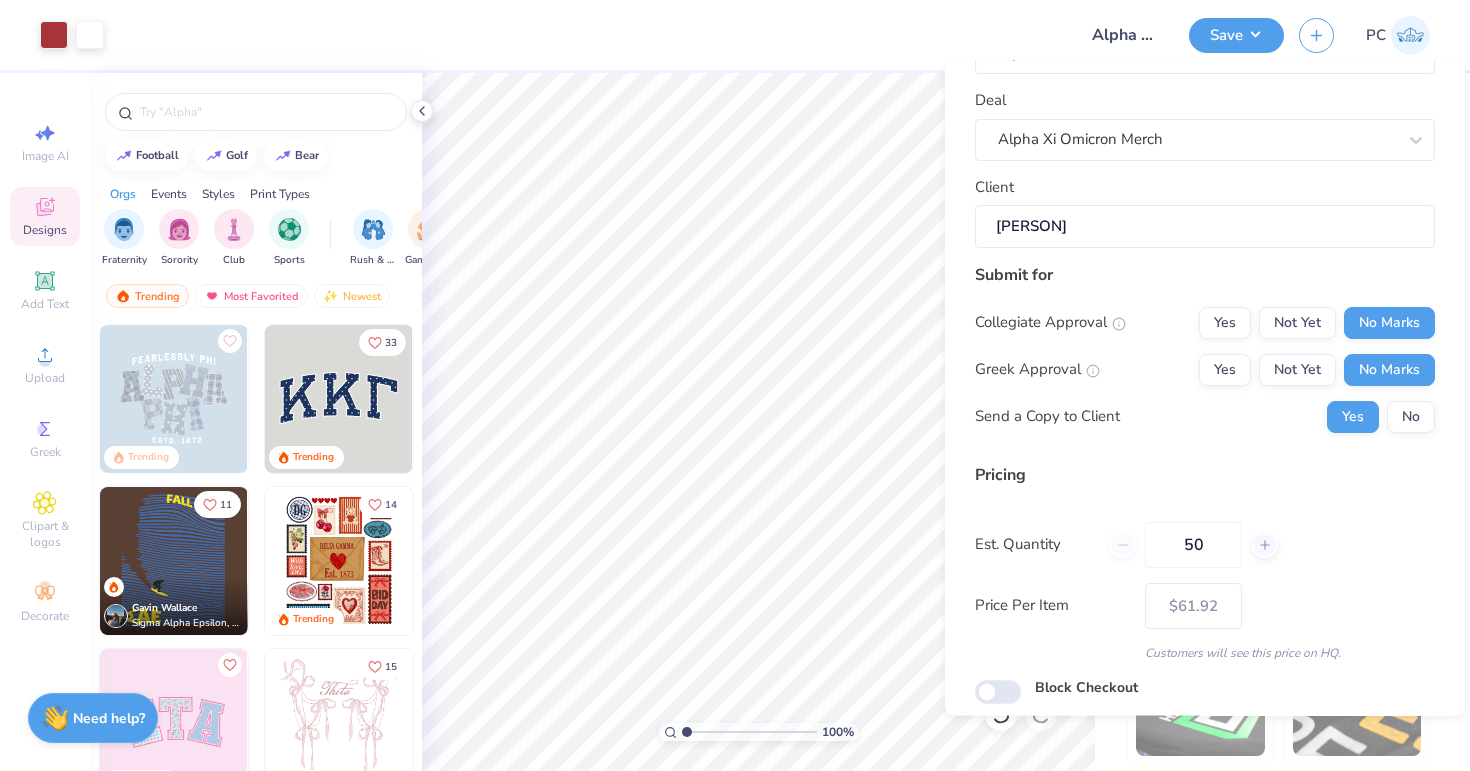 scroll, scrollTop: 149, scrollLeft: 0, axis: vertical 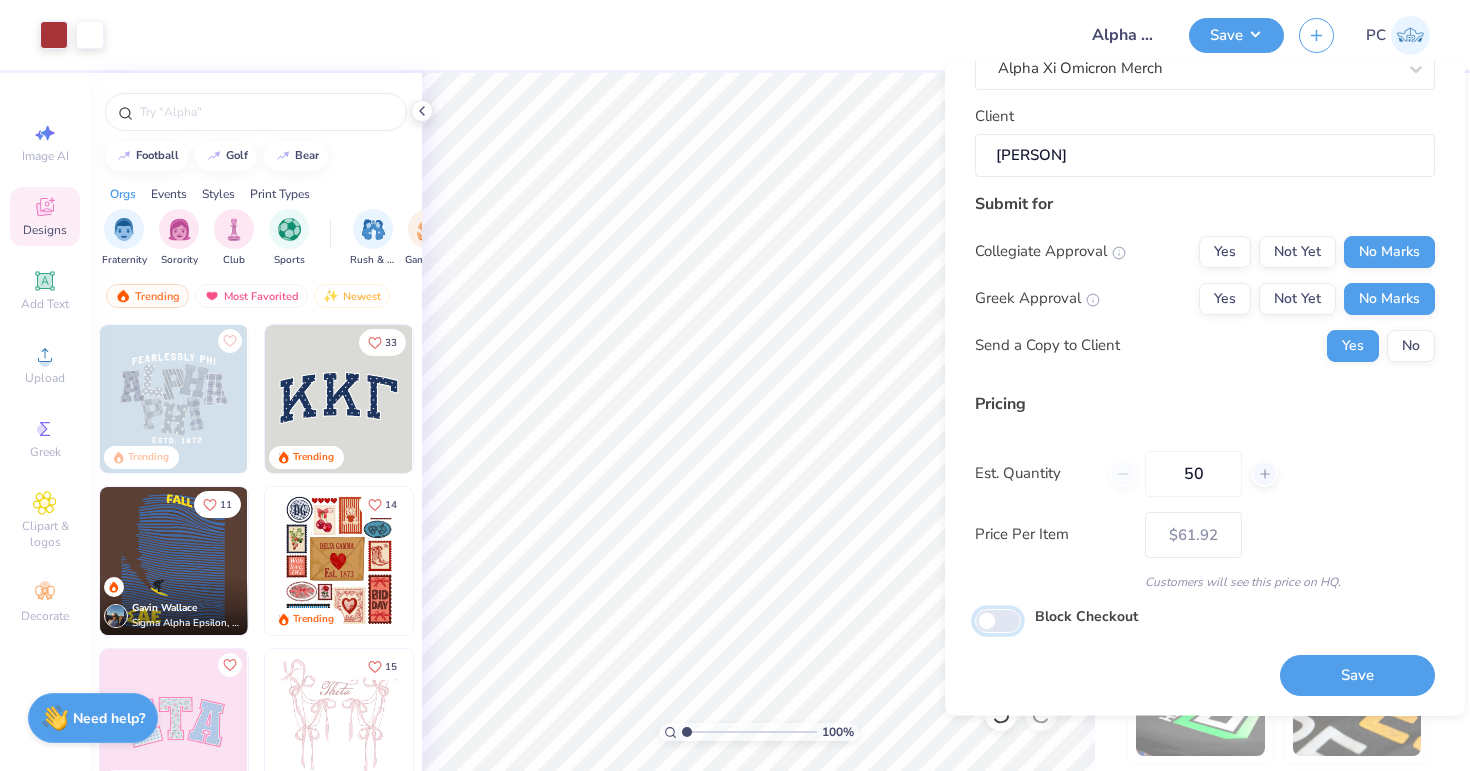 click on "Block Checkout" at bounding box center [998, 621] 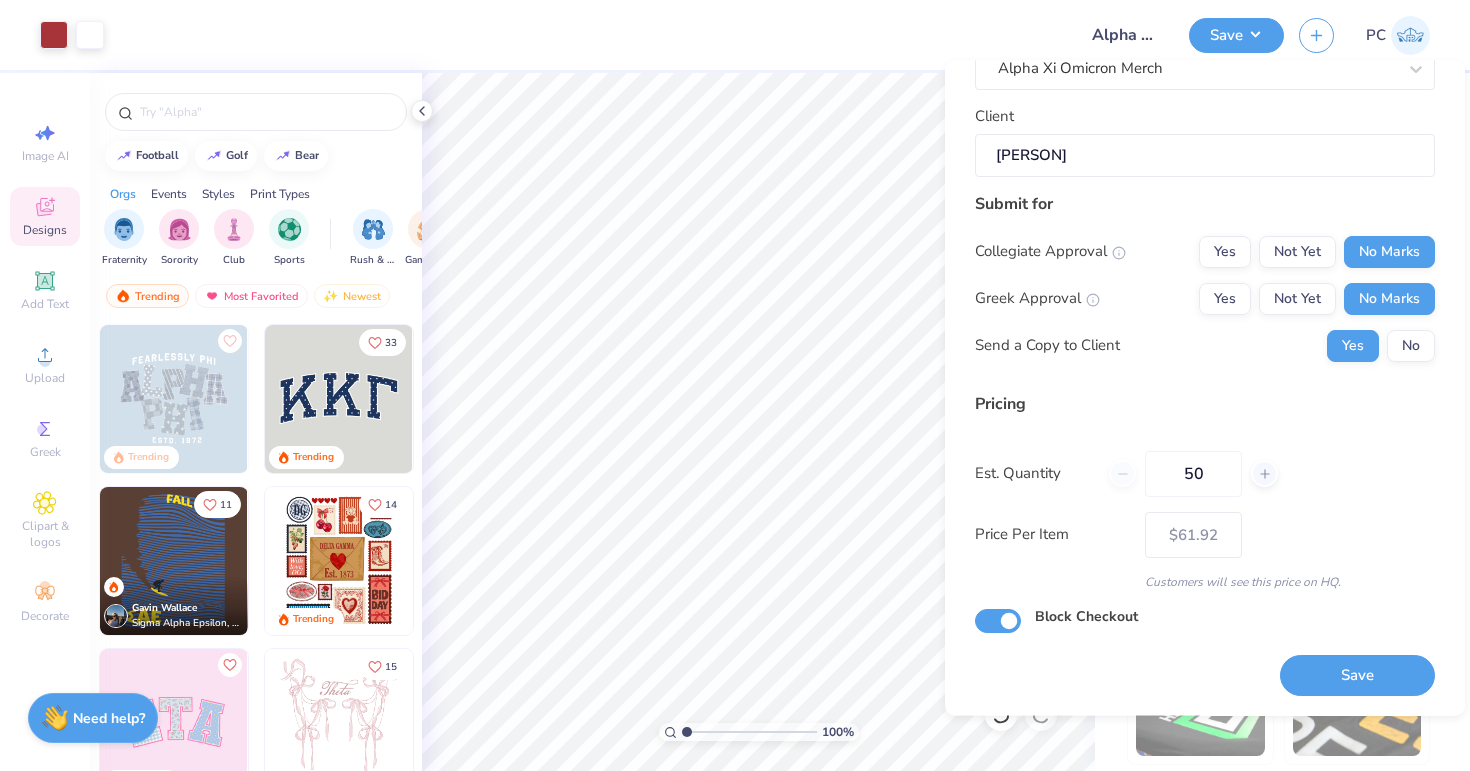 click on "Design Title Alpha Xi Omicron Deal Alpha Xi Omicron Merch Client [PERSON] Submit for Collegiate Approval Yes Not Yet No Marks Greek Approval Yes Not Yet No Marks Send a Copy to Client Yes No Pricing Est. Quantity 50 Price Per Item $61.92 Customers will see this price on HQ. Block Checkout Save" at bounding box center (1205, 314) 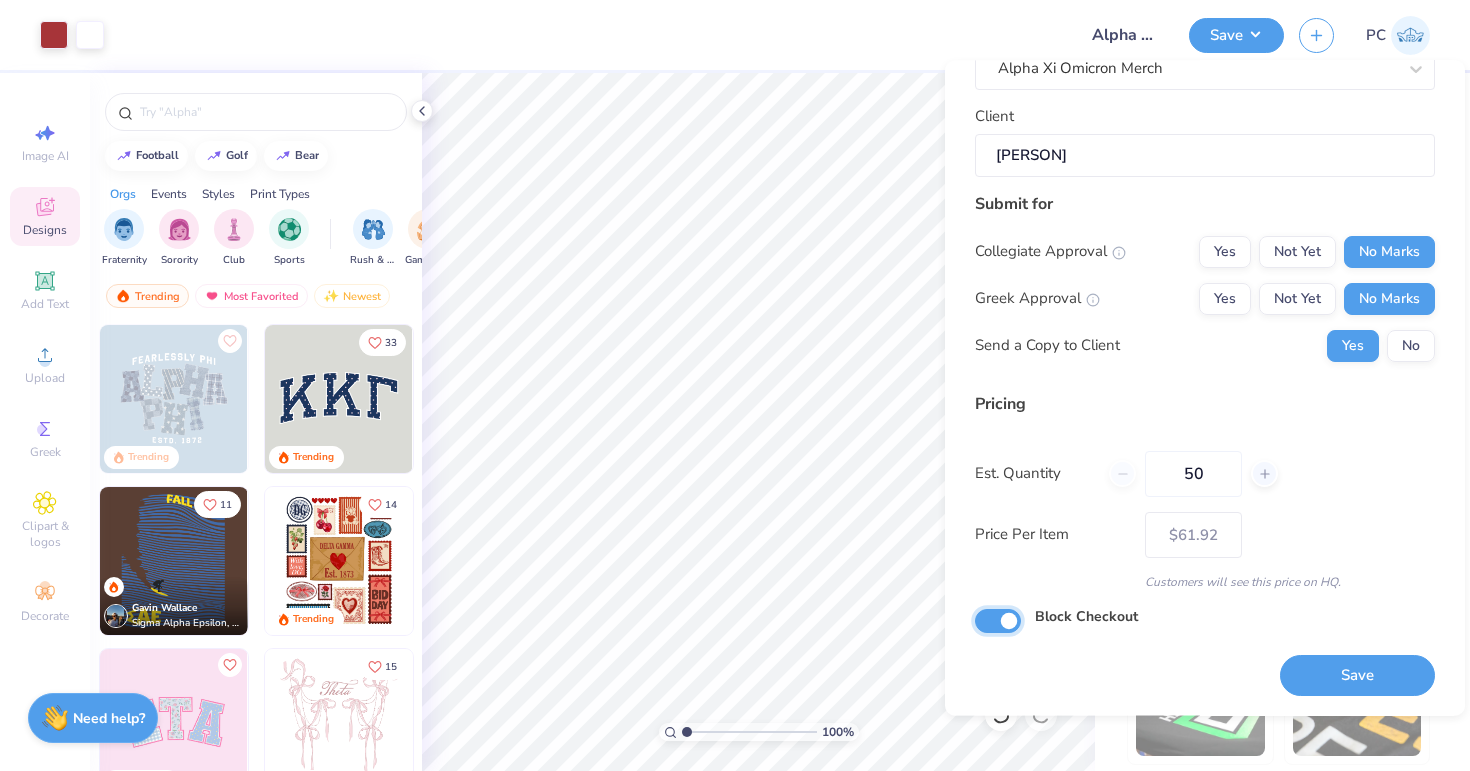 click on "Block Checkout" at bounding box center (998, 621) 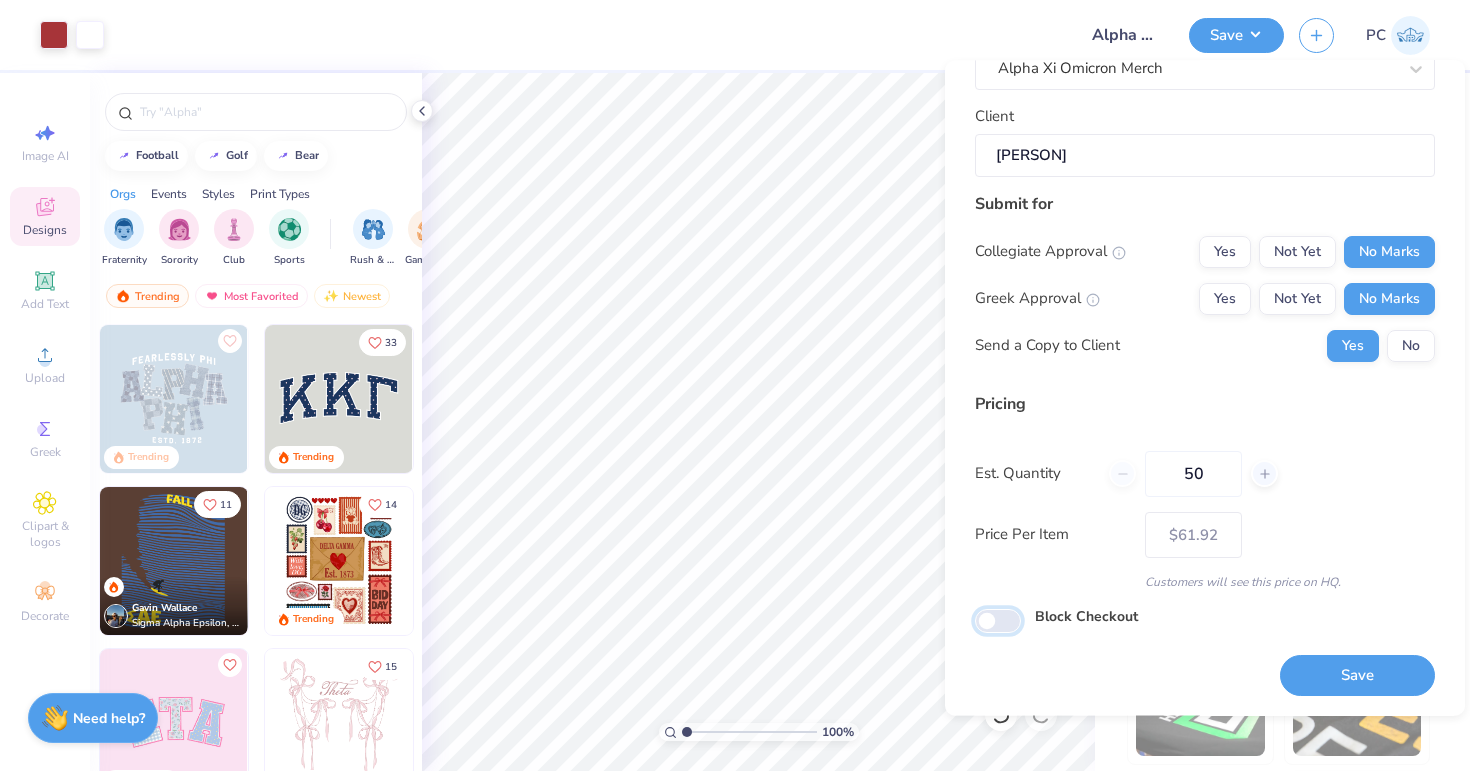checkbox on "false" 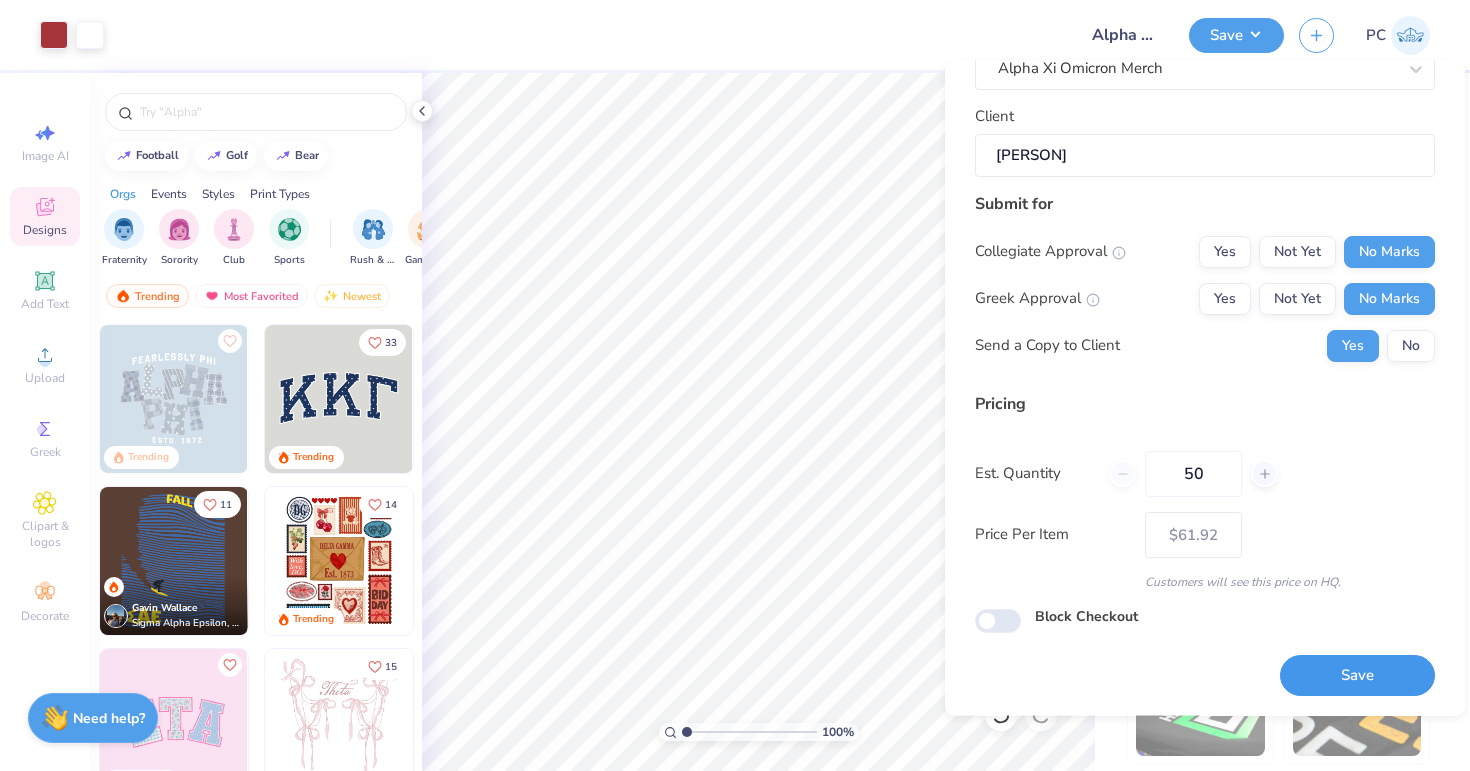 click on "Save" at bounding box center (1357, 676) 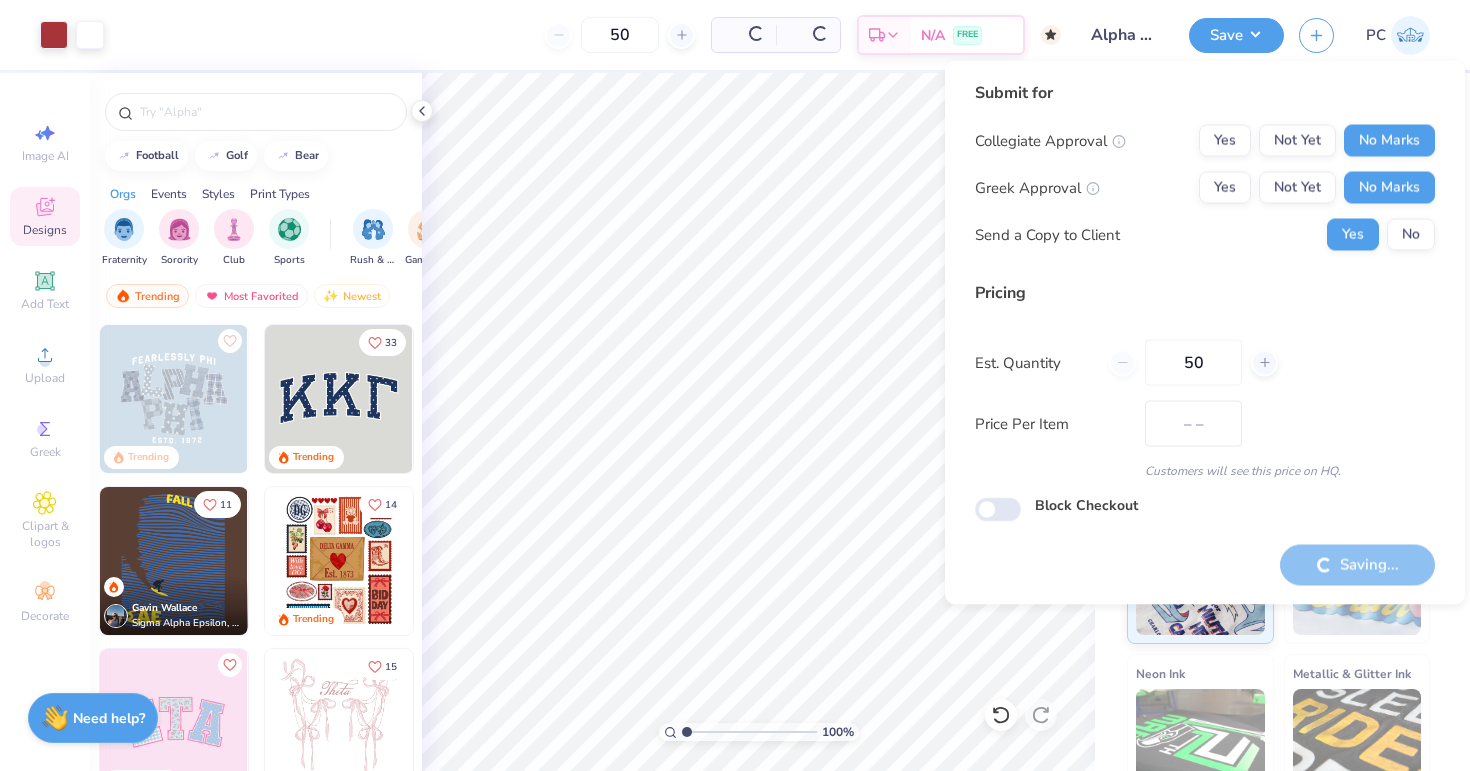 scroll, scrollTop: 0, scrollLeft: 0, axis: both 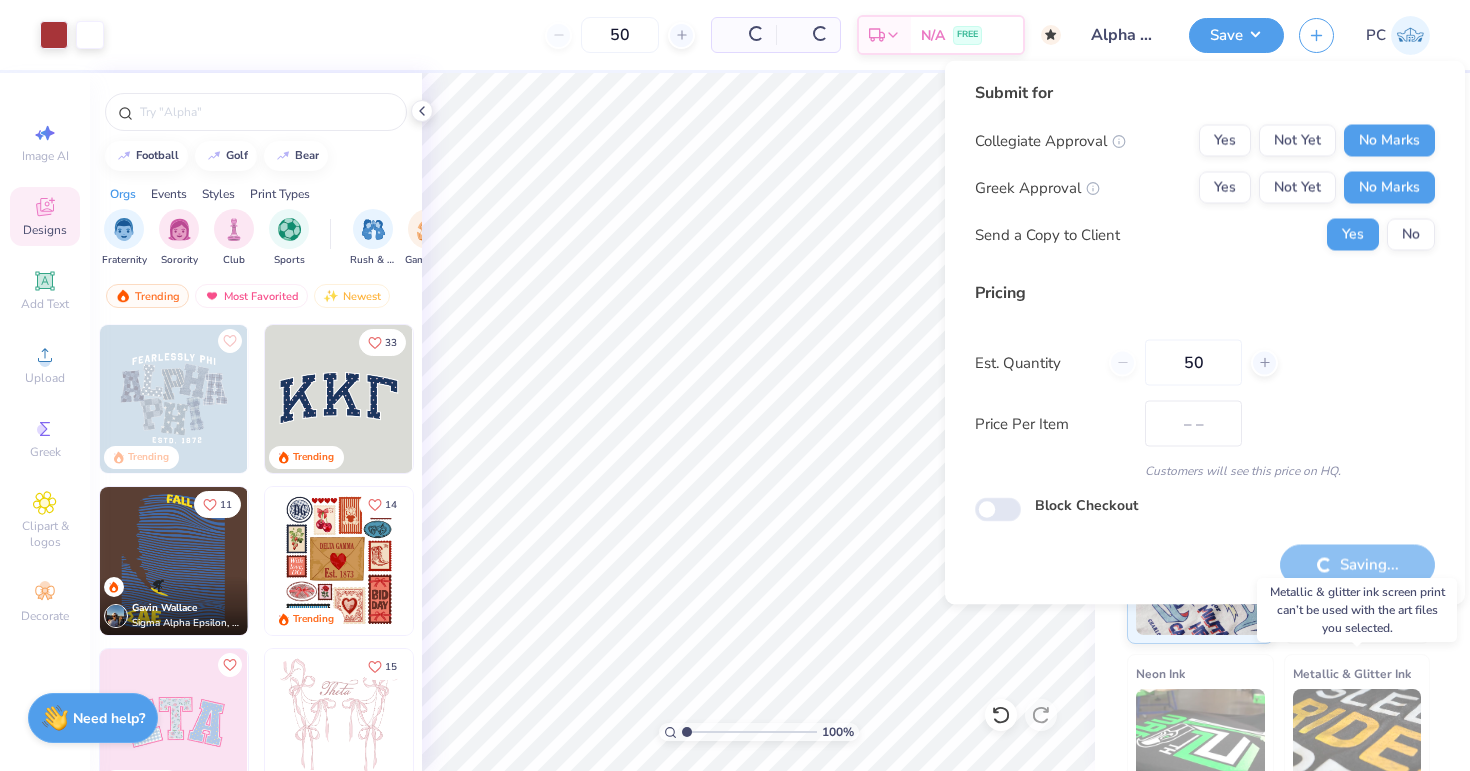 type on "$61.92" 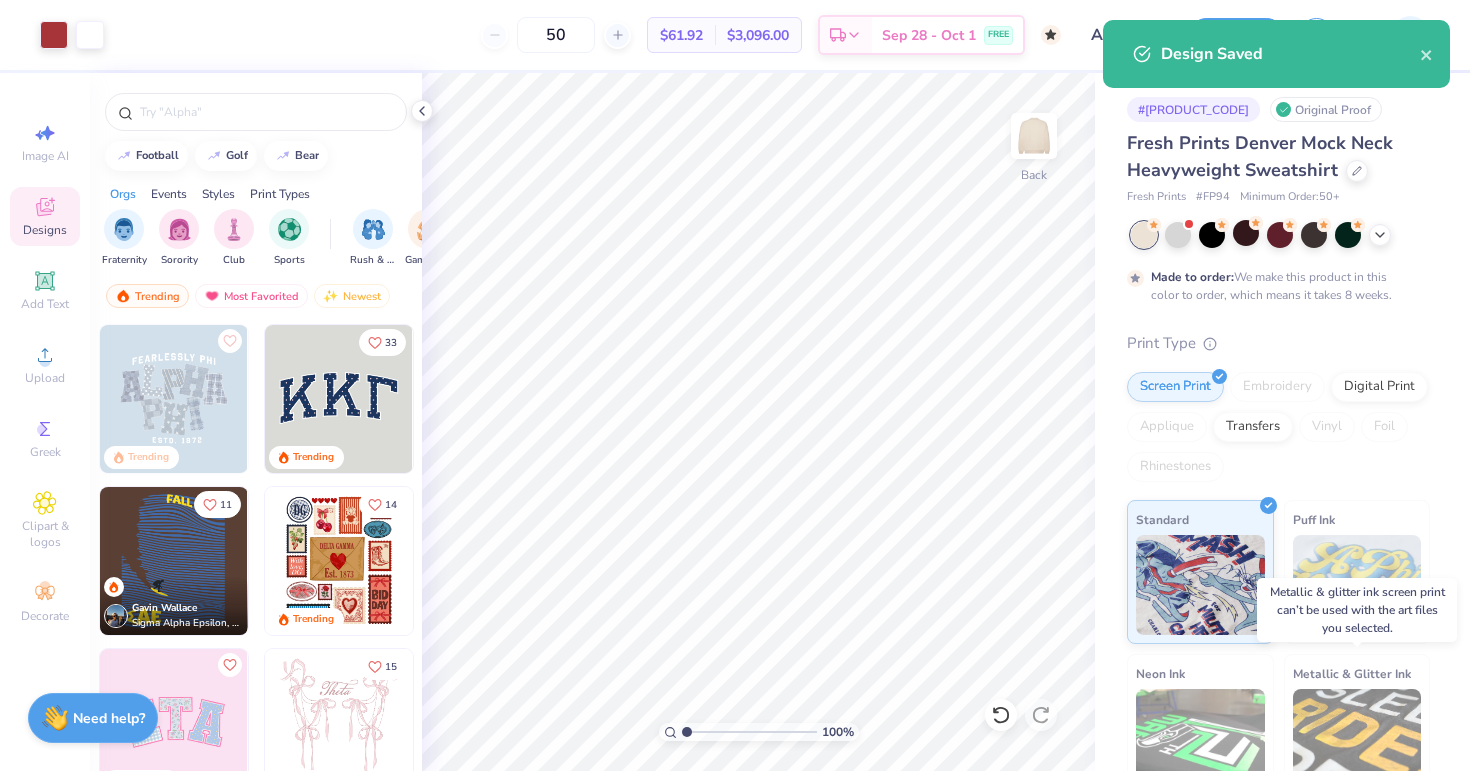 checkbox on "true" 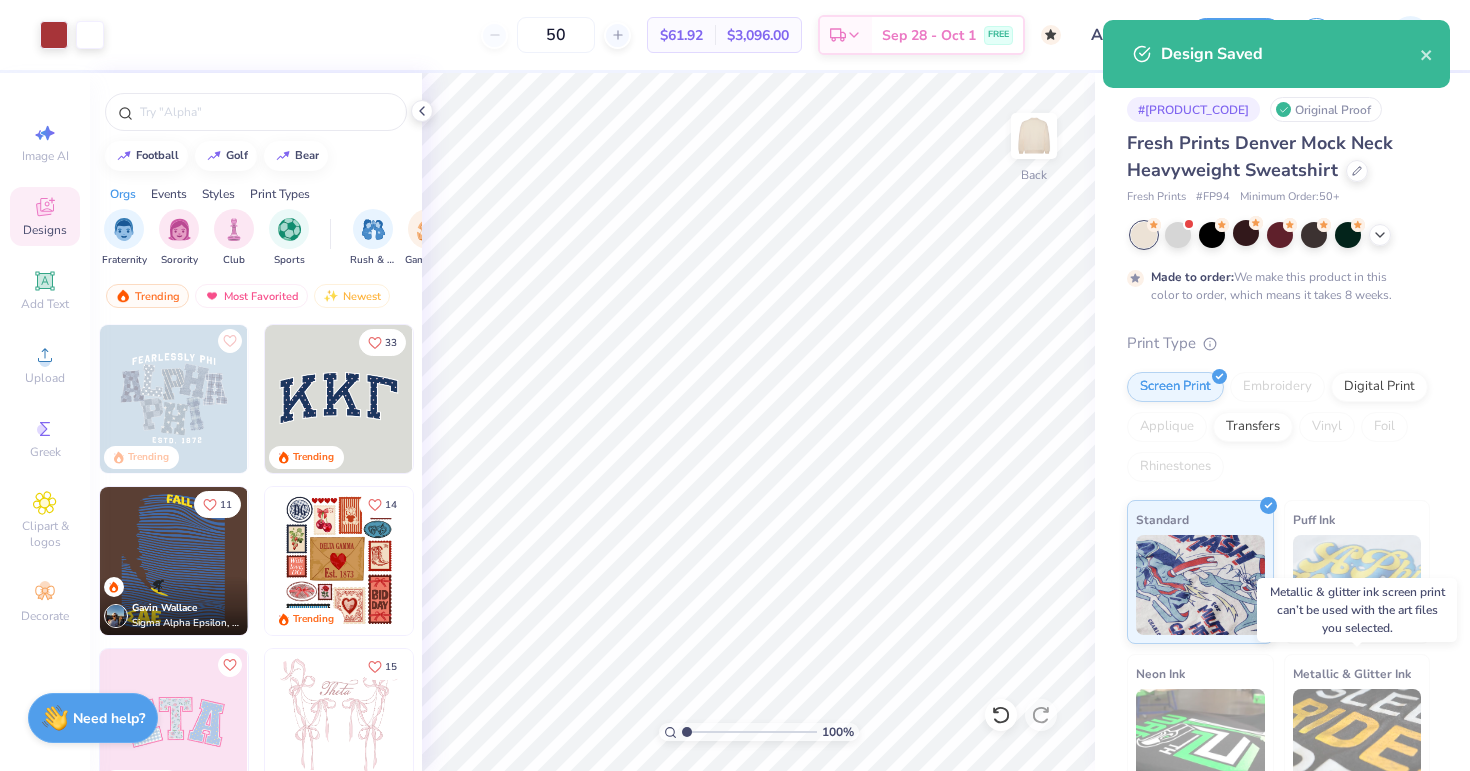 type on "– –" 